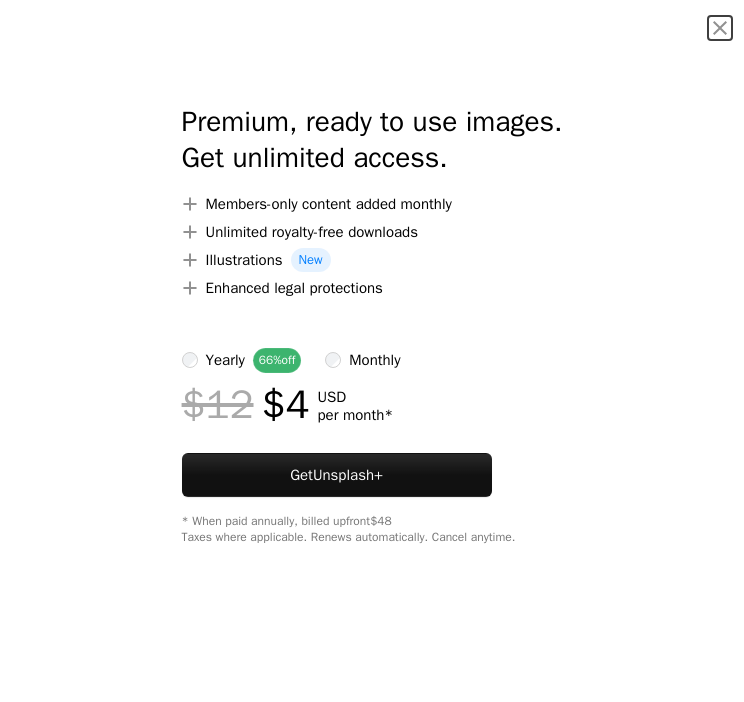 scroll, scrollTop: 100, scrollLeft: 0, axis: vertical 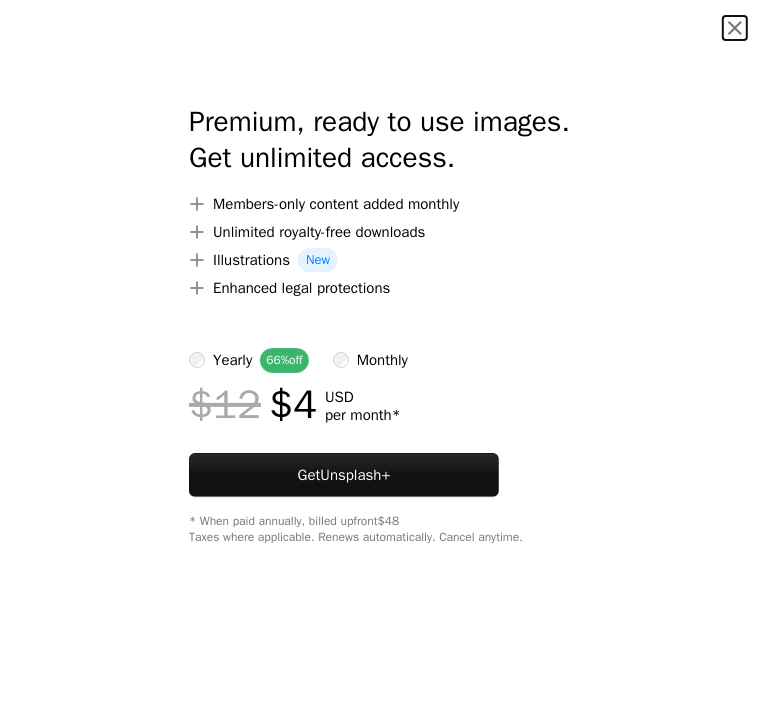 click on "An X shape" at bounding box center (735, 28) 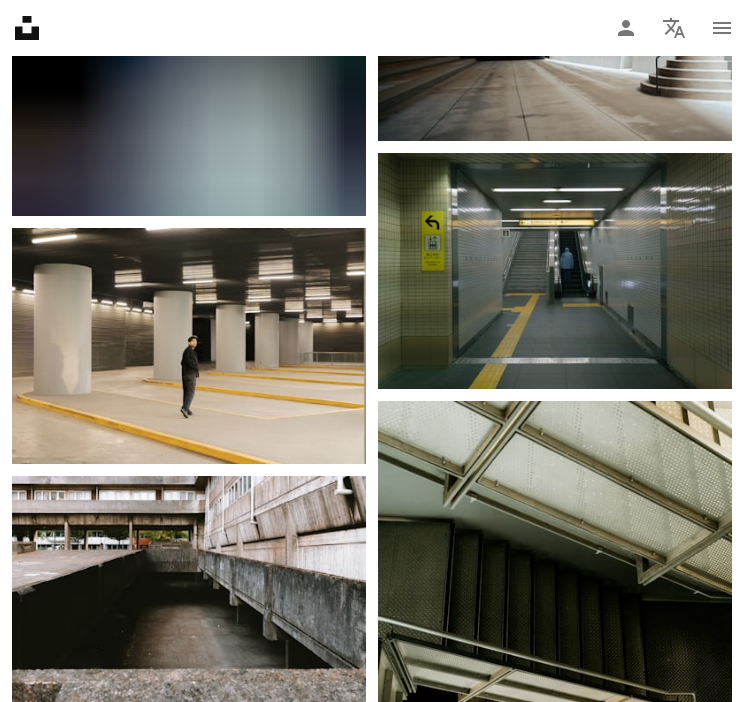 scroll, scrollTop: 4000, scrollLeft: 0, axis: vertical 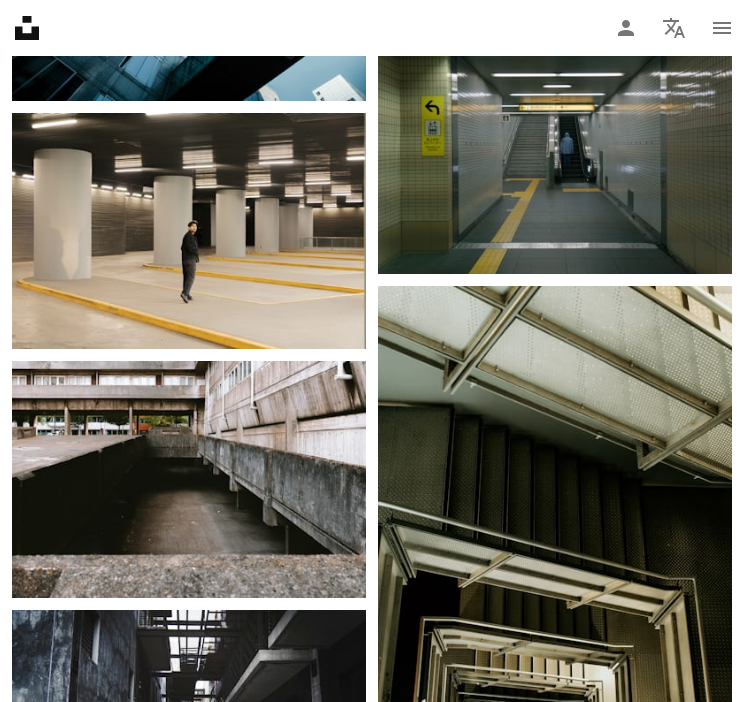 click at bounding box center (189, 231) 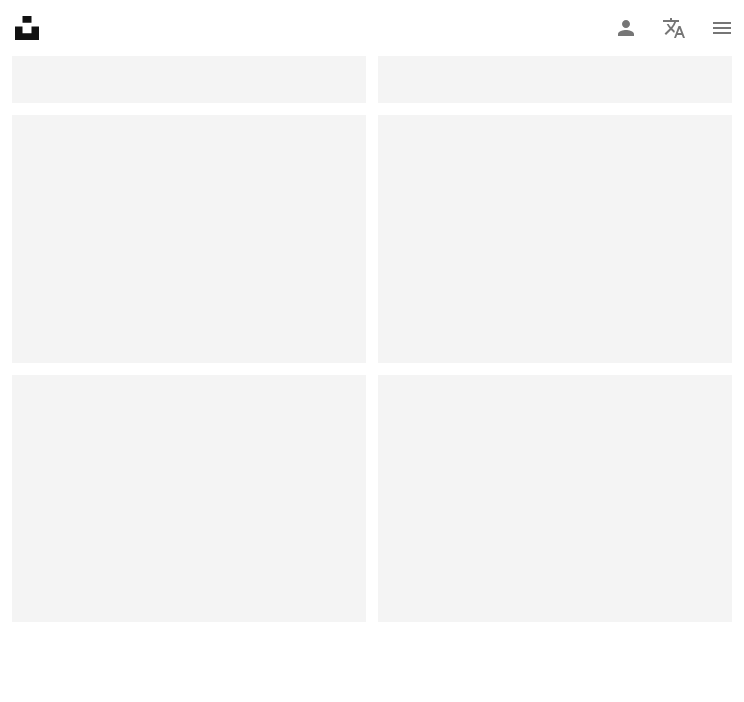 scroll, scrollTop: 0, scrollLeft: 0, axis: both 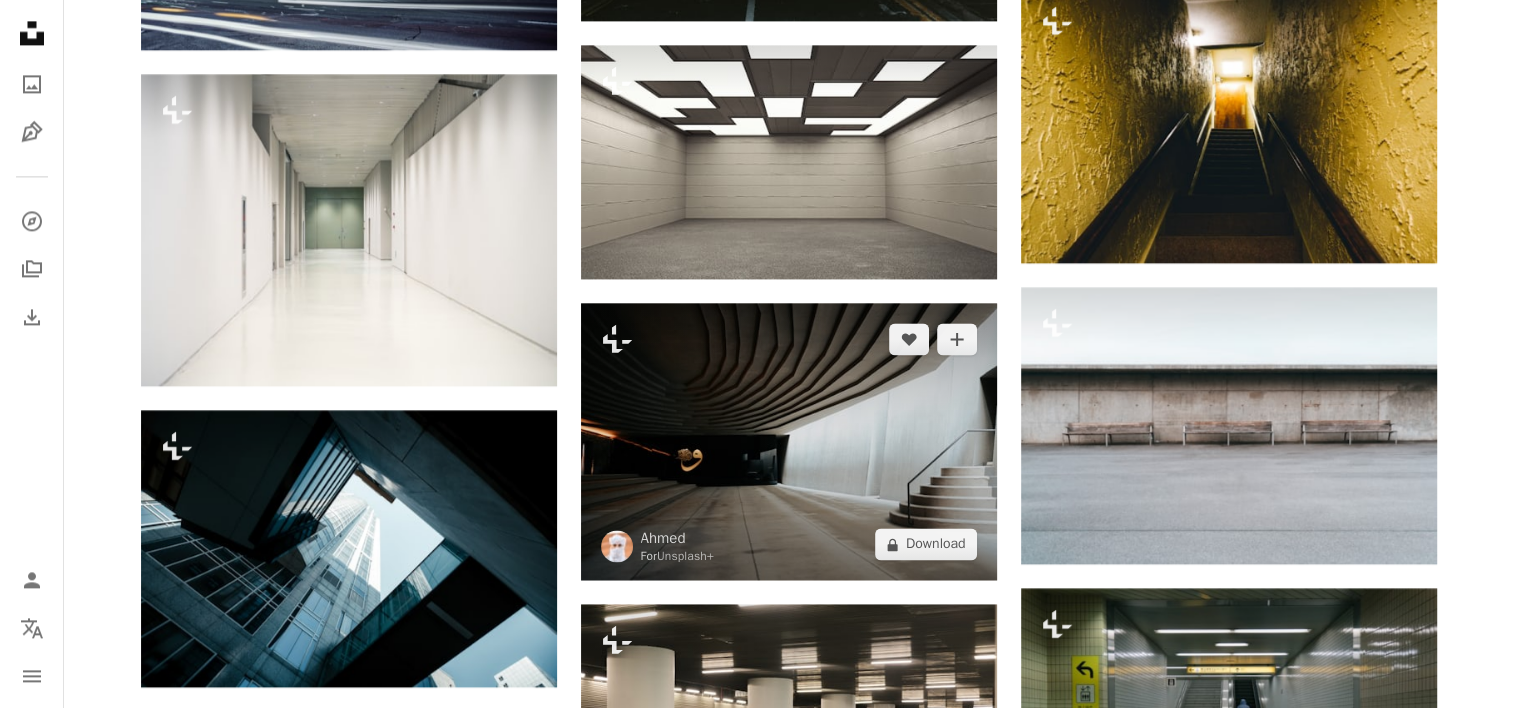 click at bounding box center (789, 441) 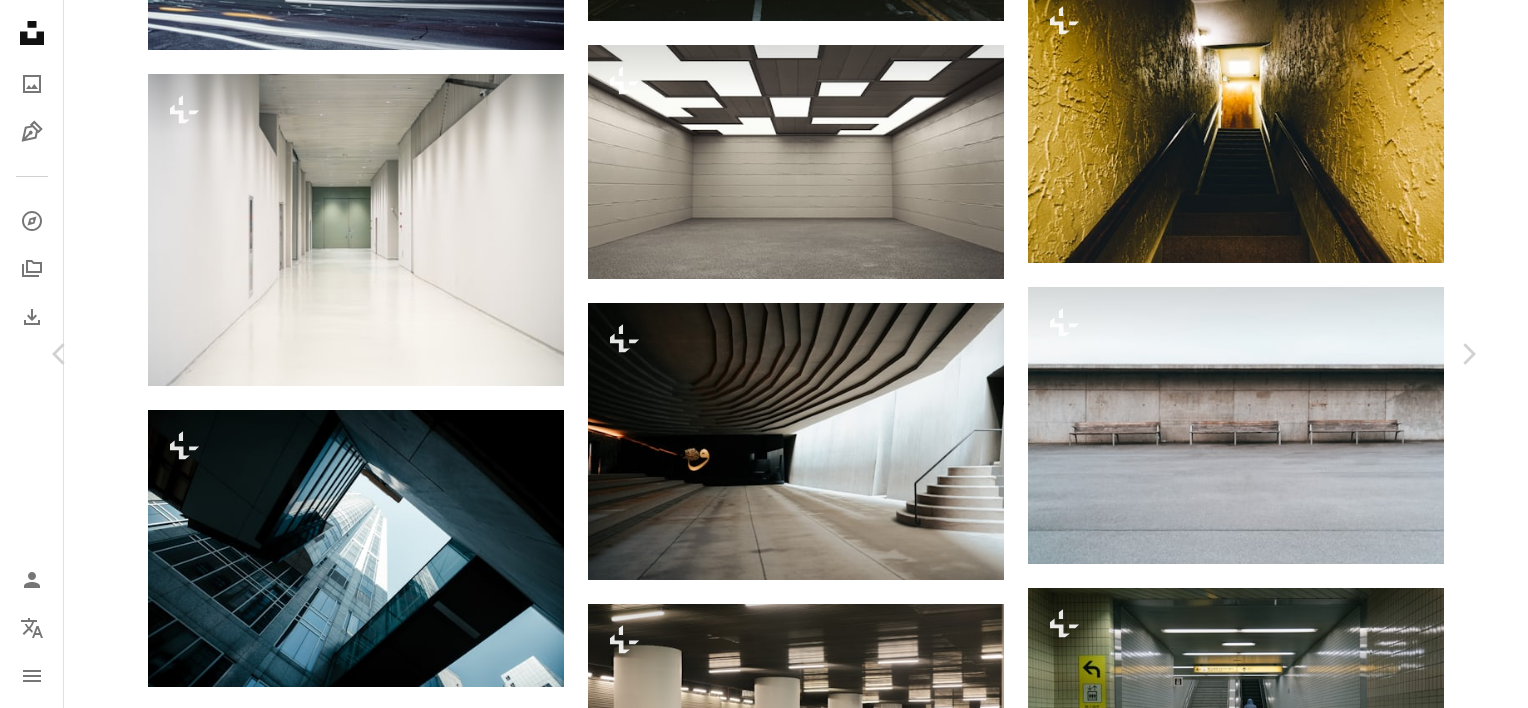 click on "An X shape" at bounding box center (20, 20) 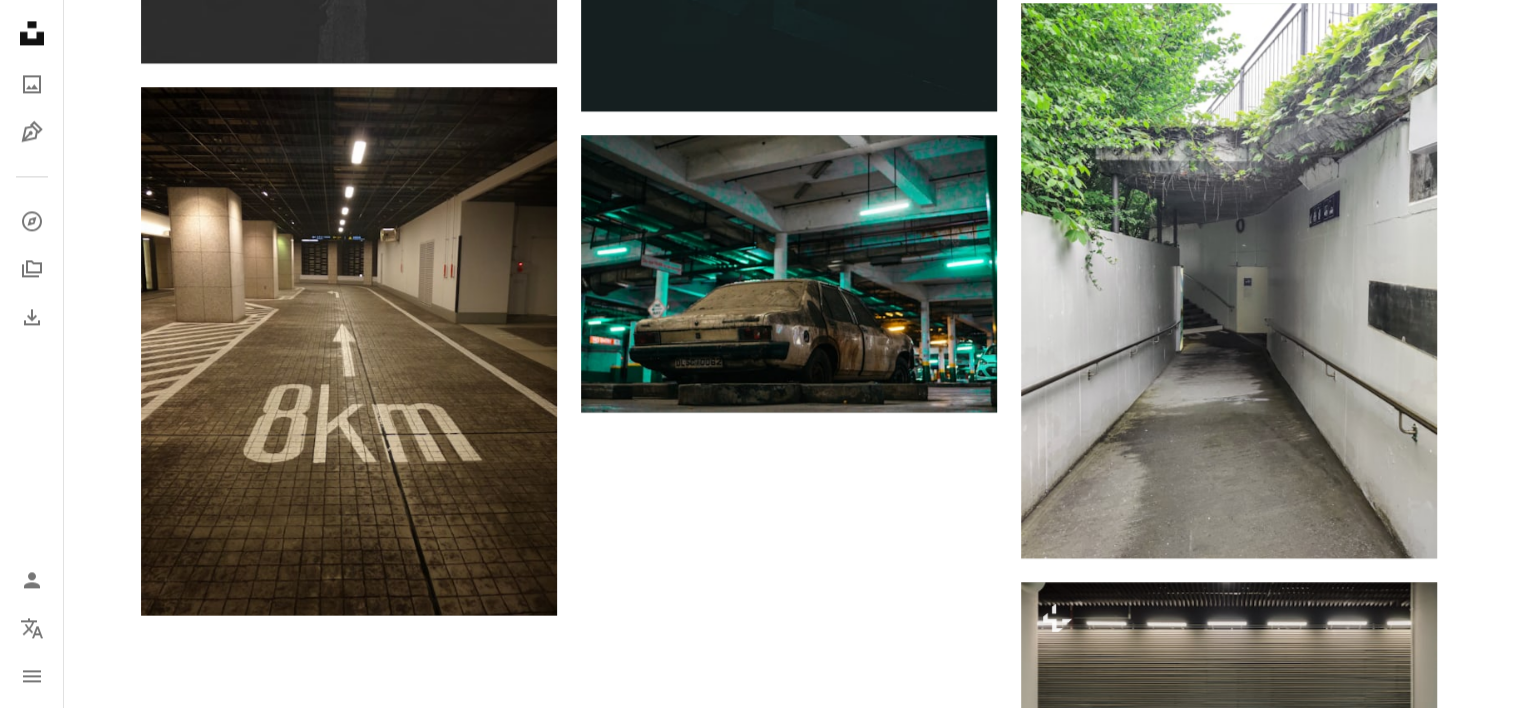 scroll, scrollTop: 2876, scrollLeft: 0, axis: vertical 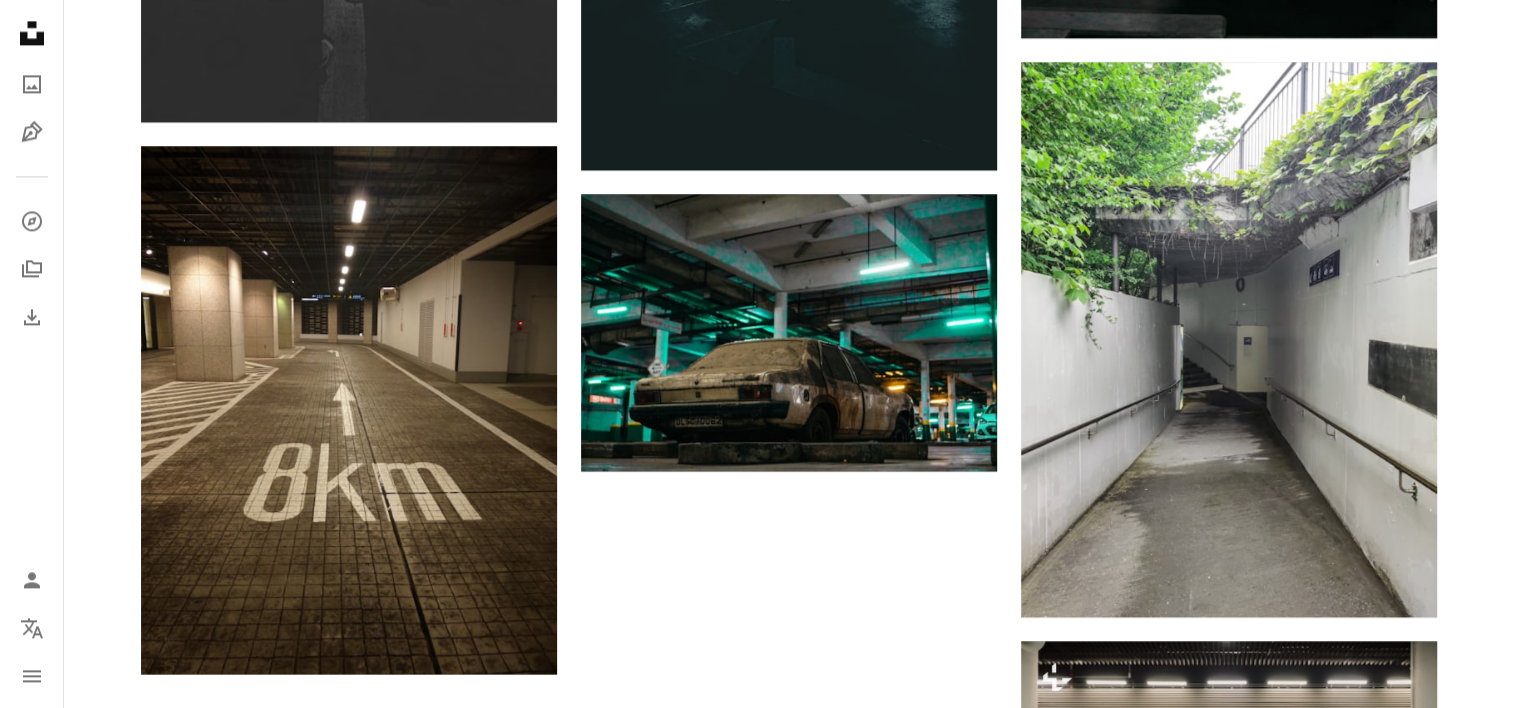 click on "Load more" at bounding box center [789, 1299] 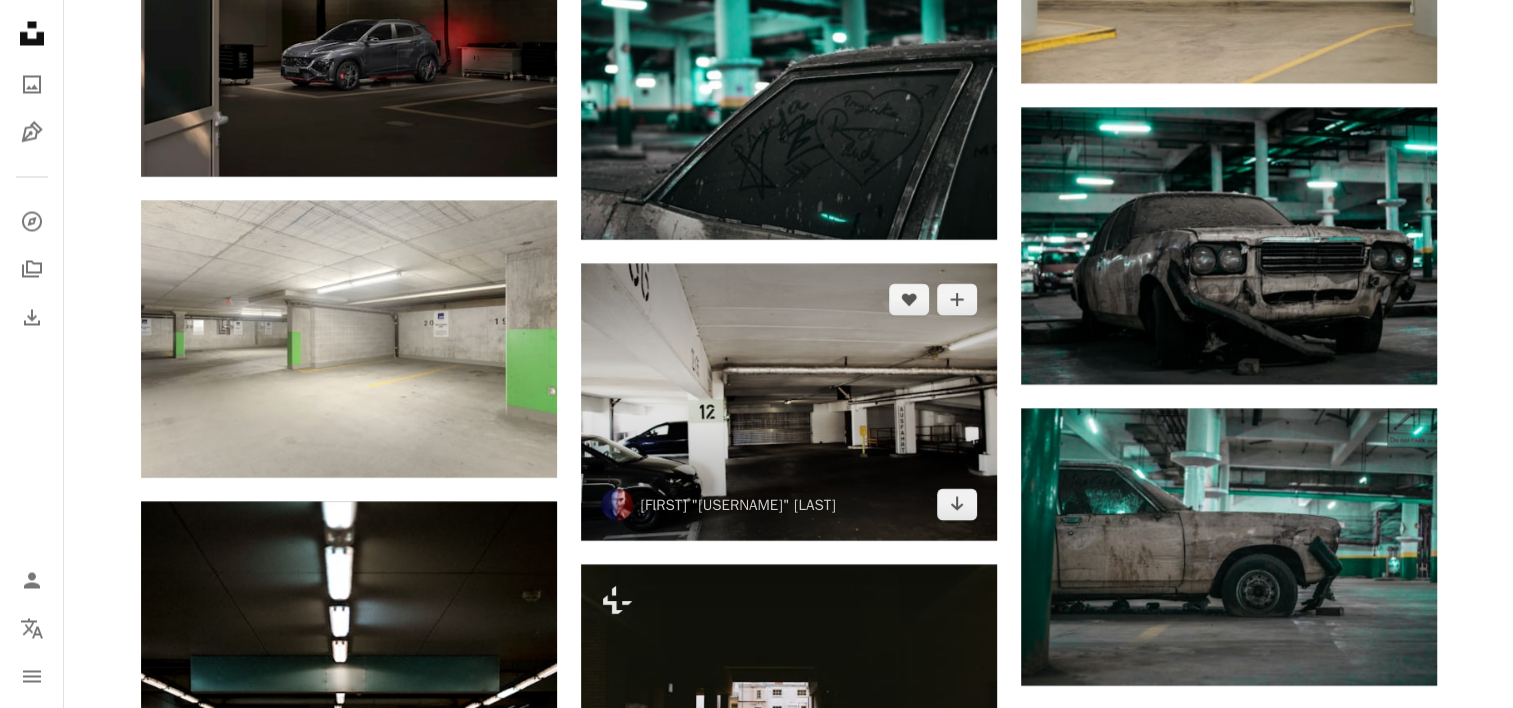 scroll, scrollTop: 3576, scrollLeft: 0, axis: vertical 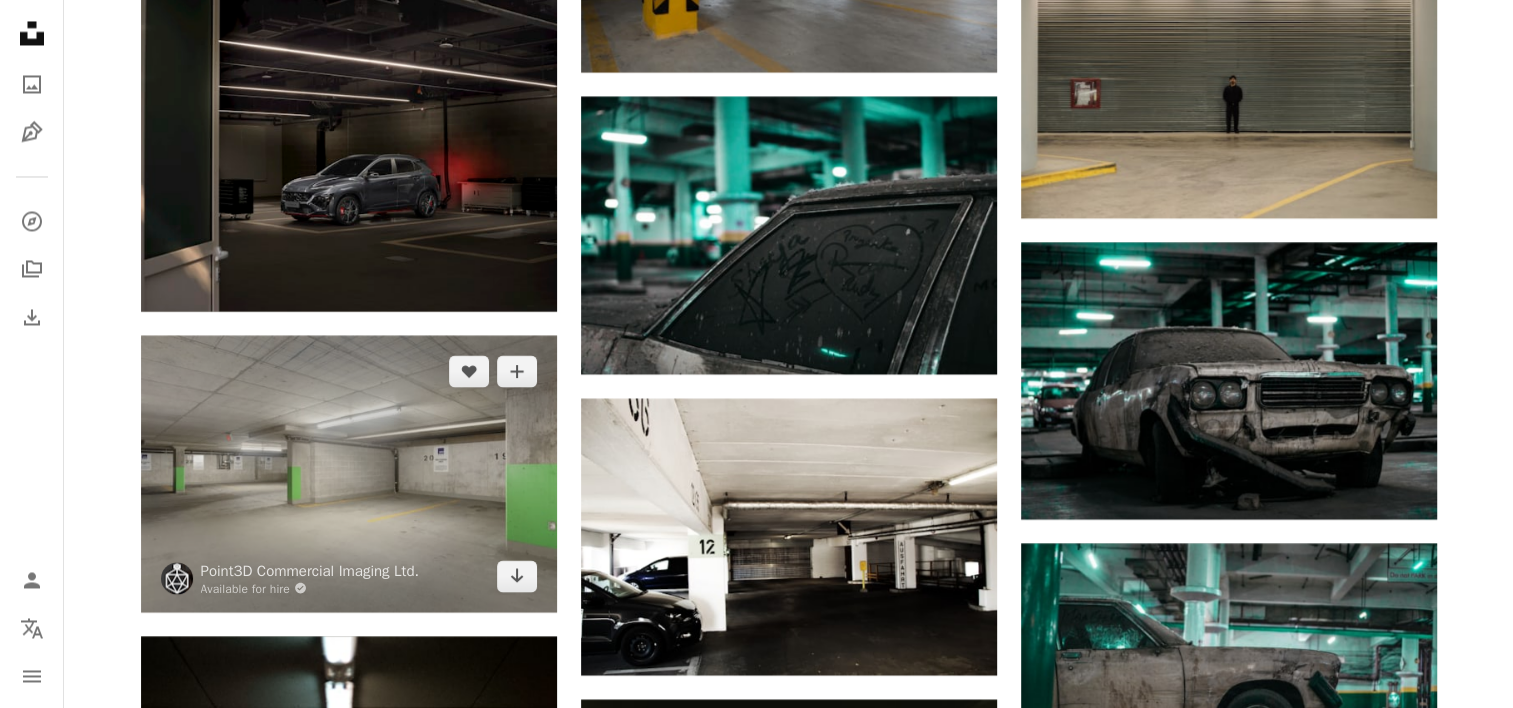 click at bounding box center [349, 473] 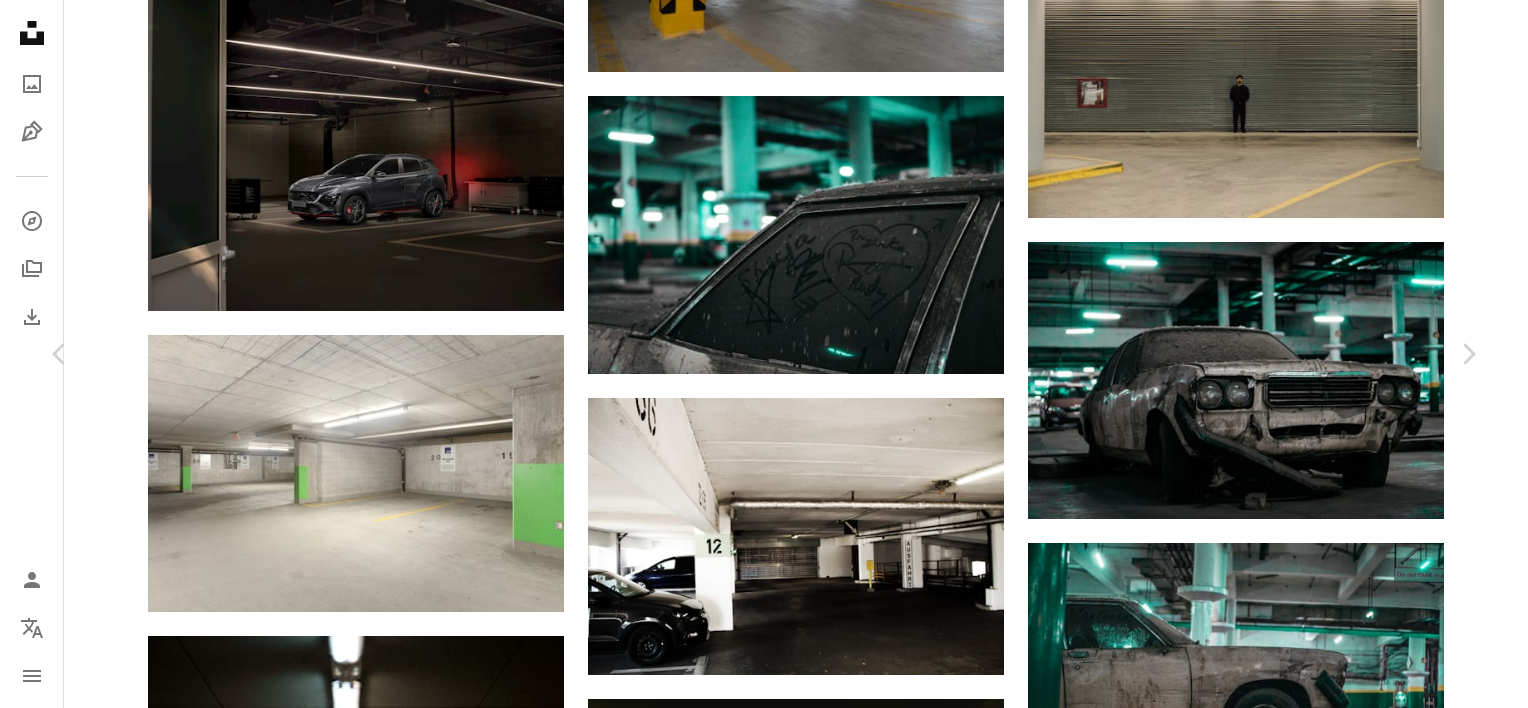 click on "Download free" at bounding box center (1283, 6470) 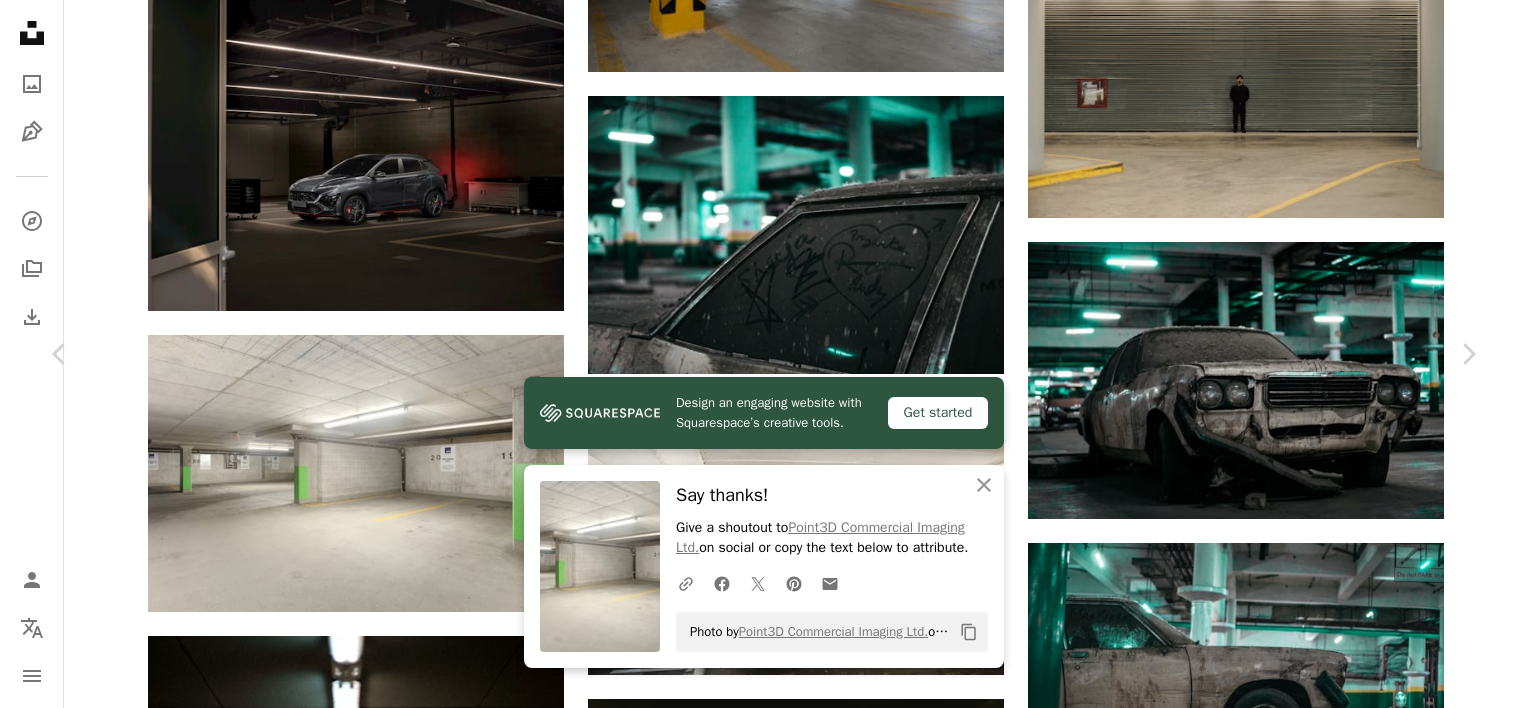 click on "An X shape" at bounding box center [20, 20] 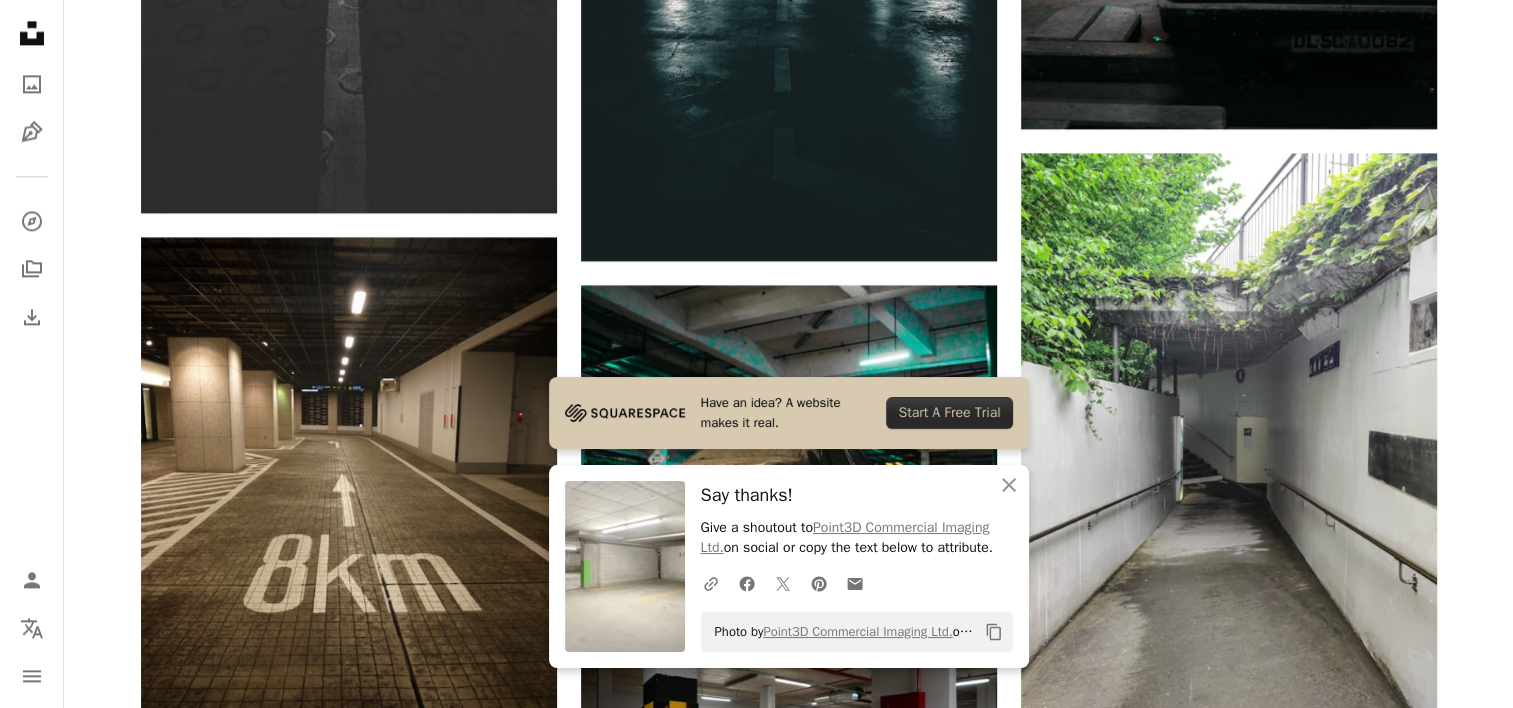 scroll, scrollTop: 2076, scrollLeft: 0, axis: vertical 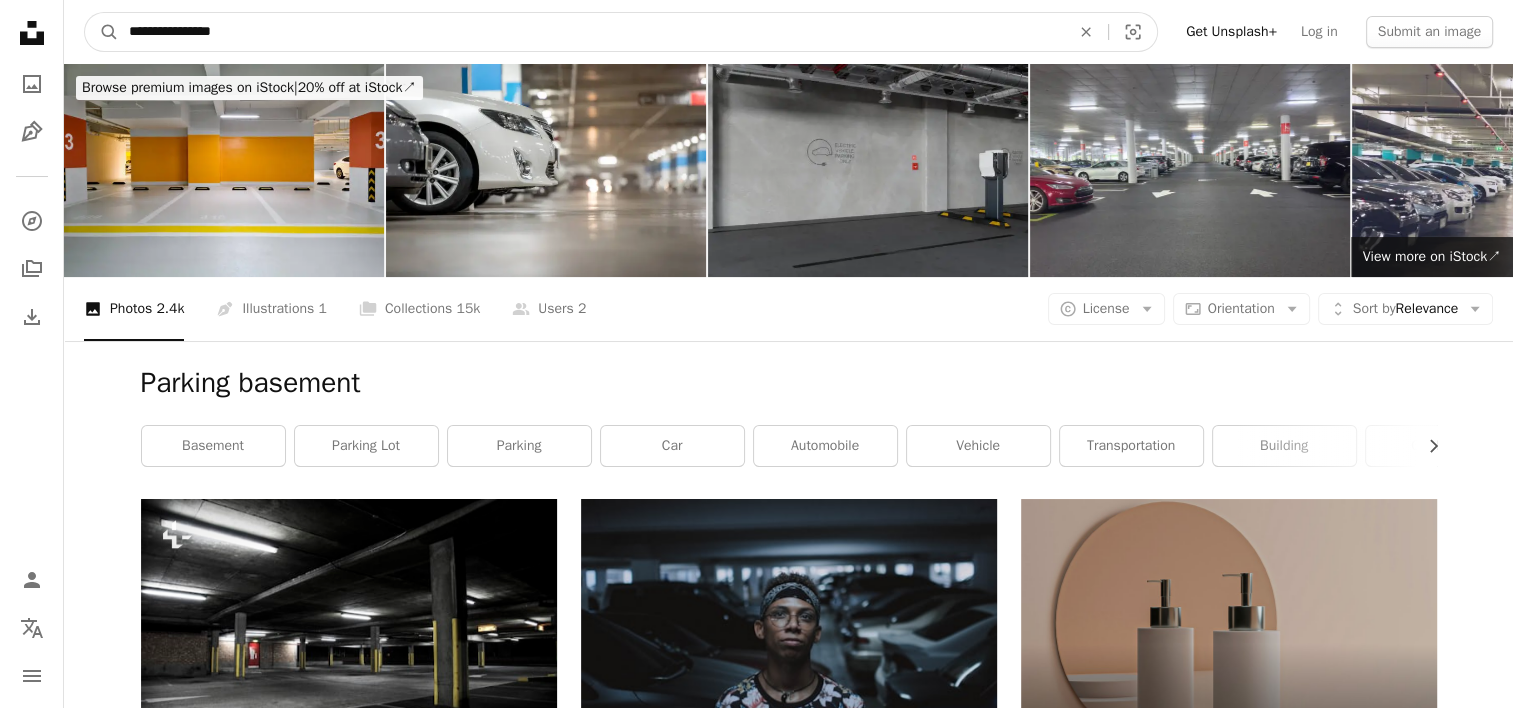 click on "**********" at bounding box center [591, 32] 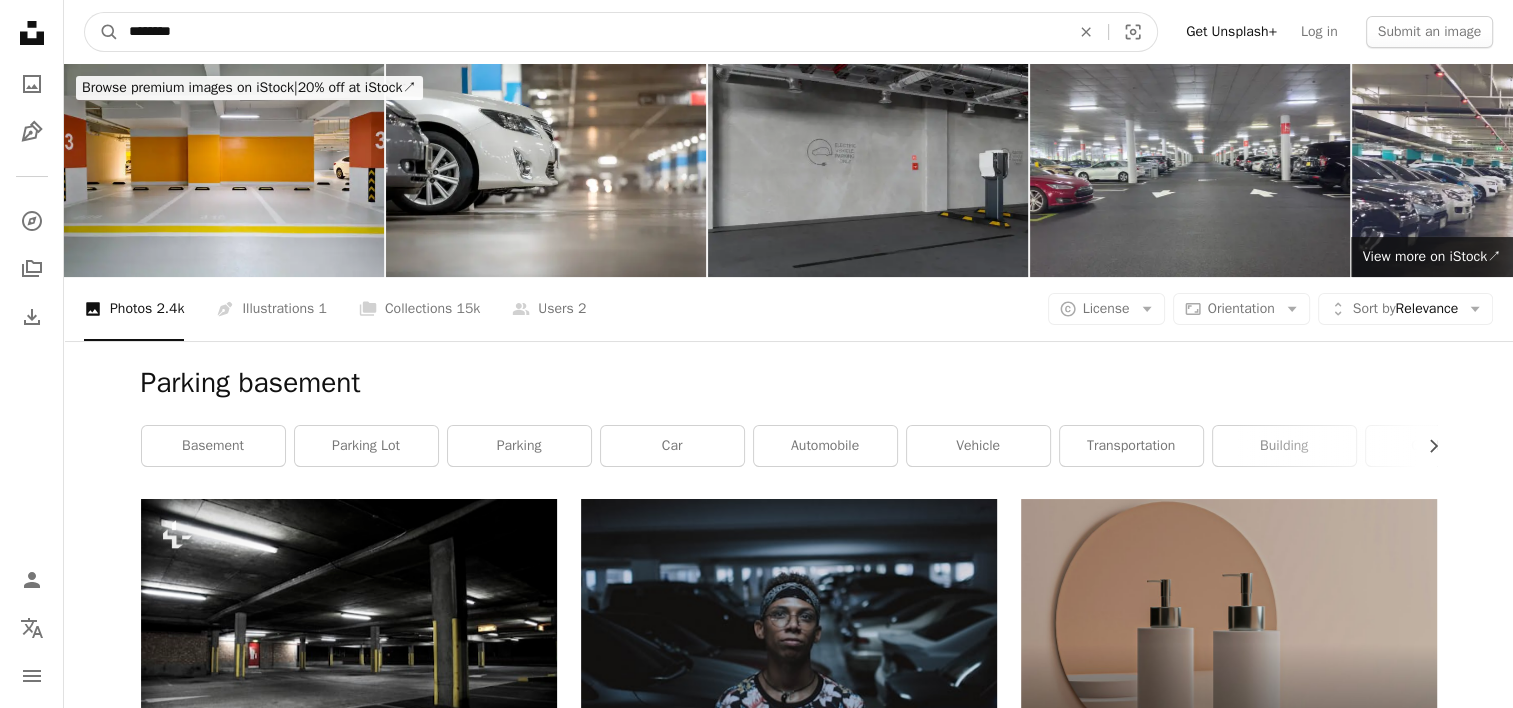 type on "********" 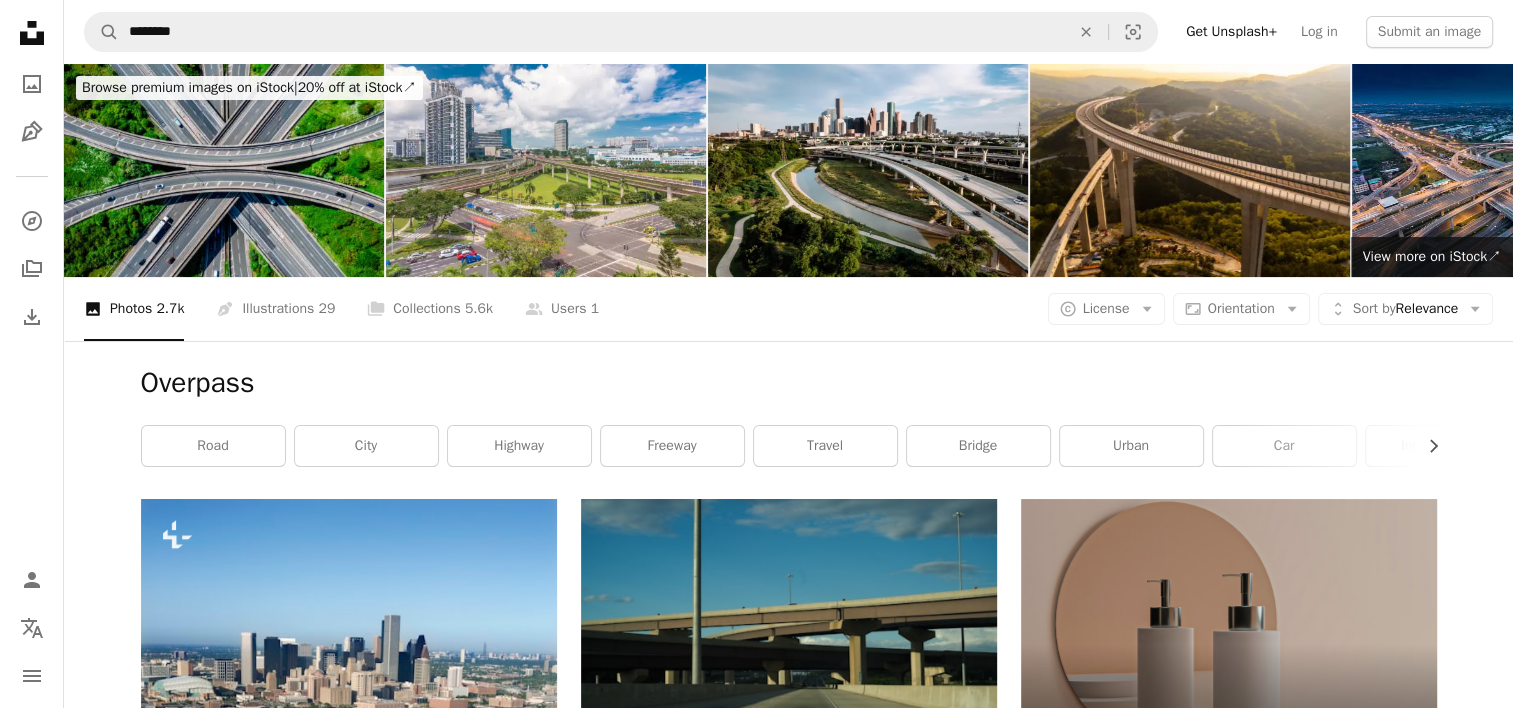 click at bounding box center (1229, 1200) 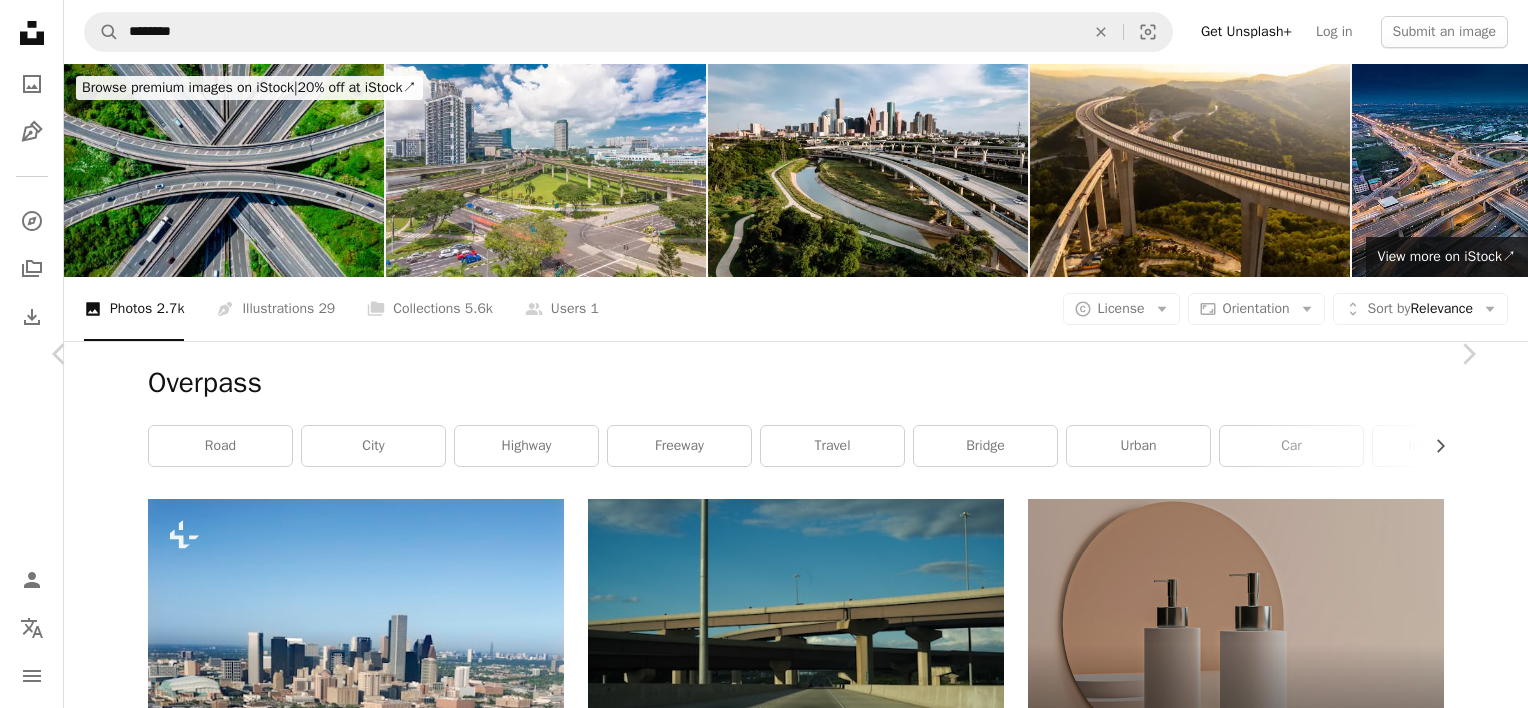 click on "Download free" at bounding box center (1283, 5238) 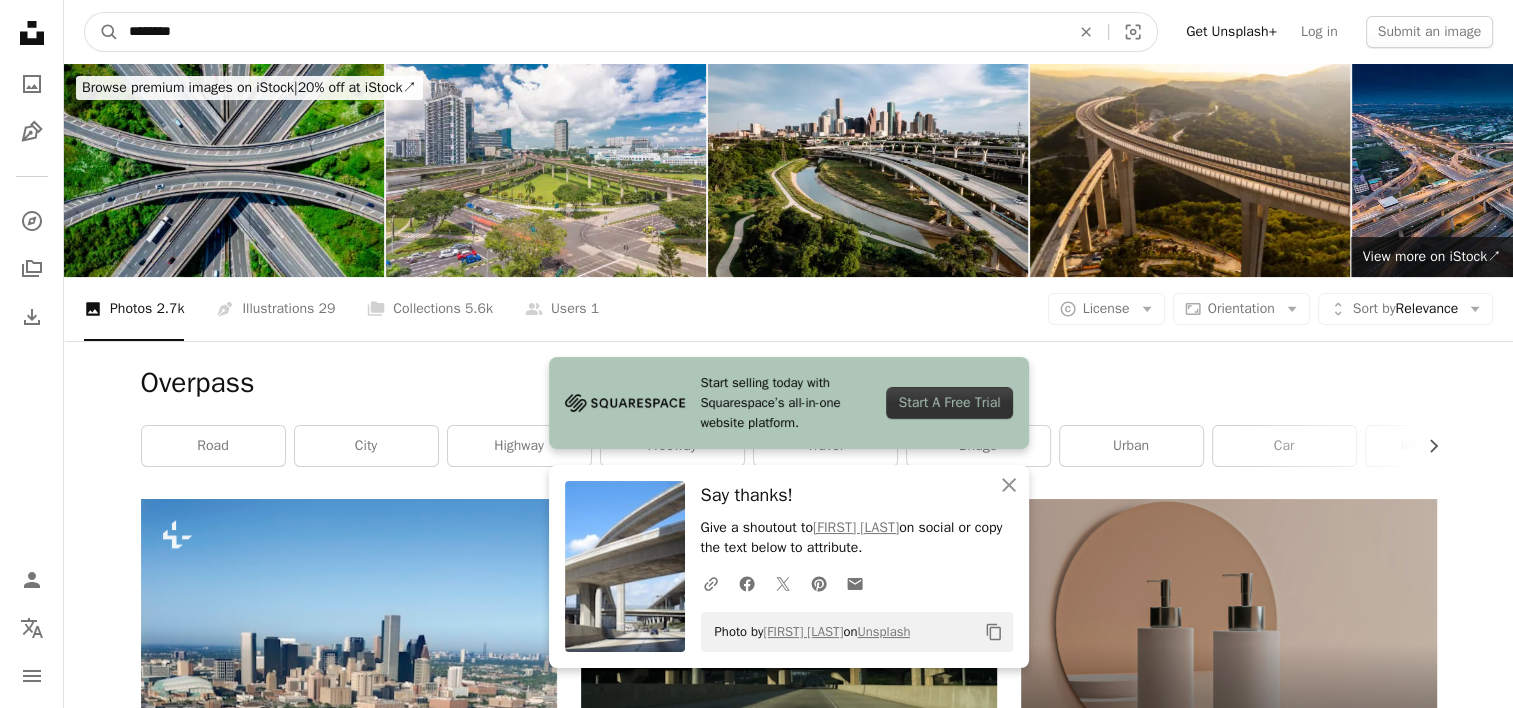 drag, startPoint x: 203, startPoint y: 33, endPoint x: -4, endPoint y: 32, distance: 207.00241 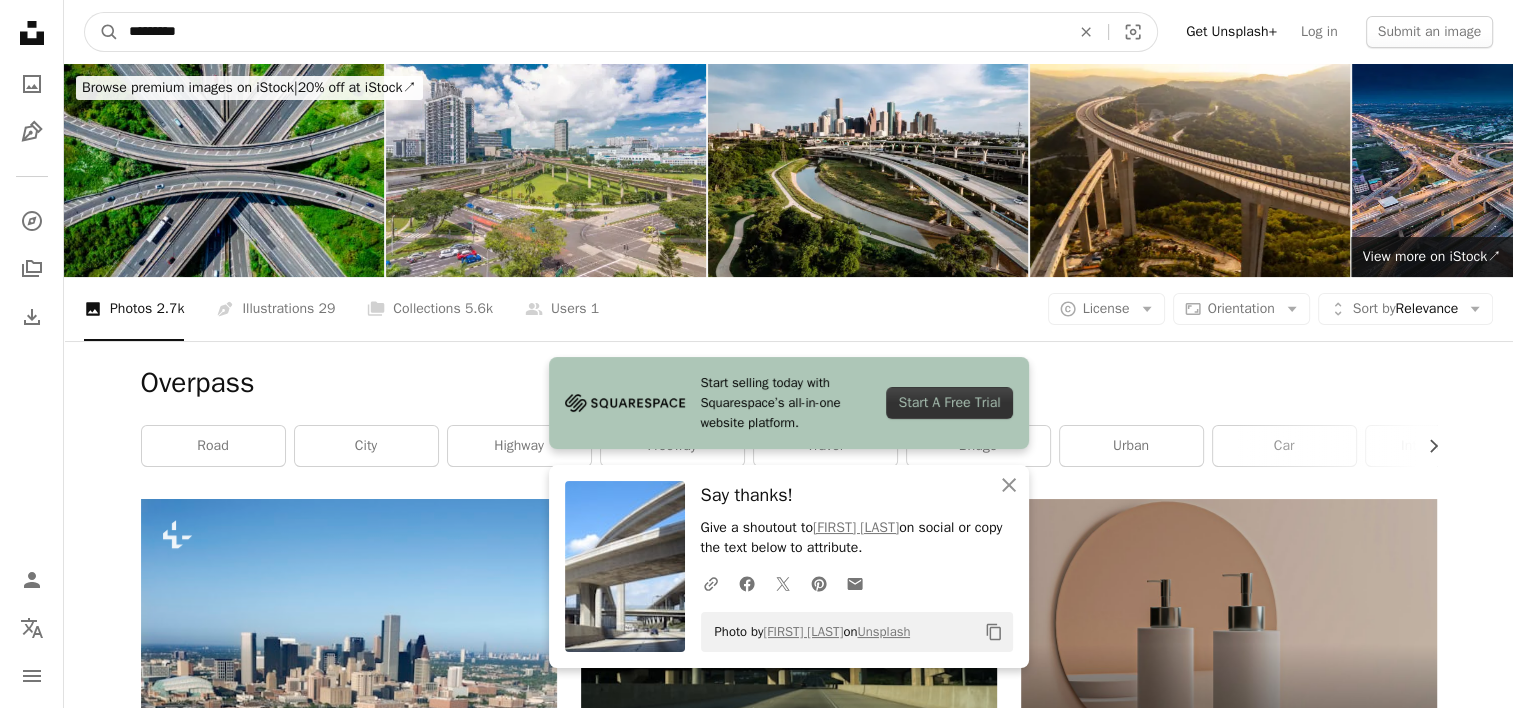 type on "*********" 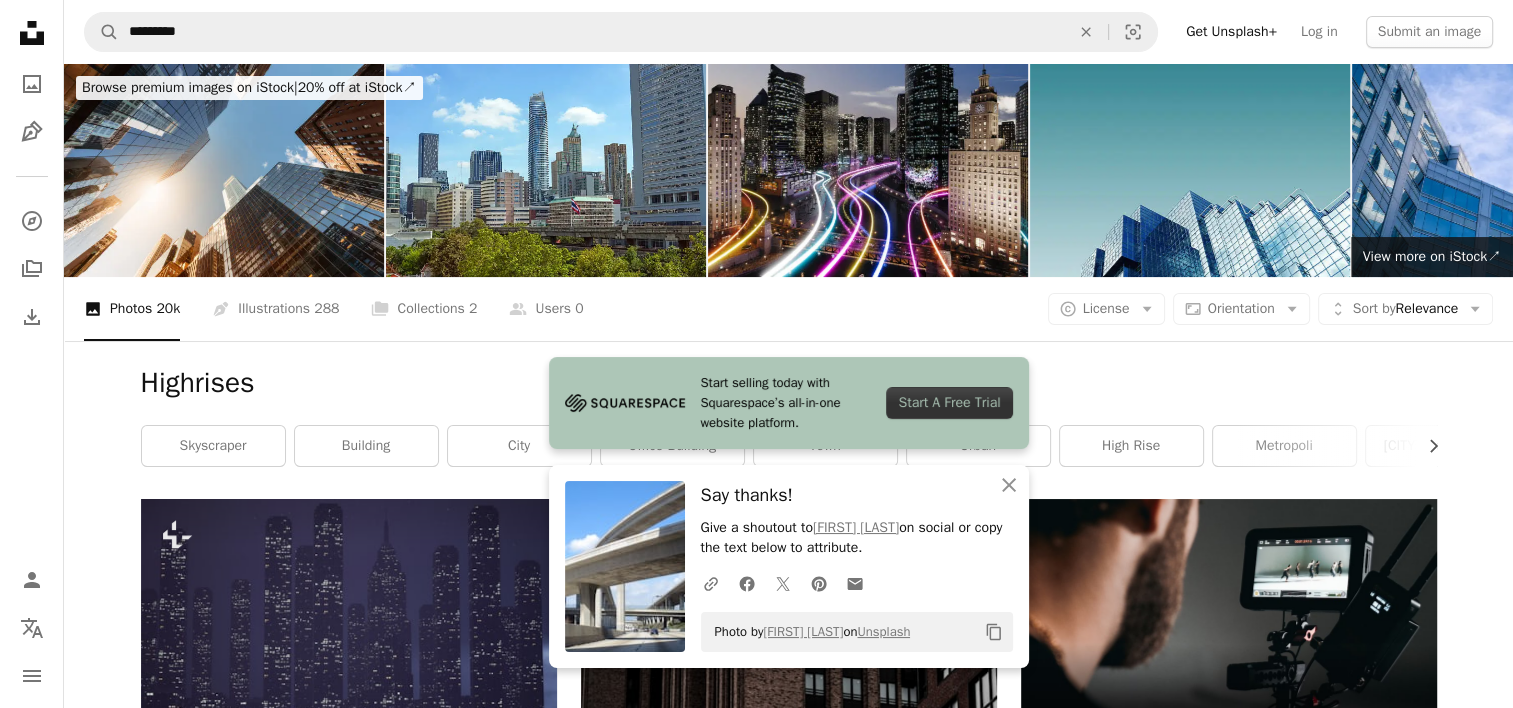 click on "Highrises" at bounding box center (789, 383) 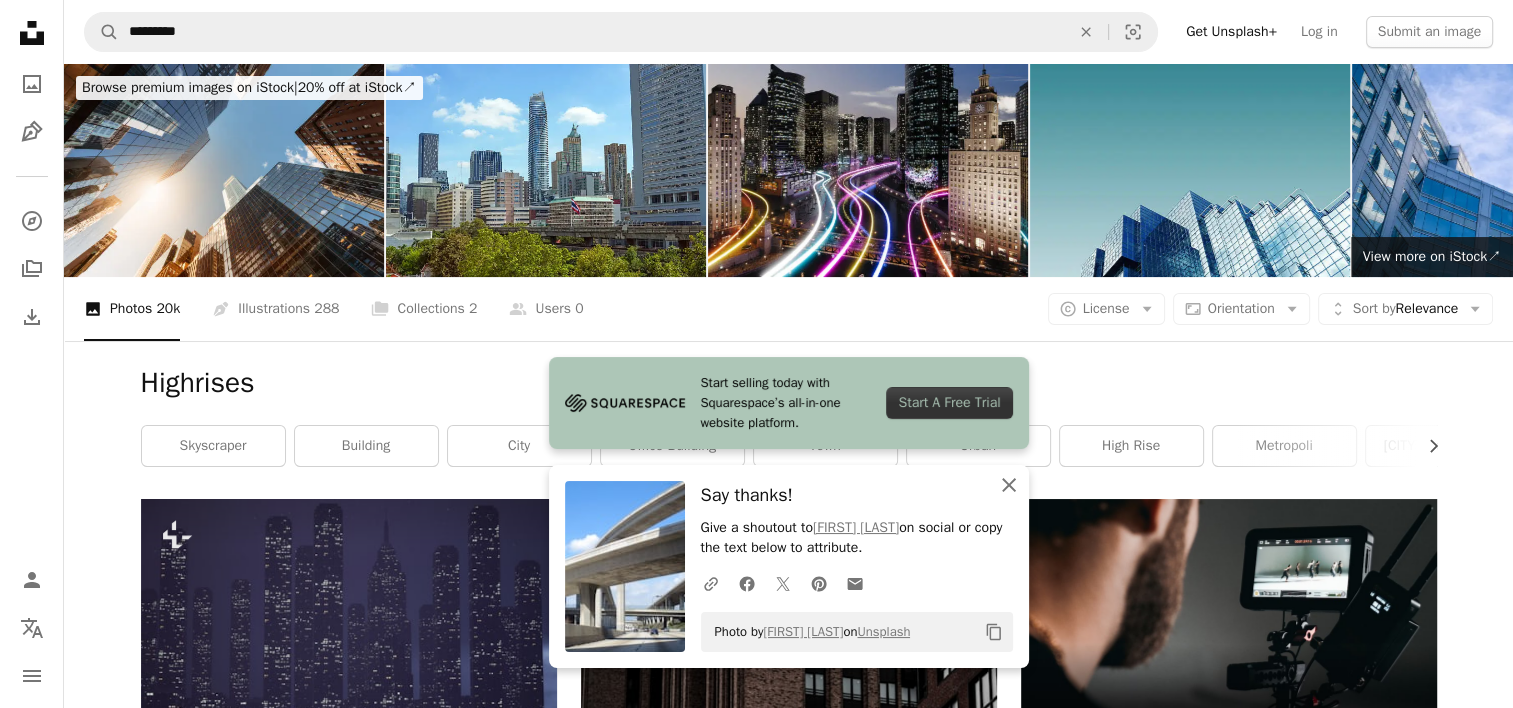 click on "An X shape Close" at bounding box center [1009, 485] 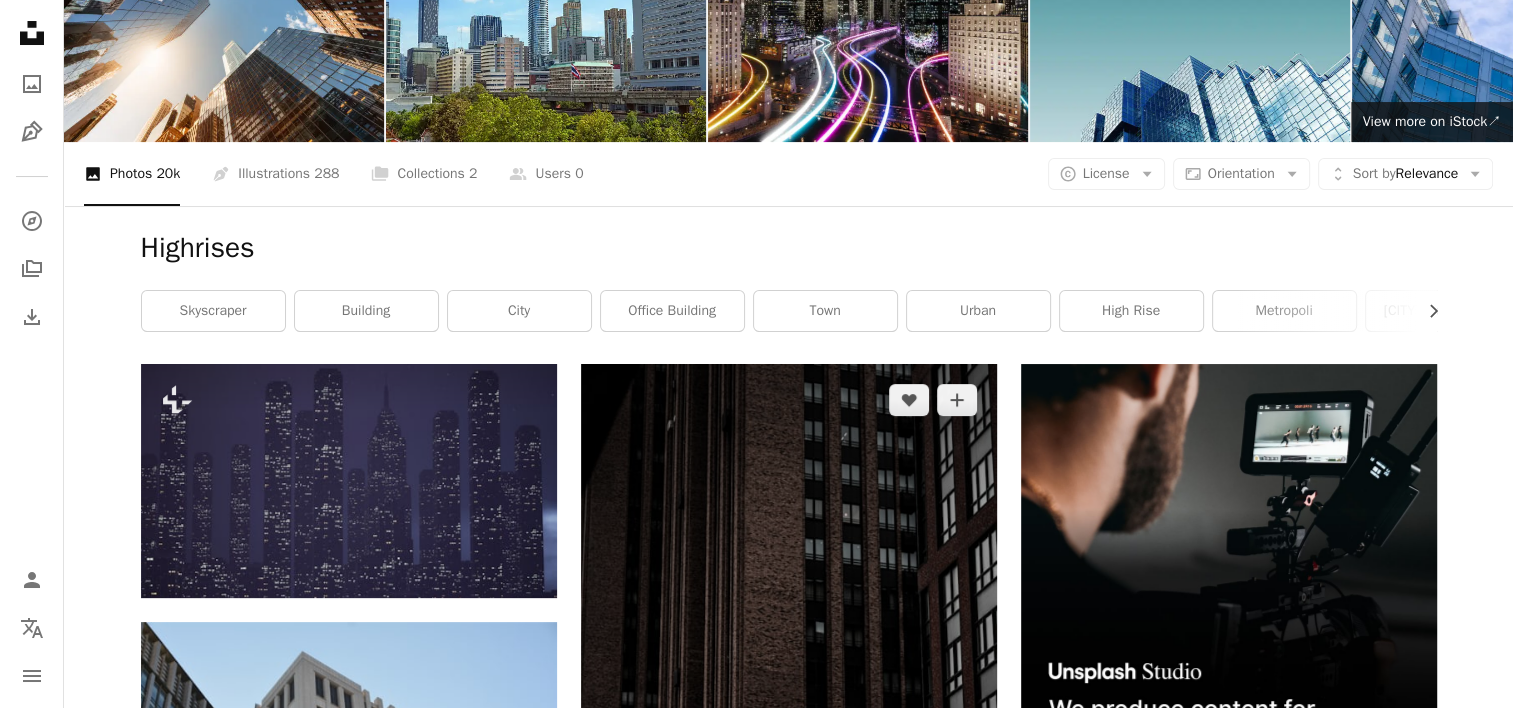 scroll, scrollTop: 0, scrollLeft: 0, axis: both 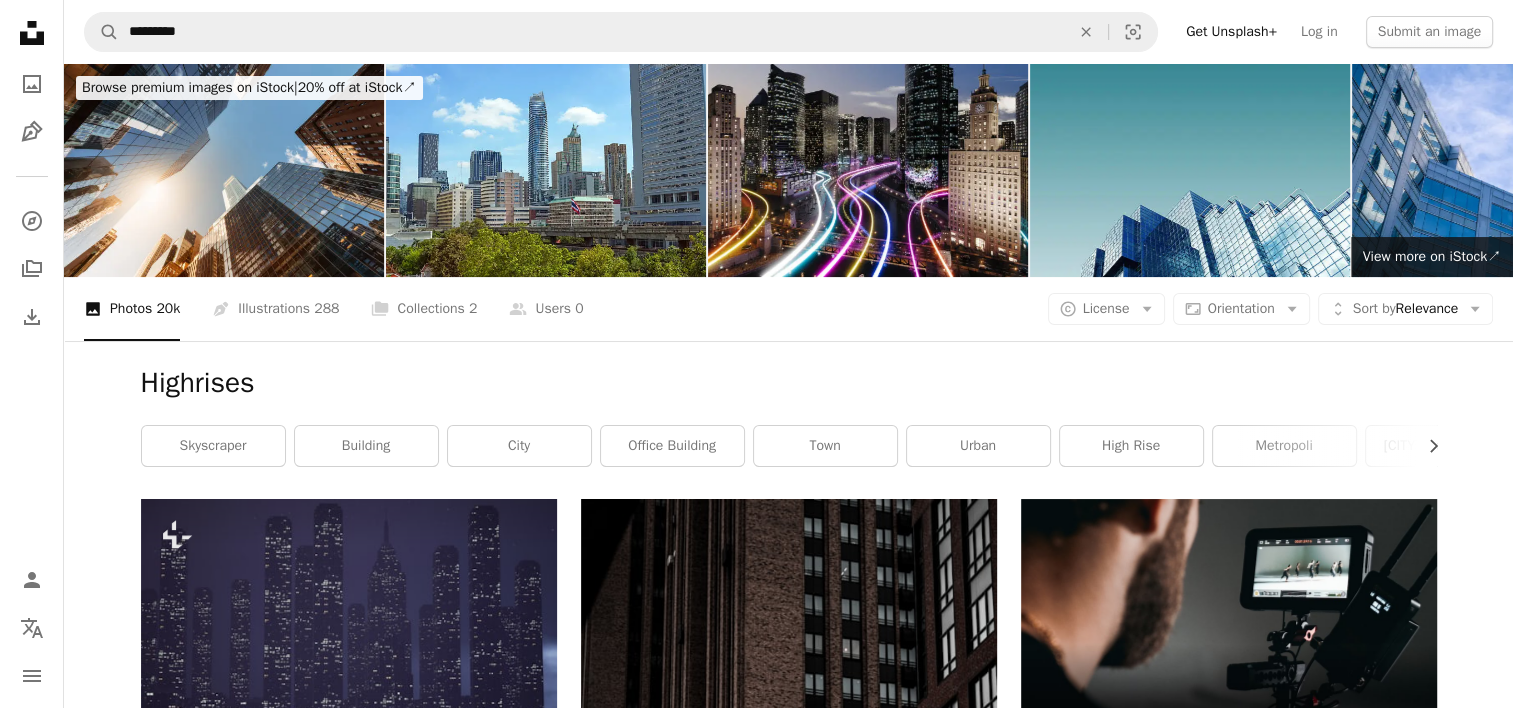 click on "A magnifying glass ********* An X shape Visual search Get Unsplash+ Log in Submit an image" at bounding box center [788, 32] 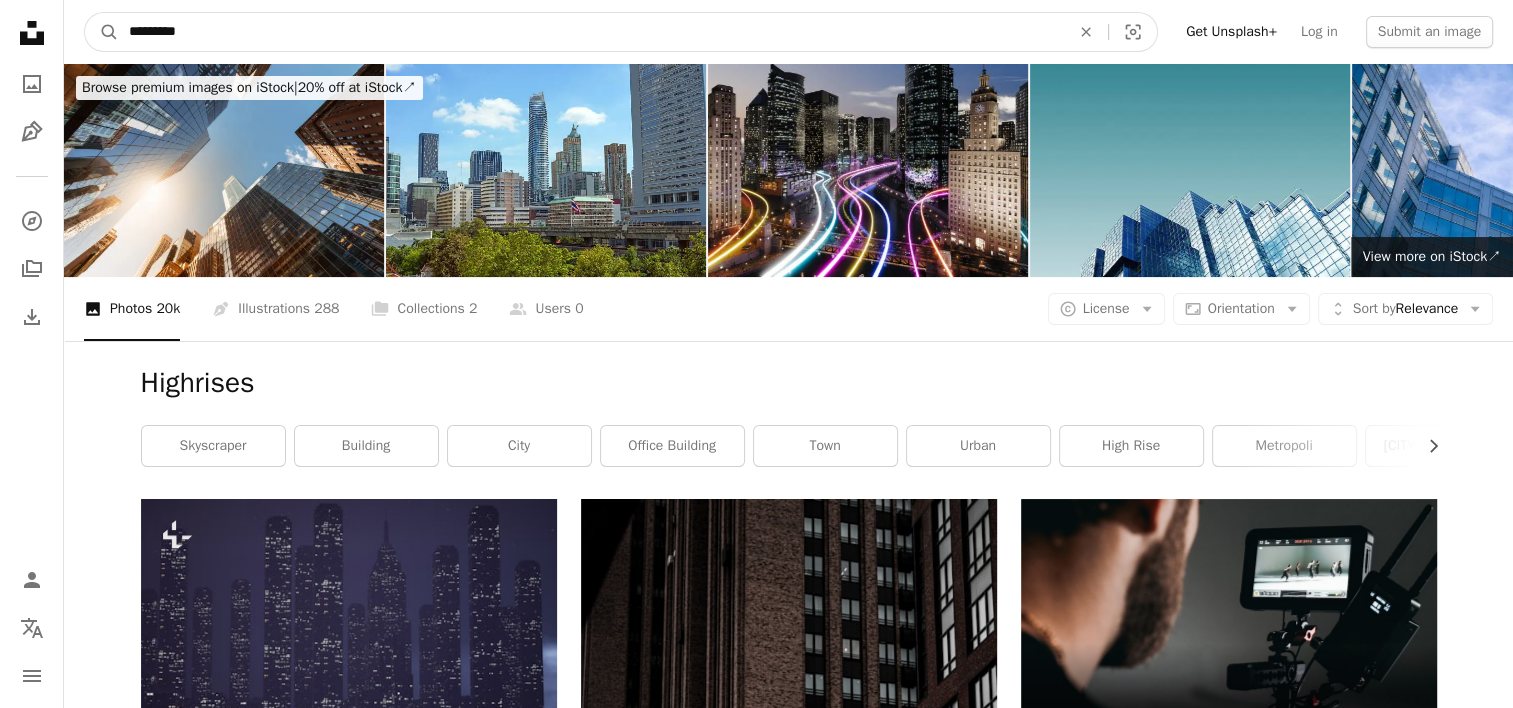 click on "*********" at bounding box center (591, 32) 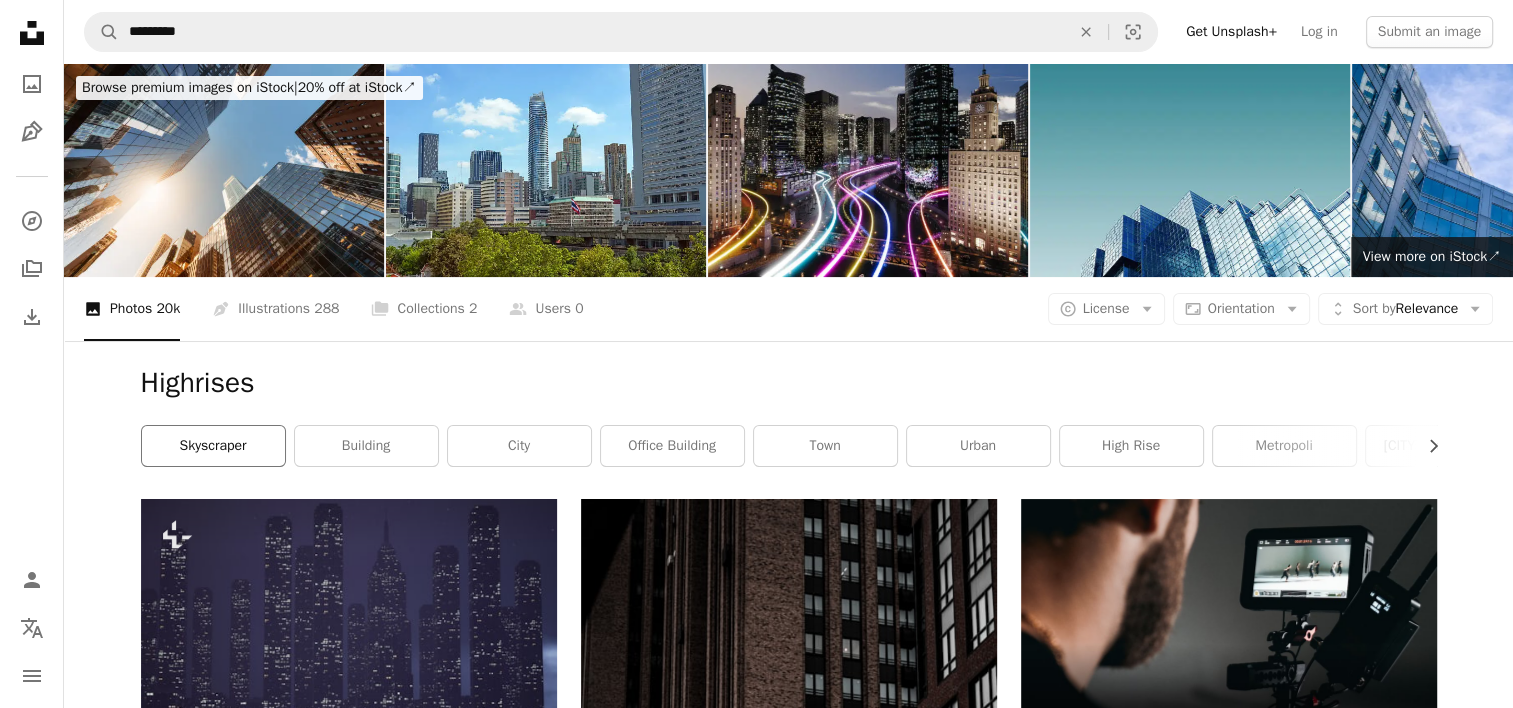 click on "skyscraper" at bounding box center (213, 446) 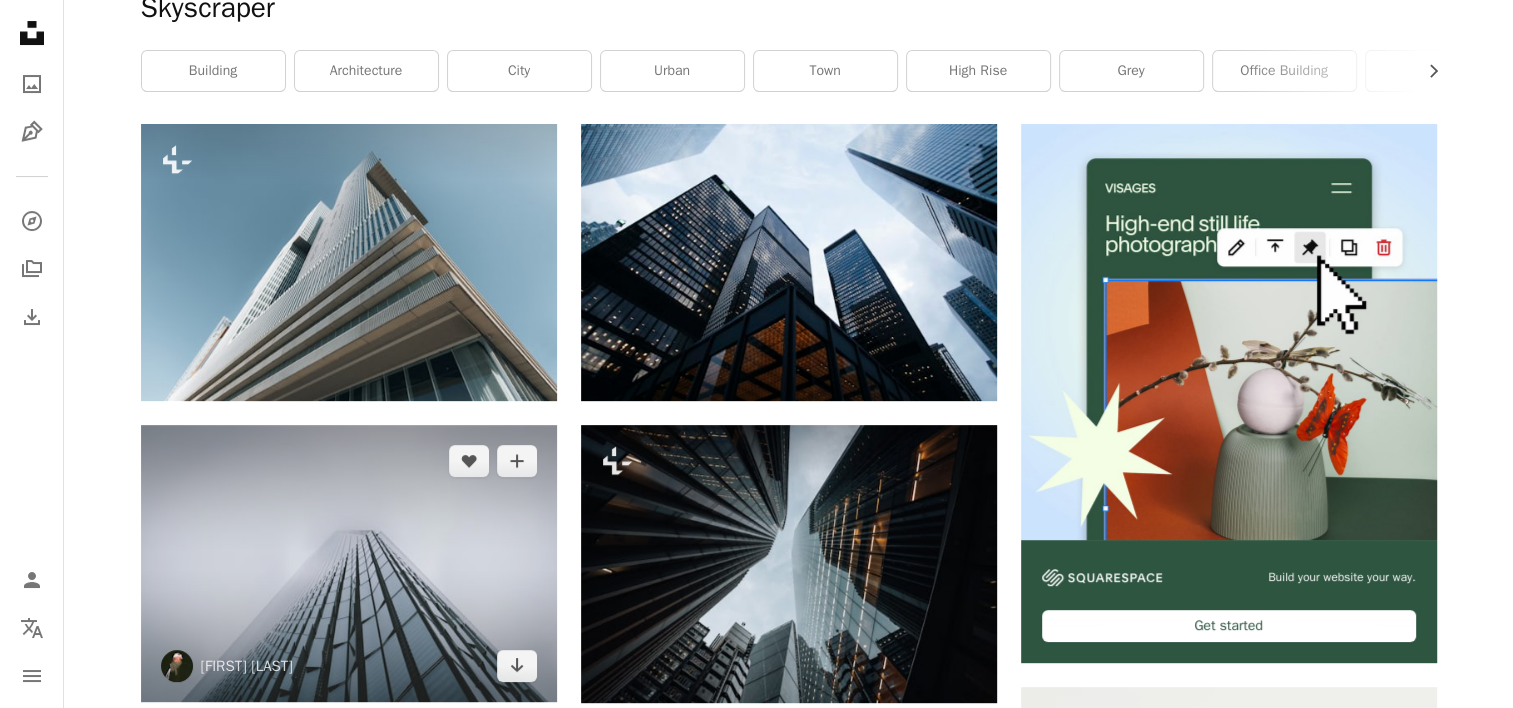 scroll, scrollTop: 0, scrollLeft: 0, axis: both 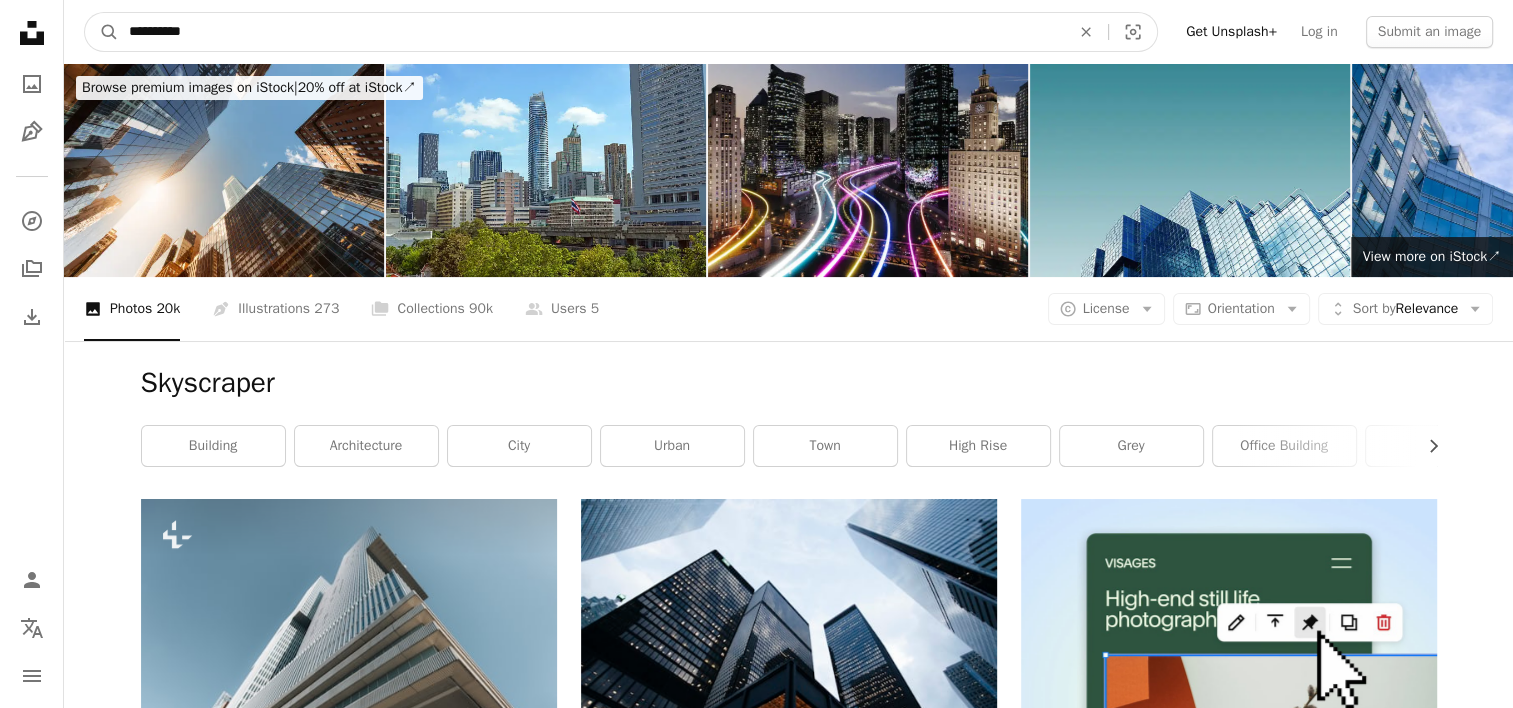 click on "**********" at bounding box center [591, 32] 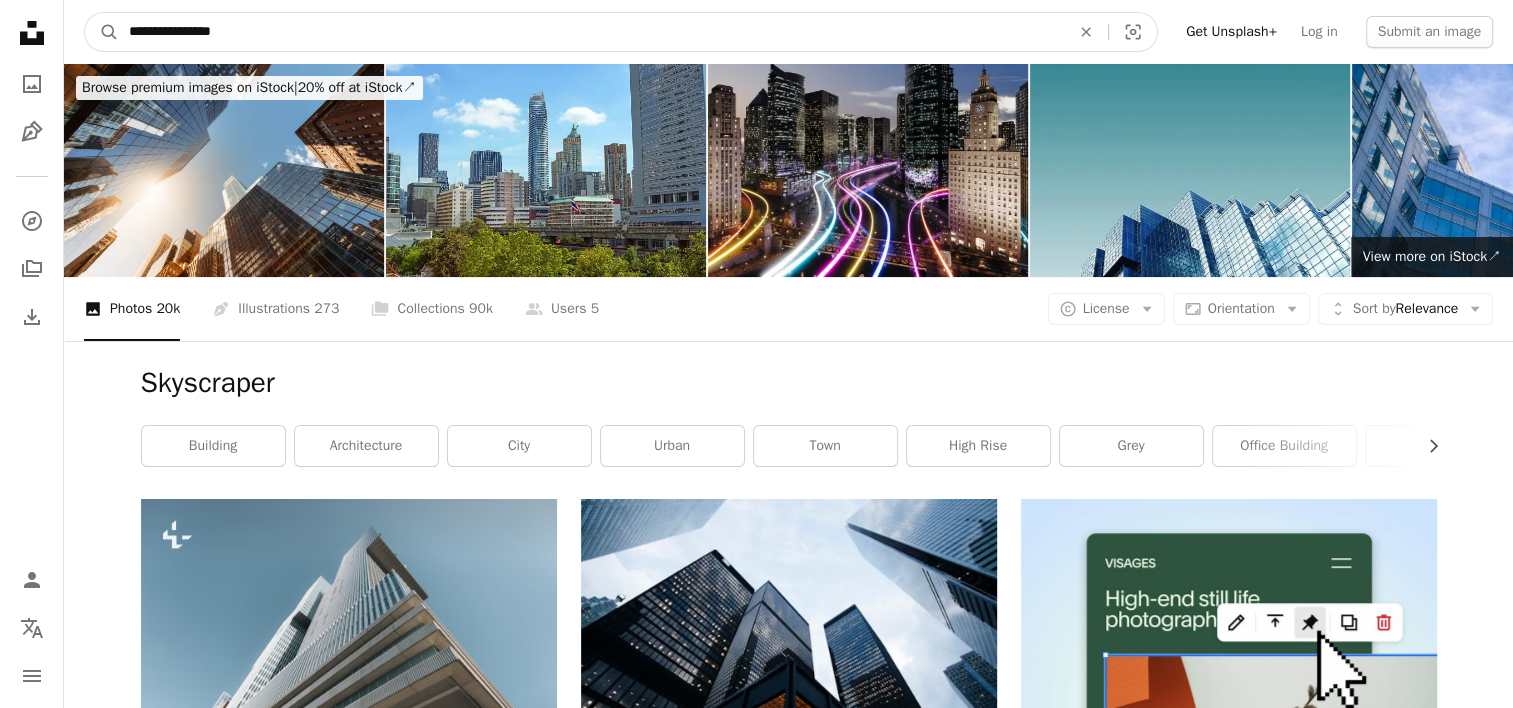 type on "**********" 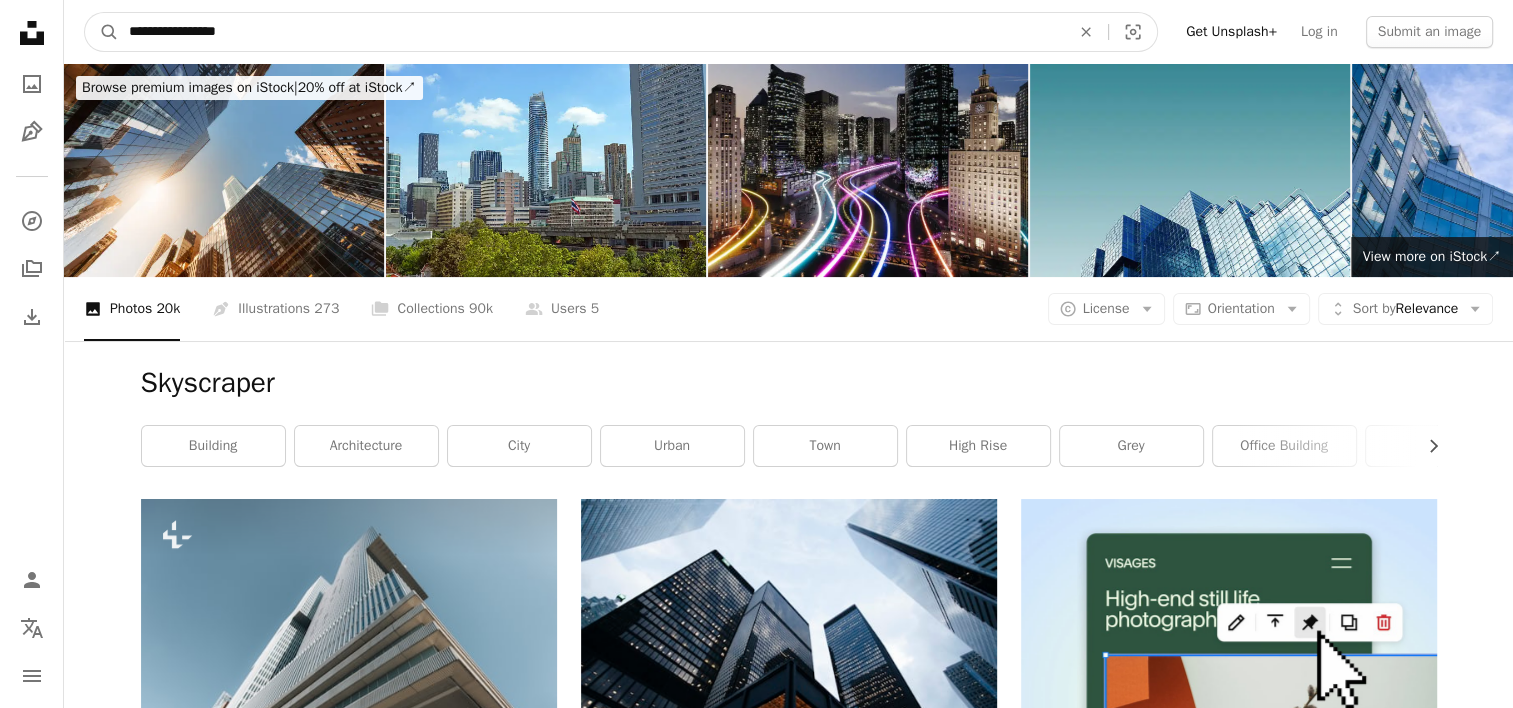 click on "A magnifying glass" at bounding box center [102, 32] 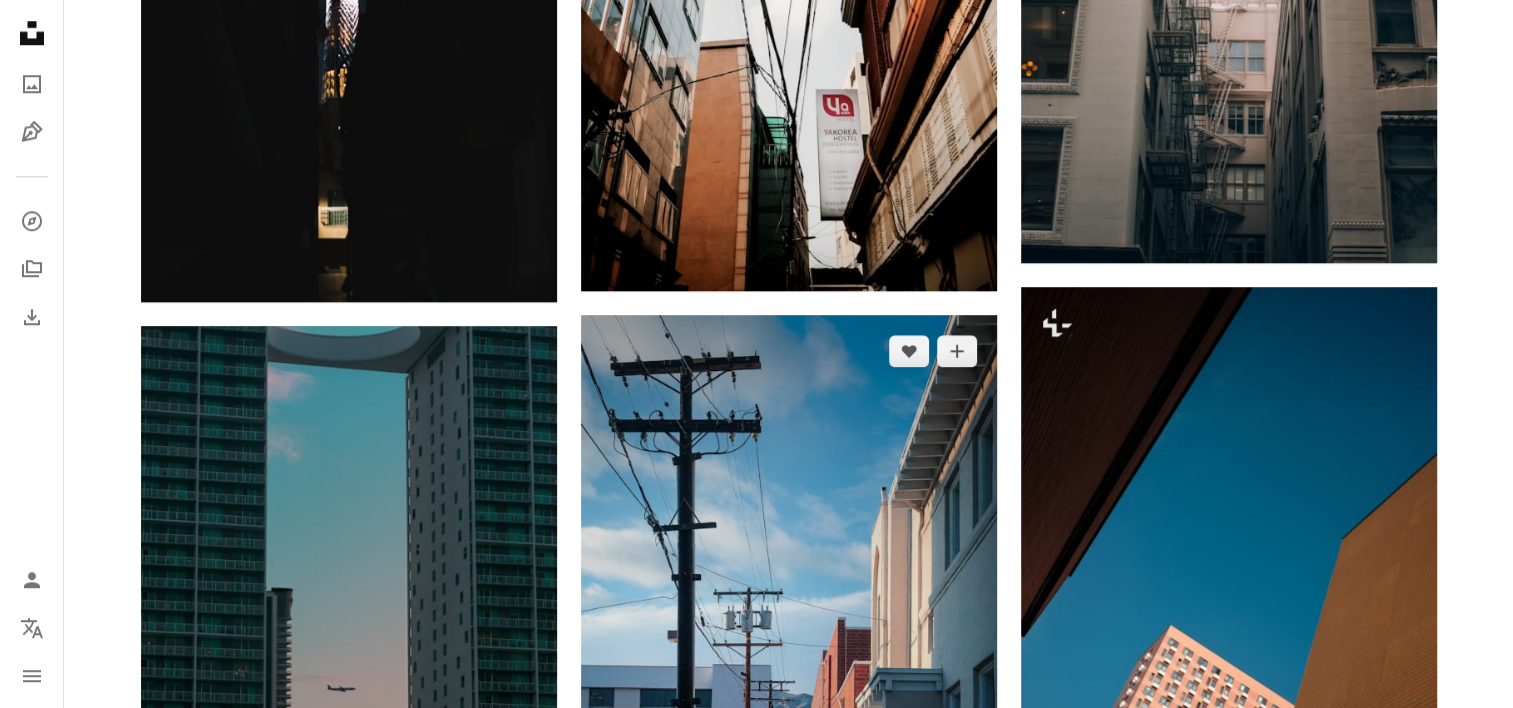 scroll, scrollTop: 1900, scrollLeft: 0, axis: vertical 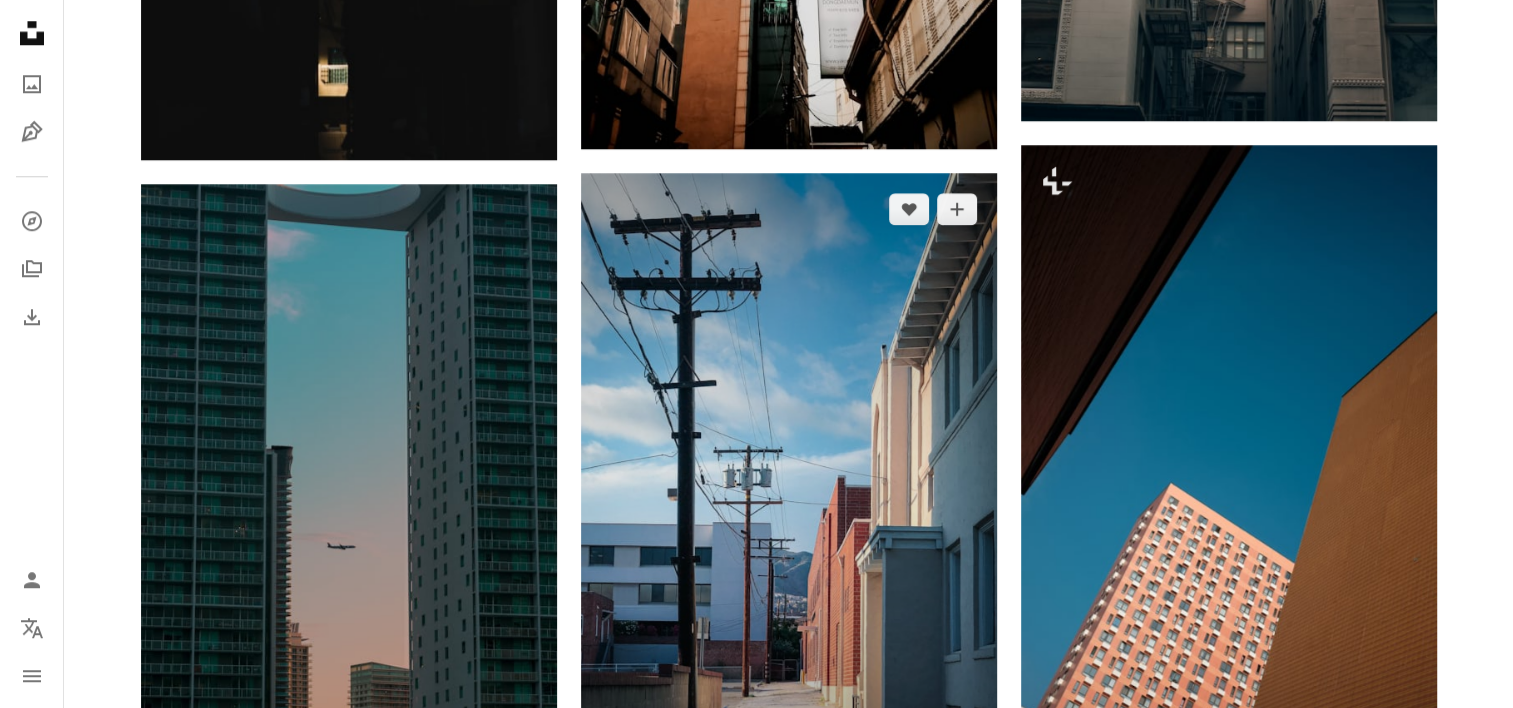 drag, startPoint x: 848, startPoint y: 392, endPoint x: 736, endPoint y: 408, distance: 113.137085 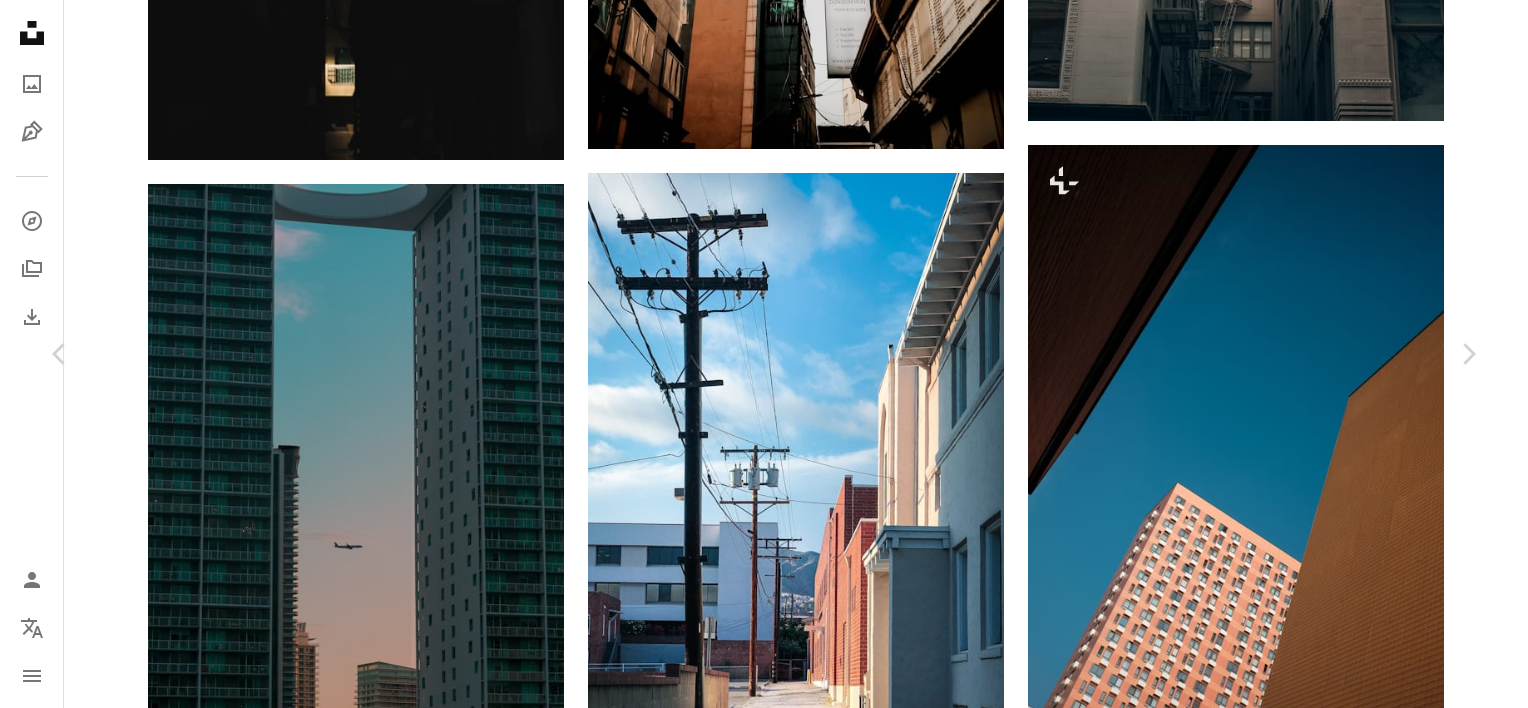 click on "Download free" at bounding box center (1283, 3900) 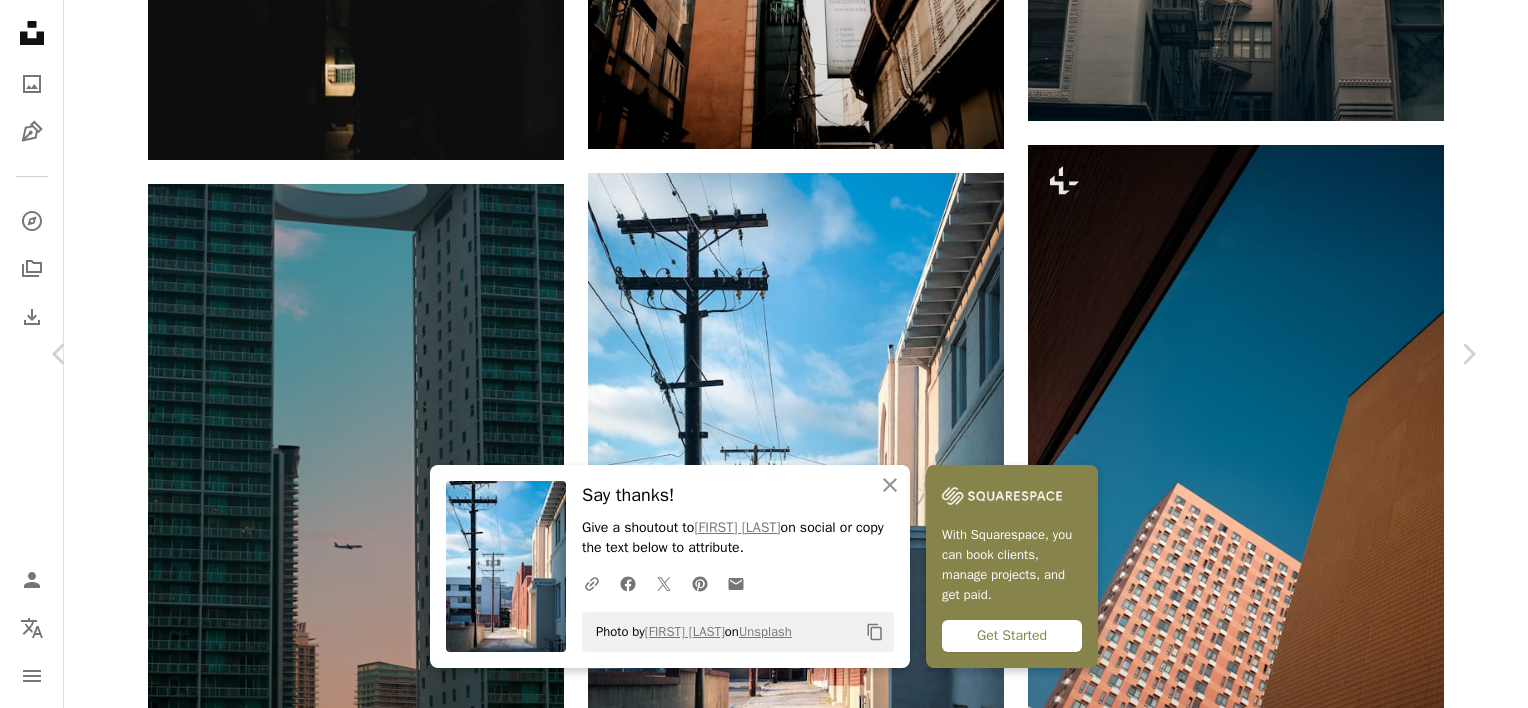 click on "An X shape Chevron left Chevron right An X shape Close Say thanks! Give a shoutout to  [FIRST] [LAST]  on social or copy the text below to attribute. A URL sharing icon (chains) Facebook icon X (formerly Twitter) icon Pinterest icon An envelope Photo by  [FIRST] [LAST]  on  Unsplash
Copy content With Squarespace, you can book clients, manage projects, and get paid. Get Started [FIRST] [LAST] Available for hire A checkmark inside of a circle A heart A plus sign Download free Chevron down Zoom in Views 119,674 Downloads 1,472 A forward-right arrow Share Info icon Info More Actions Alley way in the late afternoon sun, somewhere in Los Angeles California. Calendar outlined Published on  [DATE], [YEAR] Camera Apple, iPhone X Safety Free to use under the  Unsplash License street urban alley urban landscape brick building powerline utility pole telephone pole blue cable power lines electric transmission tower Free pictures Browse premium related images on iStock  |  View more on iStock  ↗" at bounding box center [764, 4207] 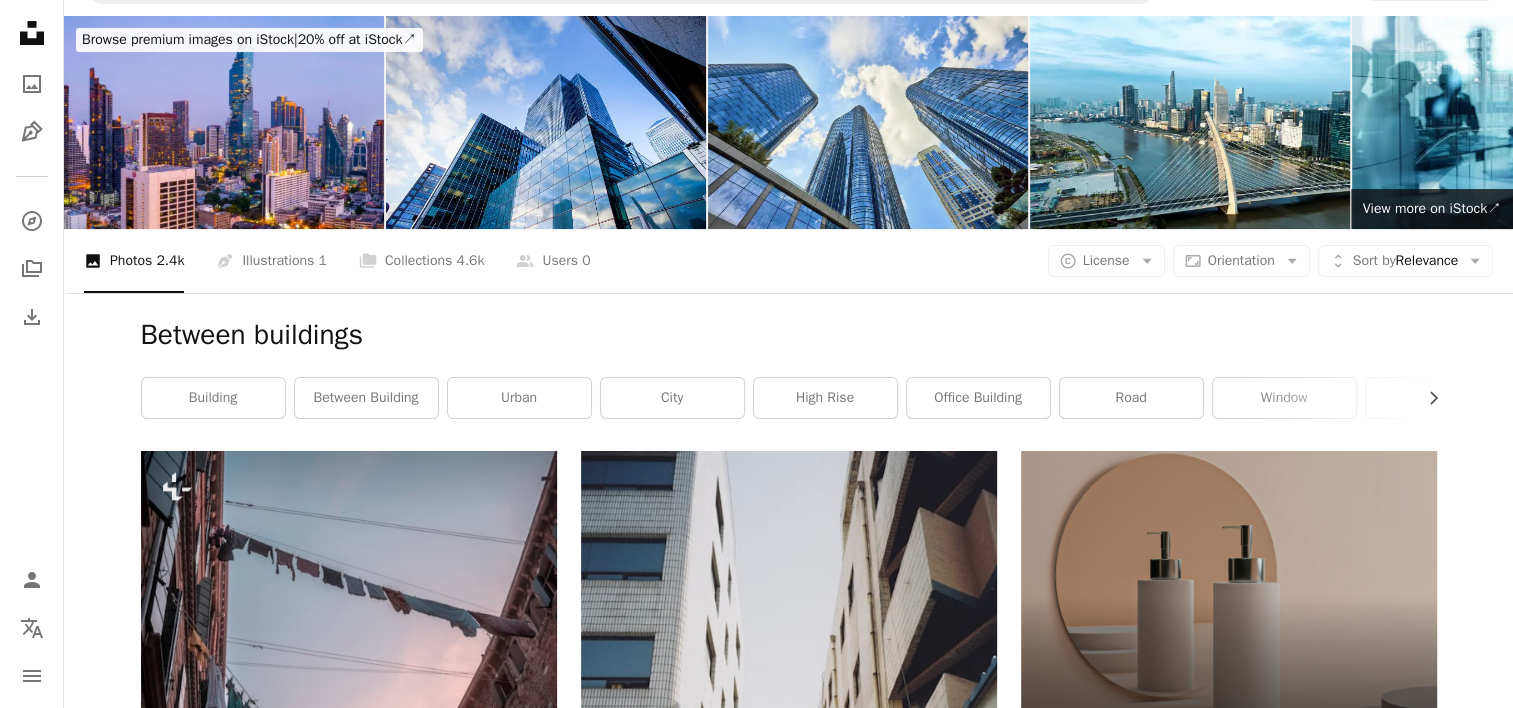 scroll, scrollTop: 0, scrollLeft: 0, axis: both 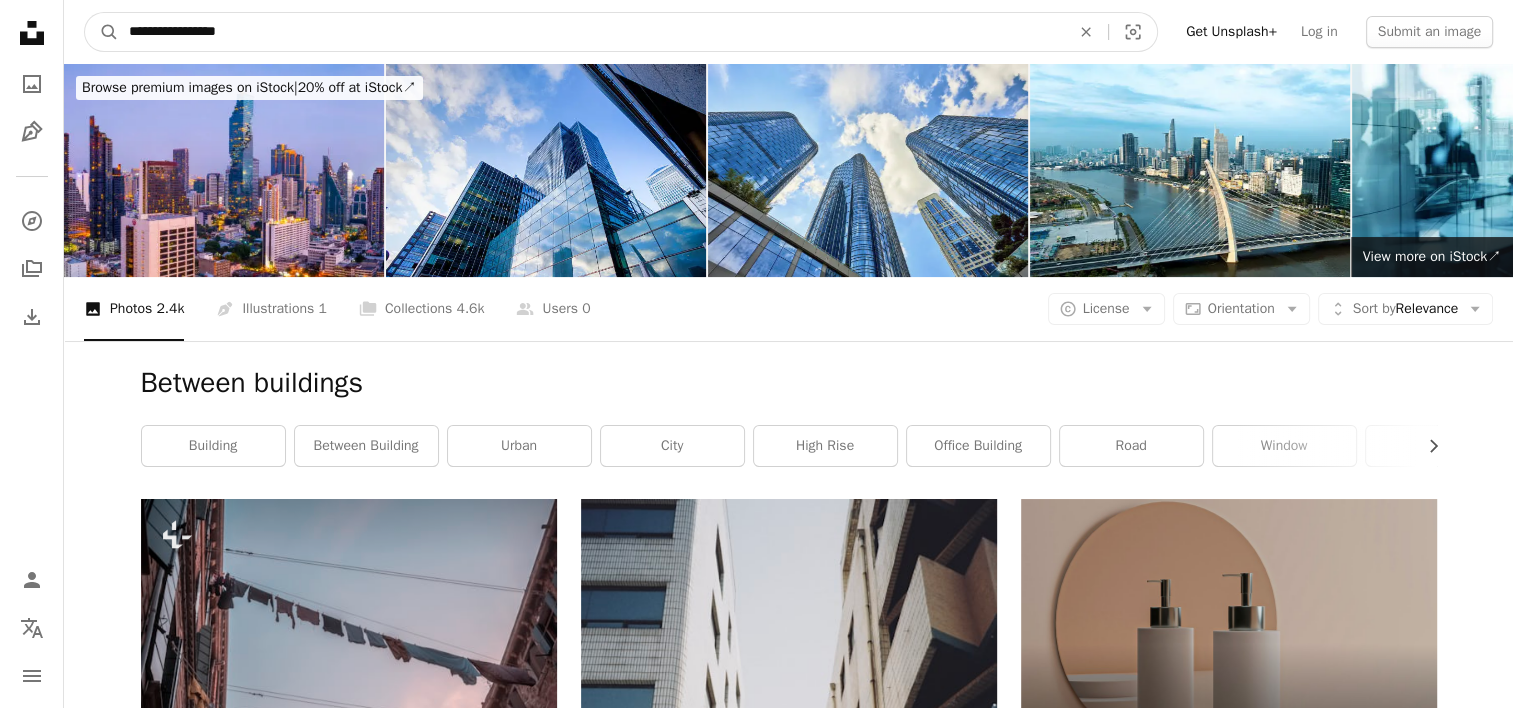 click on "**********" at bounding box center [591, 32] 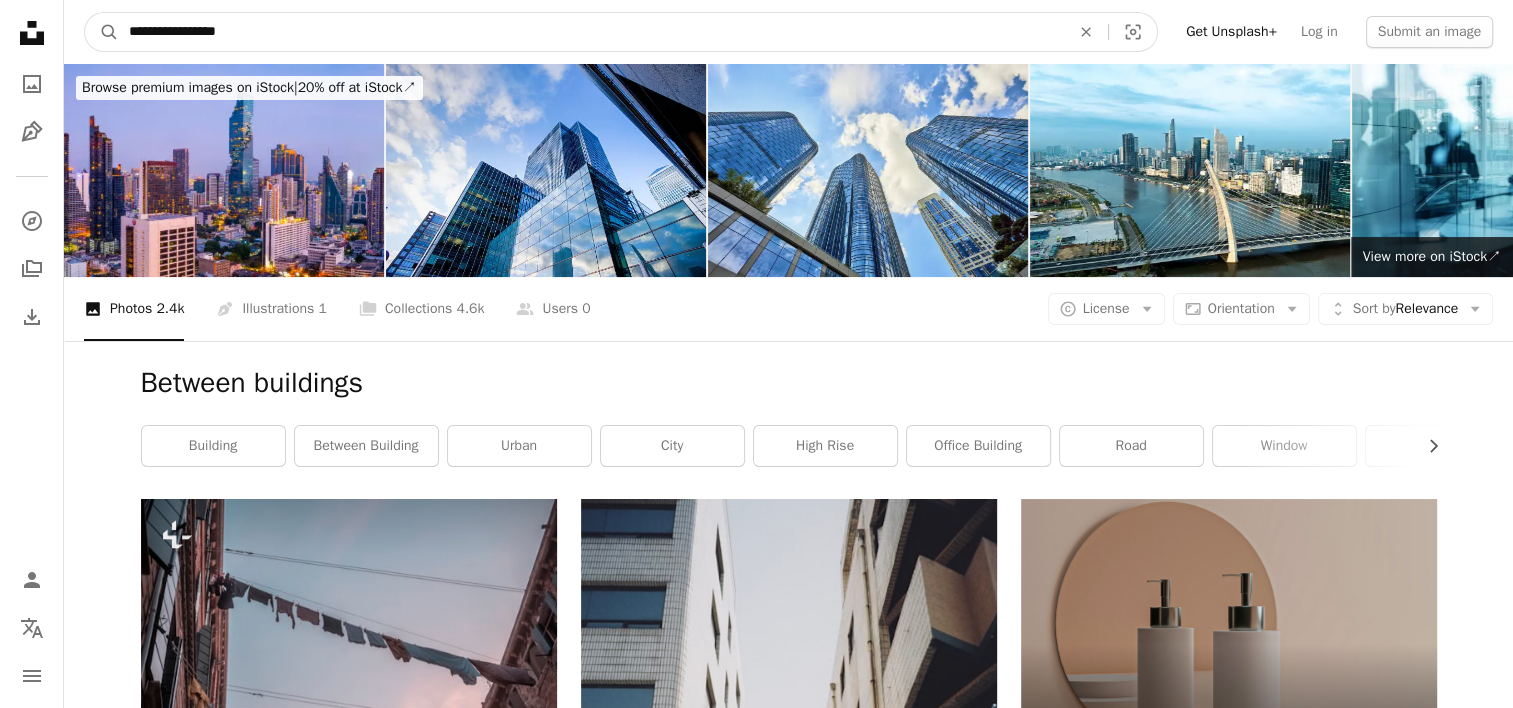 type on "**********" 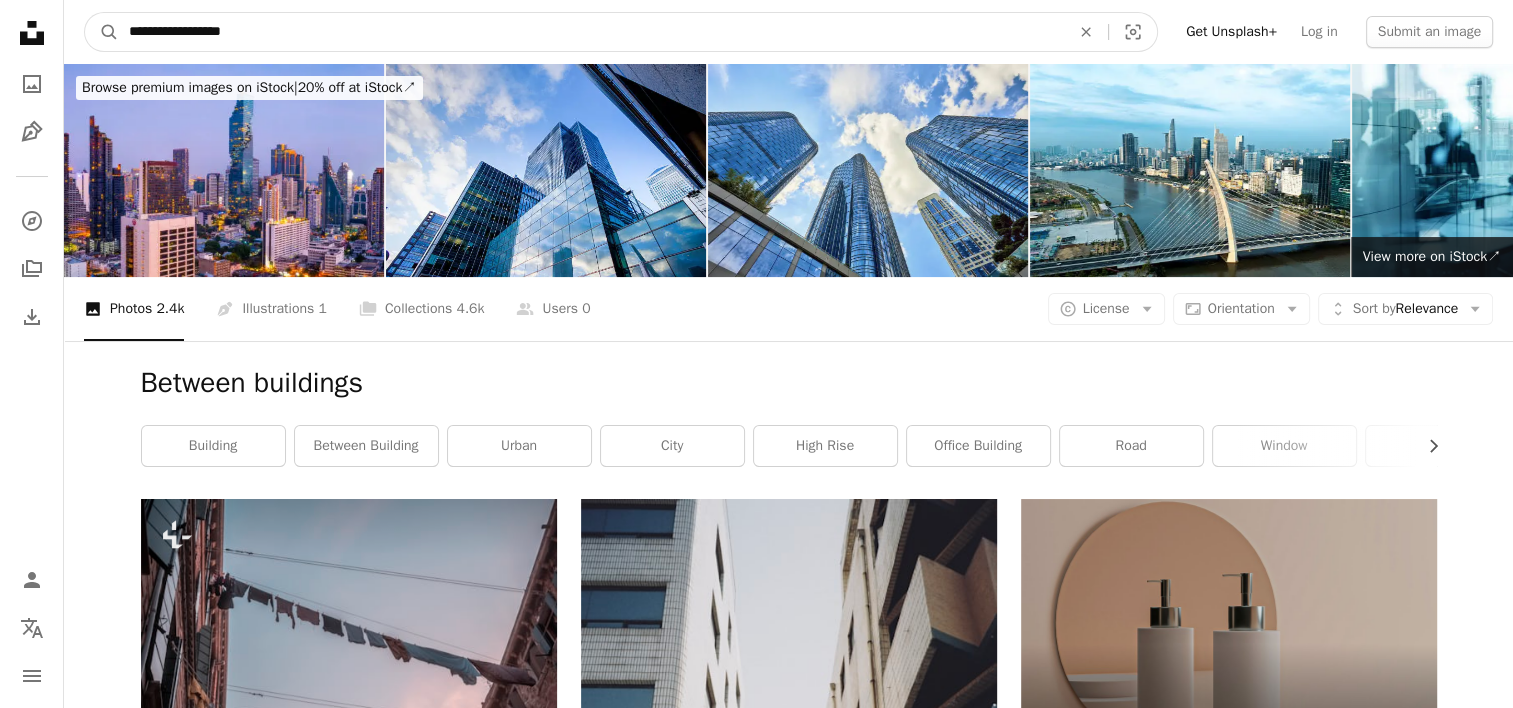 click on "A magnifying glass" at bounding box center [102, 32] 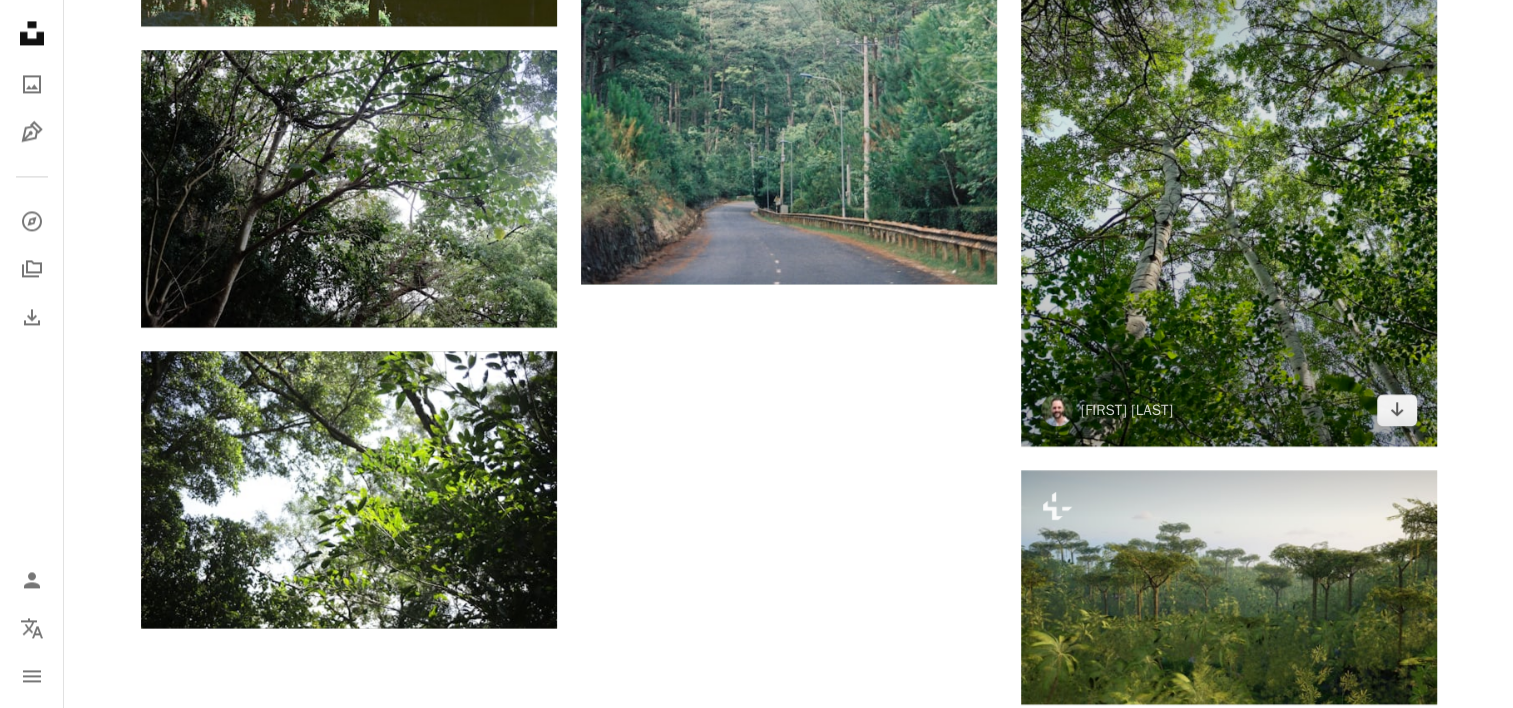 scroll, scrollTop: 3300, scrollLeft: 0, axis: vertical 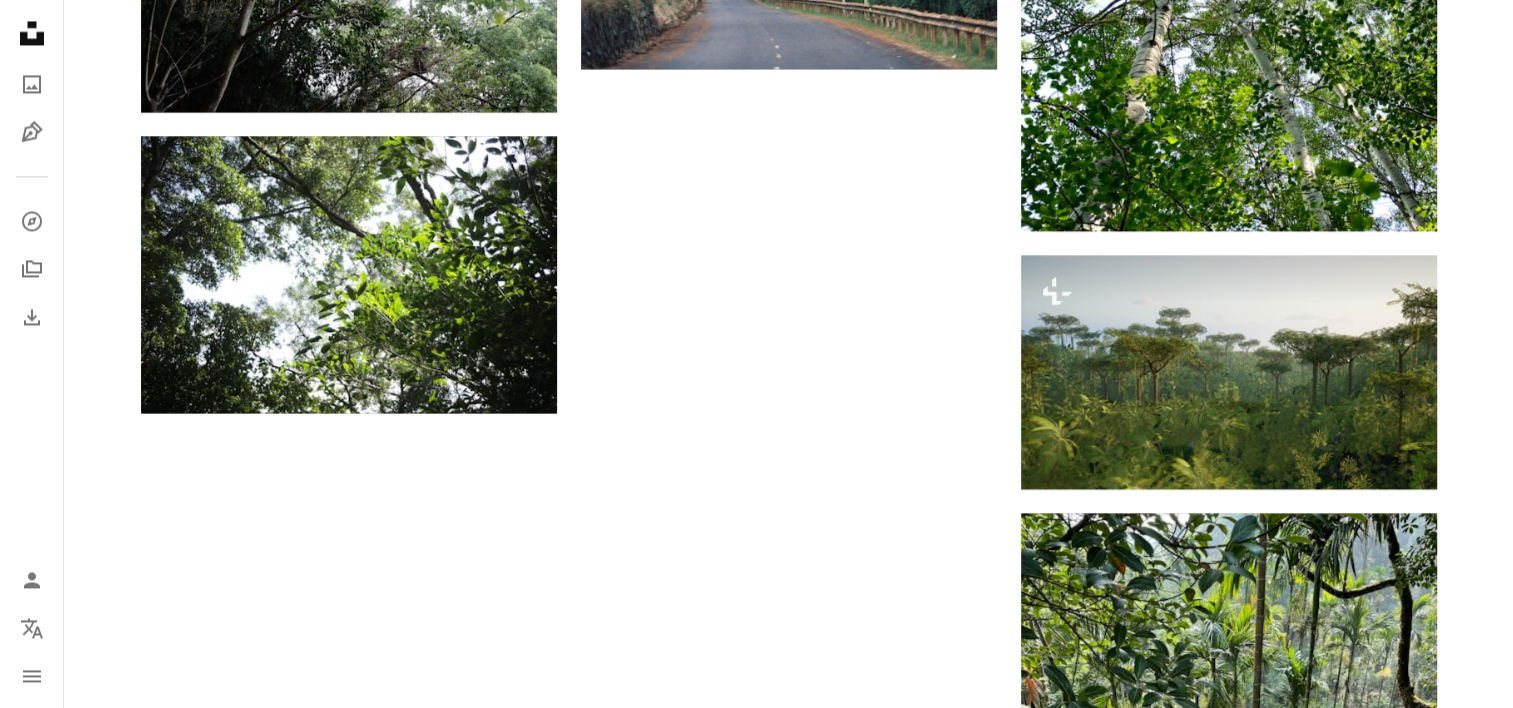 click on "Load more" at bounding box center [789, 1148] 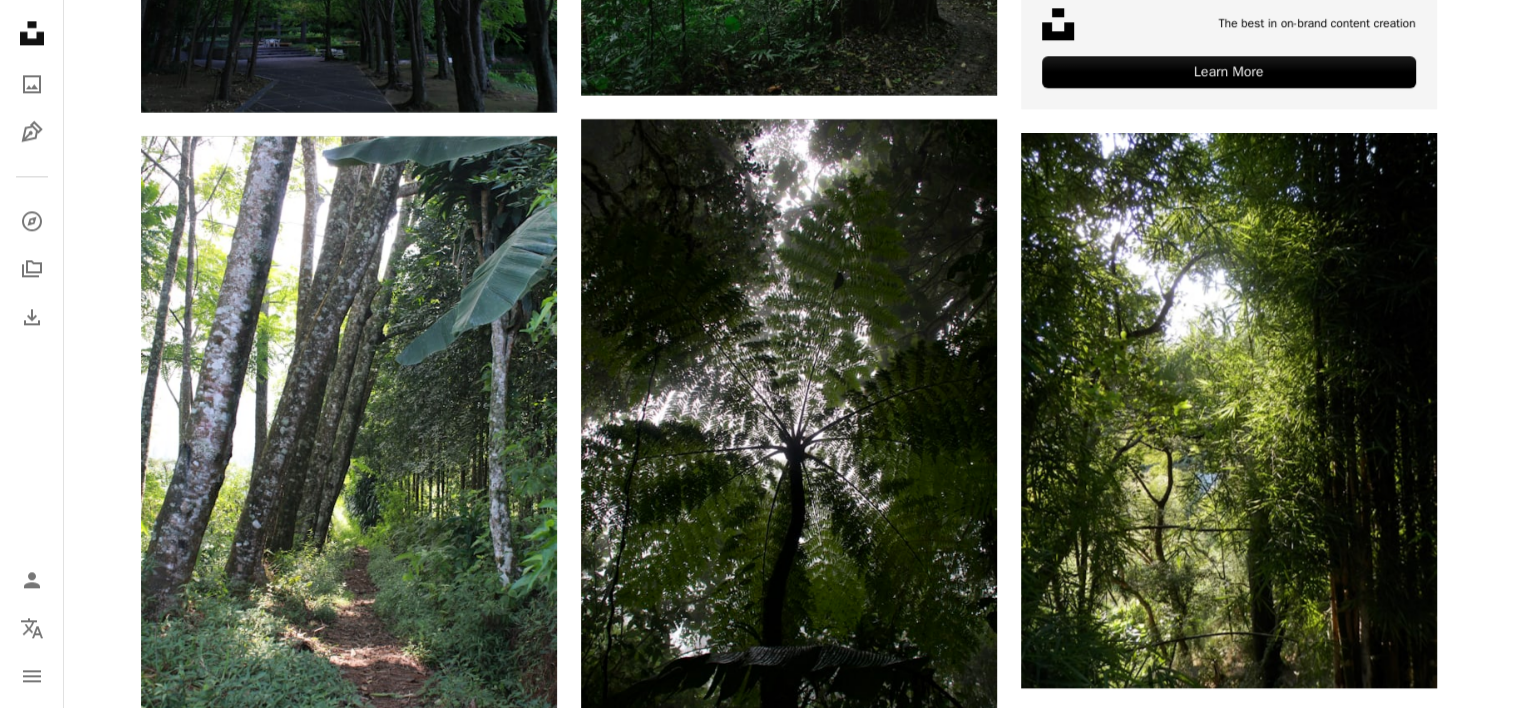 scroll, scrollTop: 10400, scrollLeft: 0, axis: vertical 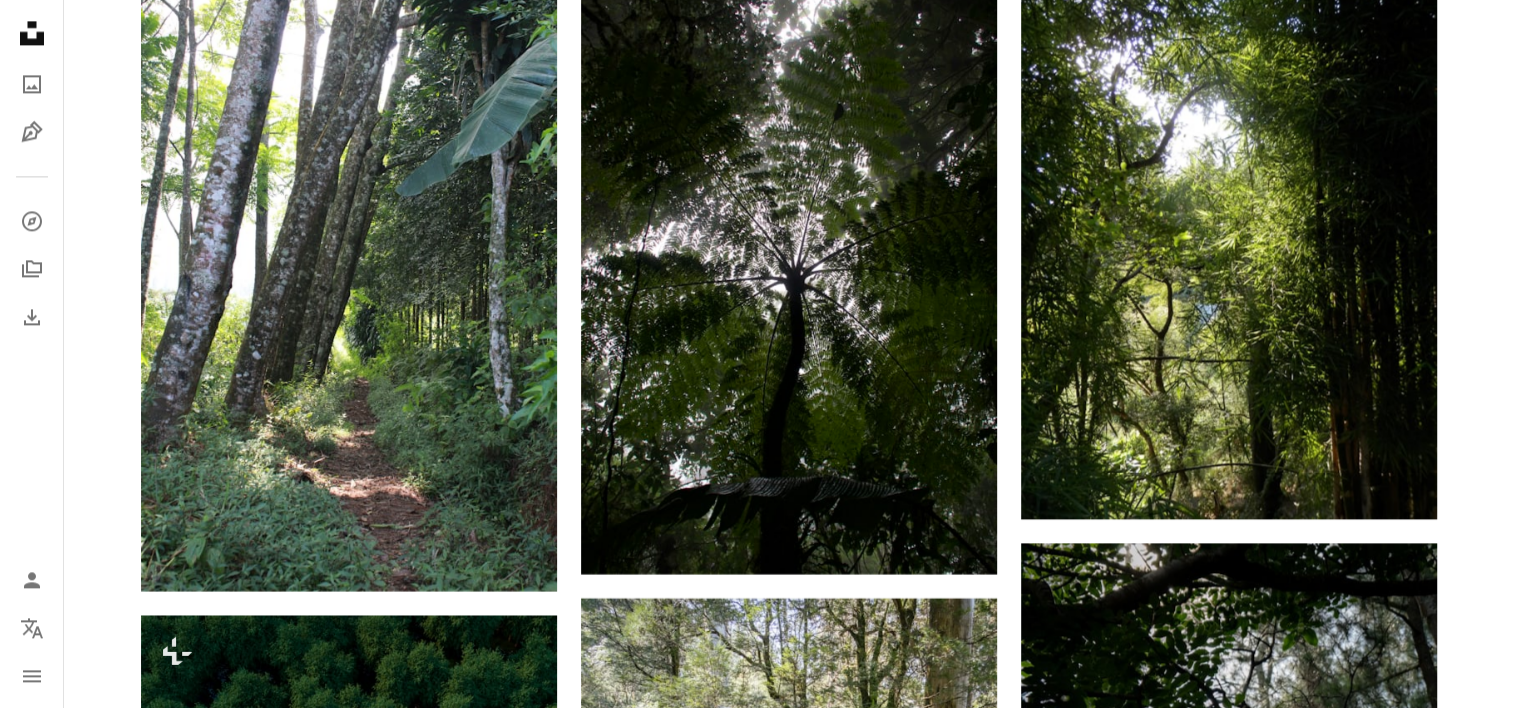 click at bounding box center (1229, 1746) 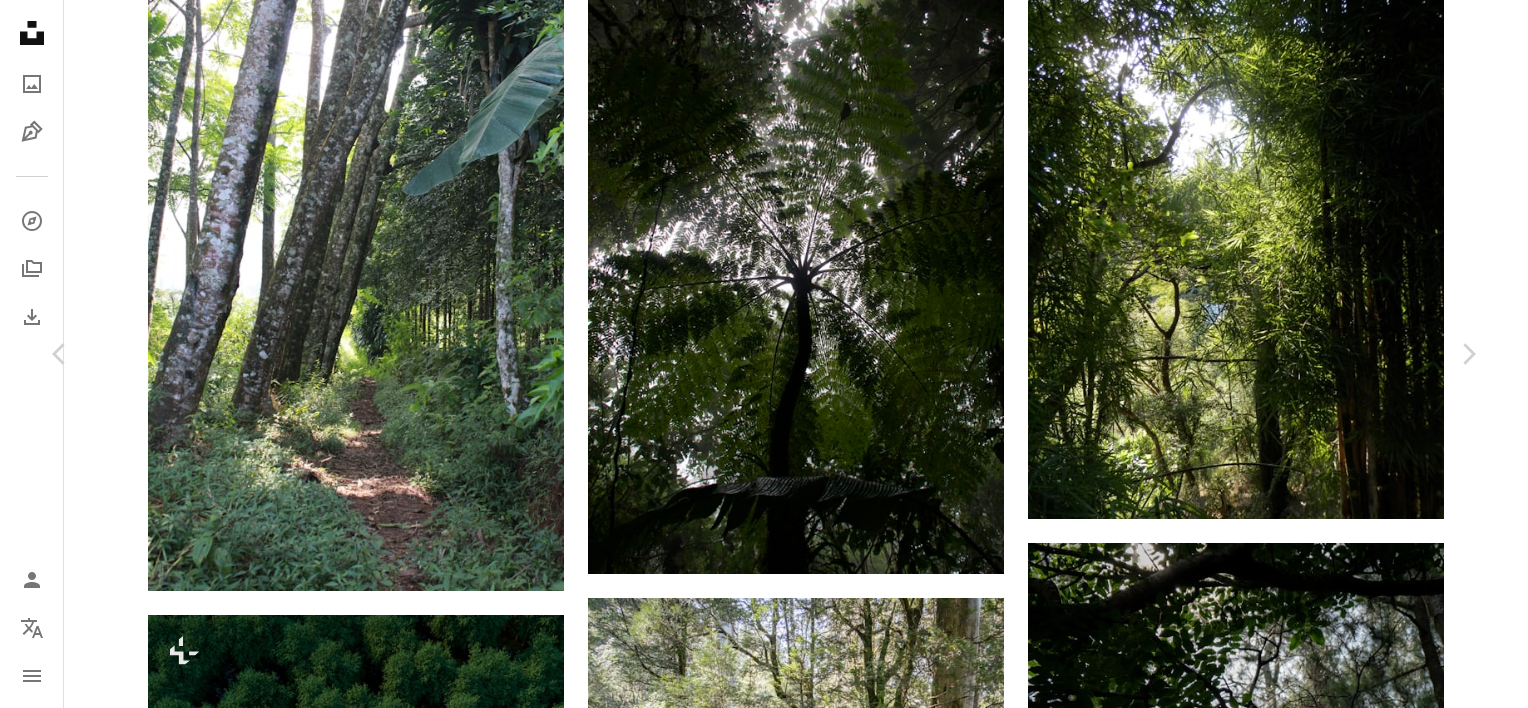 click on "Download free" at bounding box center (1283, 6496) 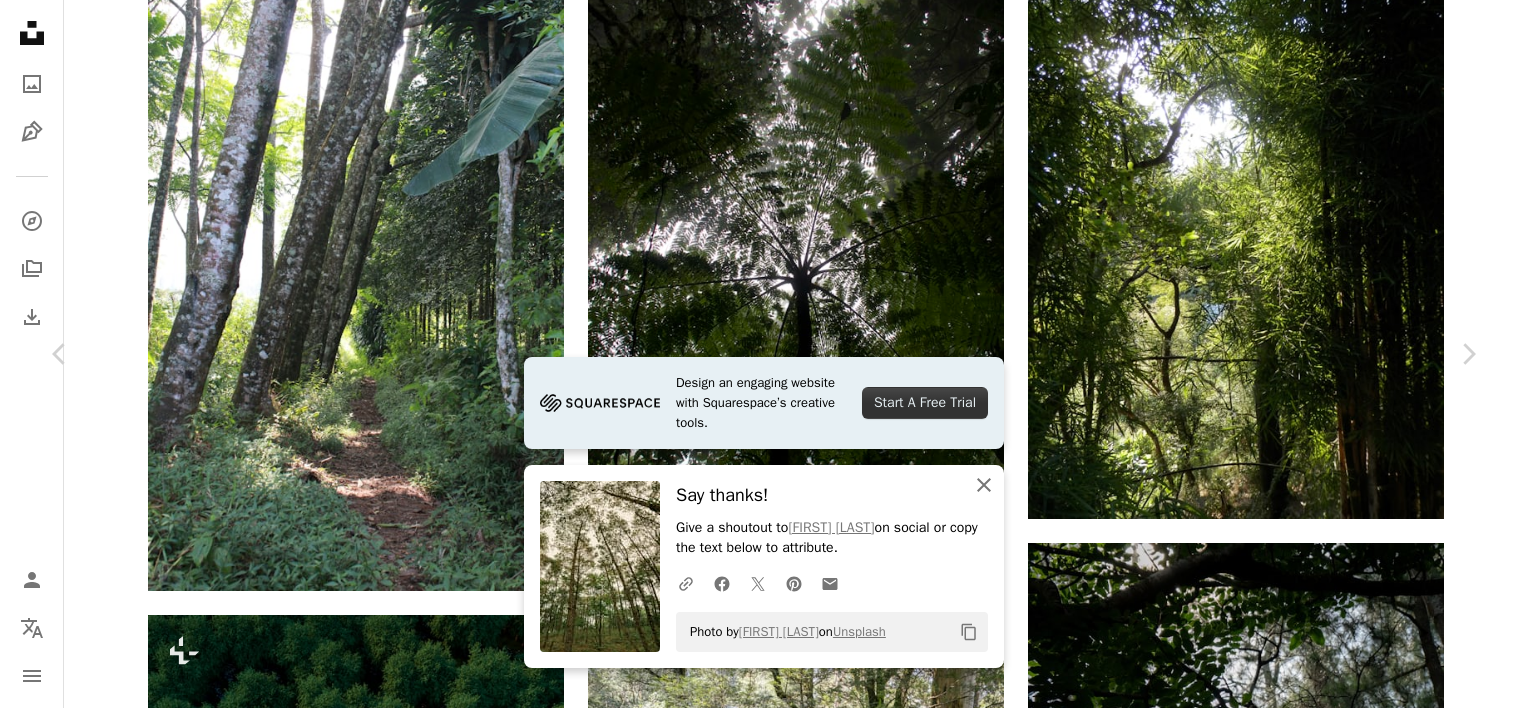 drag, startPoint x: 983, startPoint y: 496, endPoint x: 1019, endPoint y: 428, distance: 76.941536 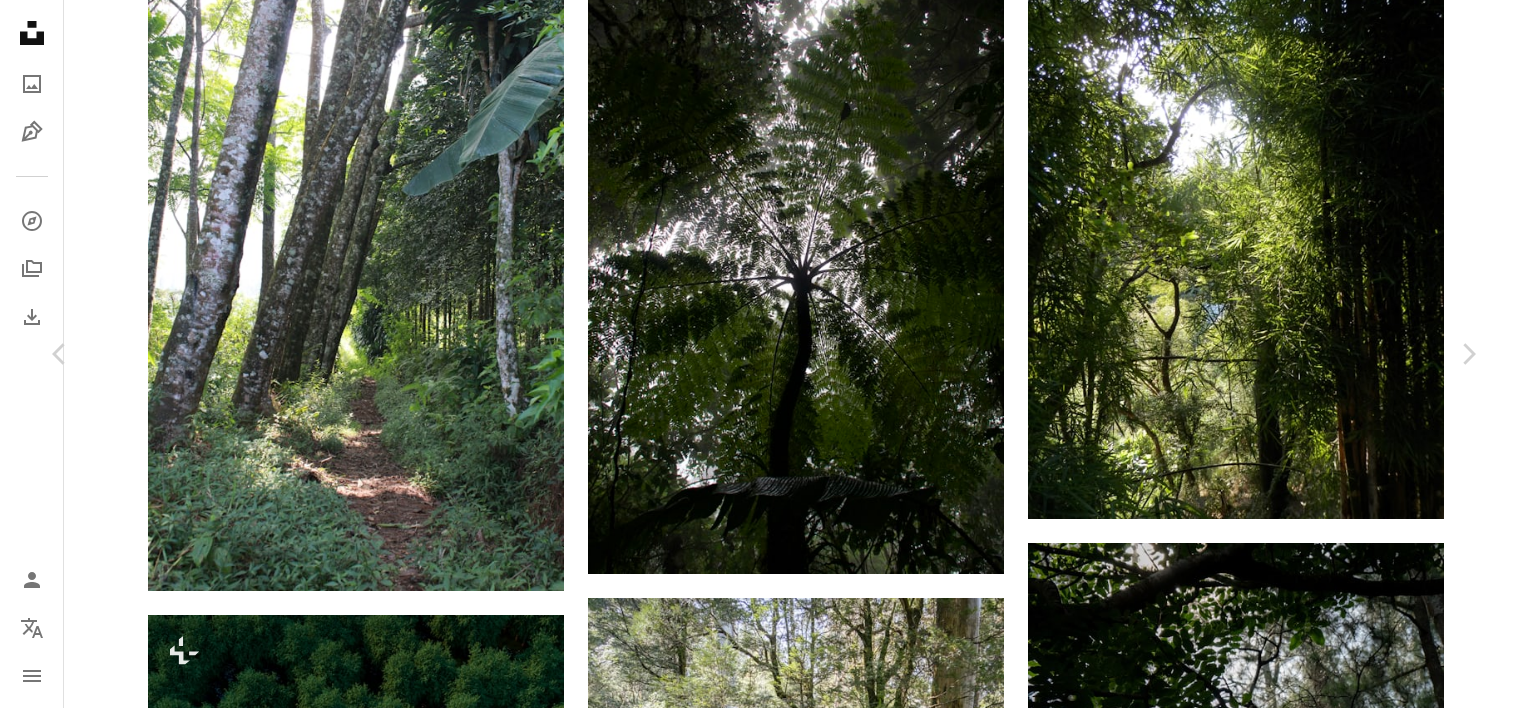 click on "An X shape Chevron left Chevron right [NAME] Available for hire A checkmark inside of a circle A heart A plus sign Download free Chevron down Zoom in Views 3,669 Downloads 40 A forward-right arrow Share Info icon Info More Actions lost in the sea A map marker [CITY], [STATE] Calendar outlined Published on [MONTH] [DAY], [YEAR] Camera NIKON CORPORATION, NIKON Z 50 Safety Free to use under the Unsplash License forest 1,000,000+ Free Images green trees leaves nature background peace serenity tall trees walllpaper panaroma land scenery jungle brown path rainforest outdoors [STATE] vegetation Free stock photos Browse premium related images on iStock | Save 20% with code UNSPLASH20 View more on iStock ↗ Related images A heart A plus sign [NAME] Available for hire A checkmark inside of a circle Arrow pointing down Plus sign for Unsplash+ A heart A plus sign [NAME] For Unsplash+ A lock Download Plus sign for Unsplash+ A heart A plus sign [NAME] For Unsplash+ A lock Download" at bounding box center [764, 6803] 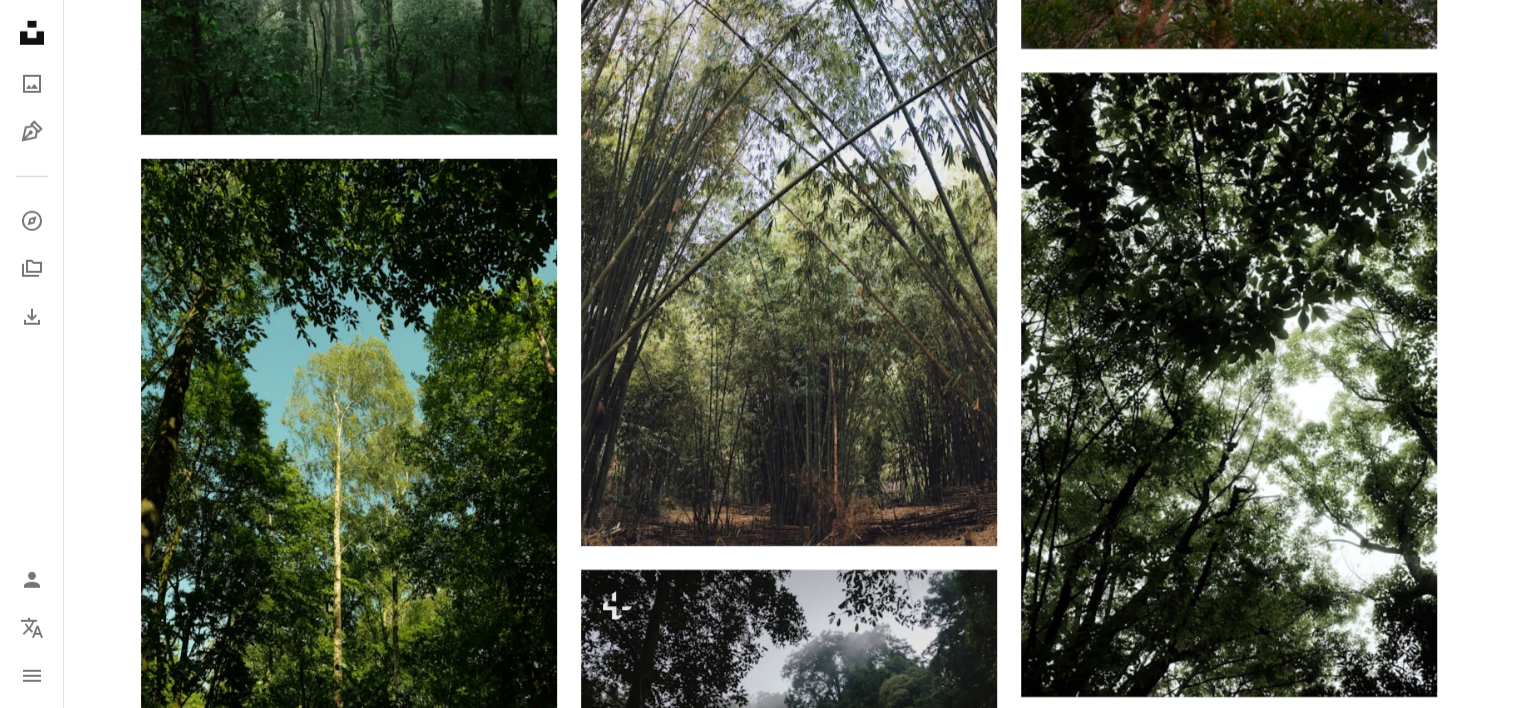scroll, scrollTop: 5800, scrollLeft: 0, axis: vertical 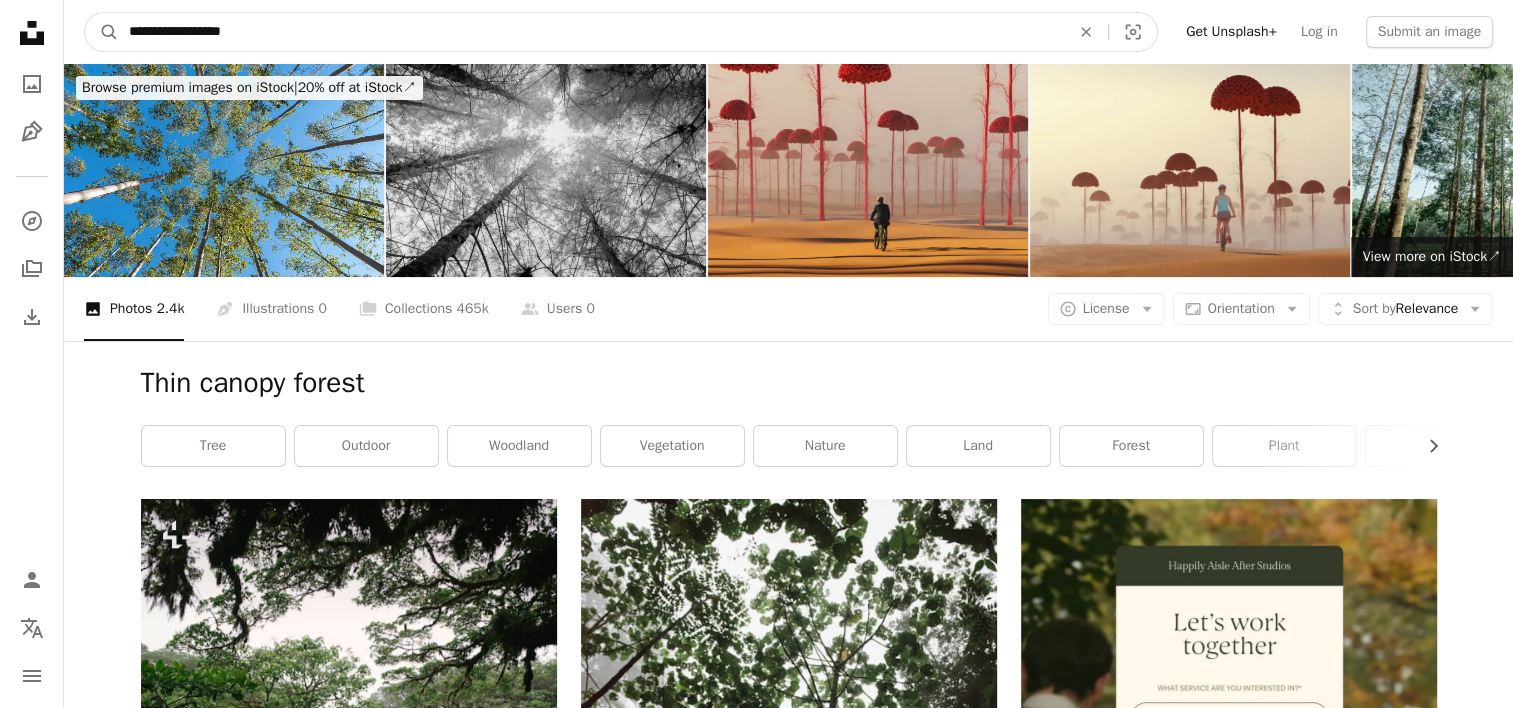 click on "**********" at bounding box center [591, 32] 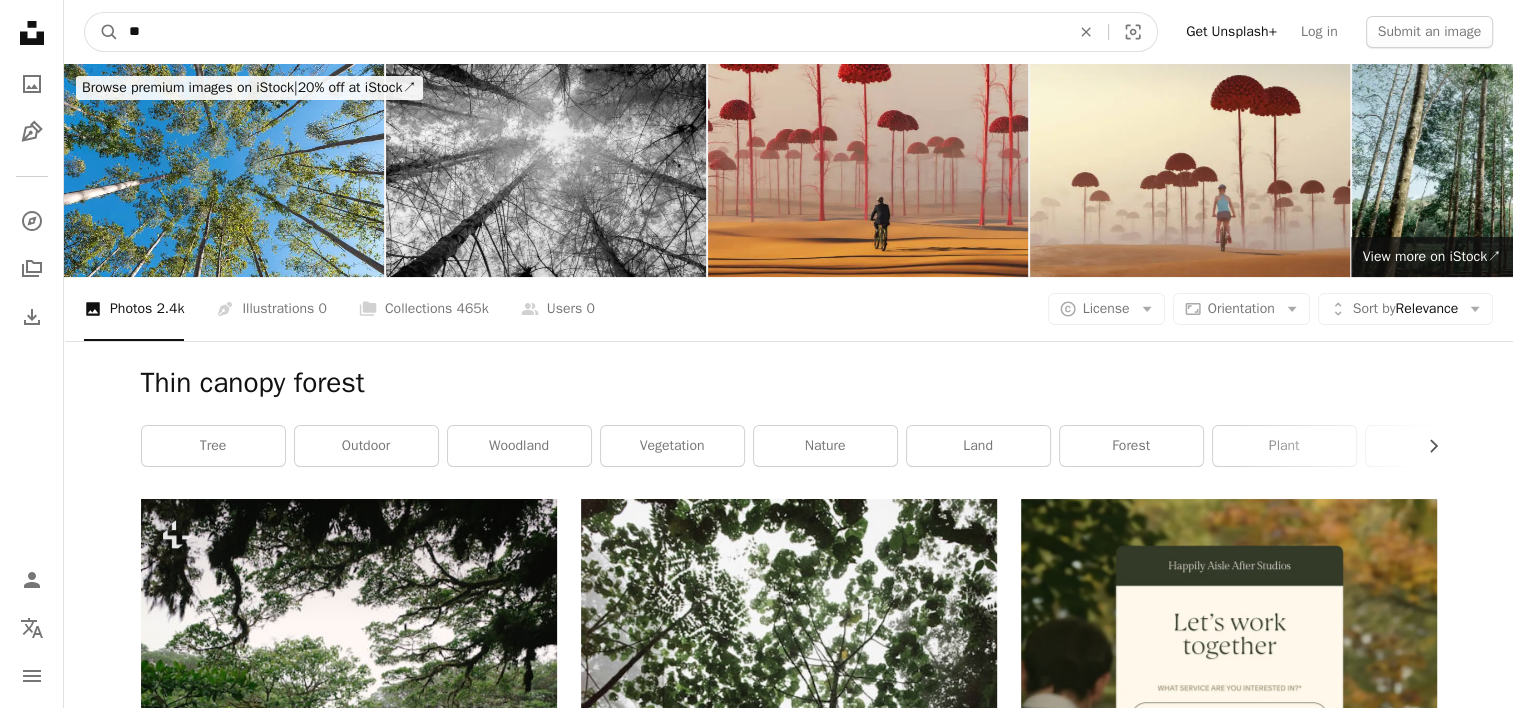 type on "*" 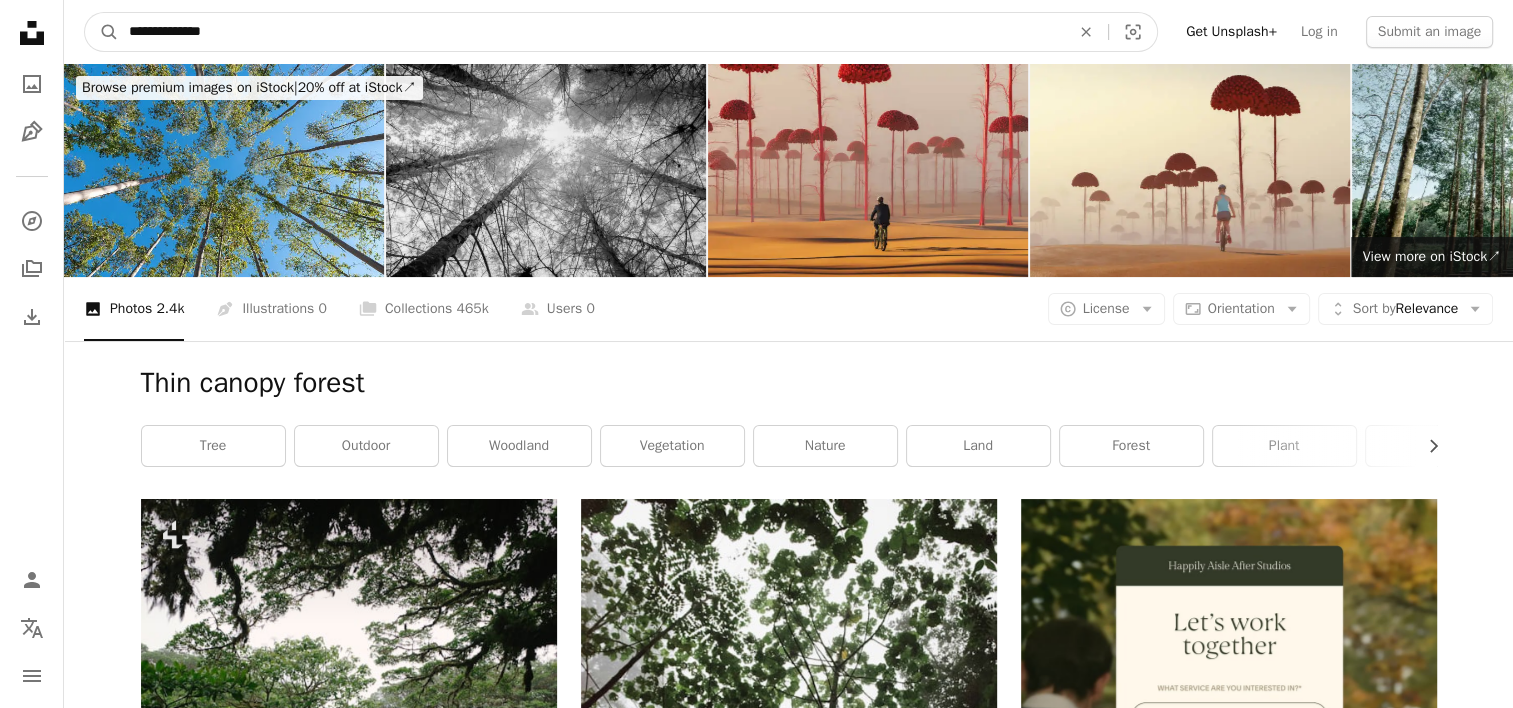 type on "**********" 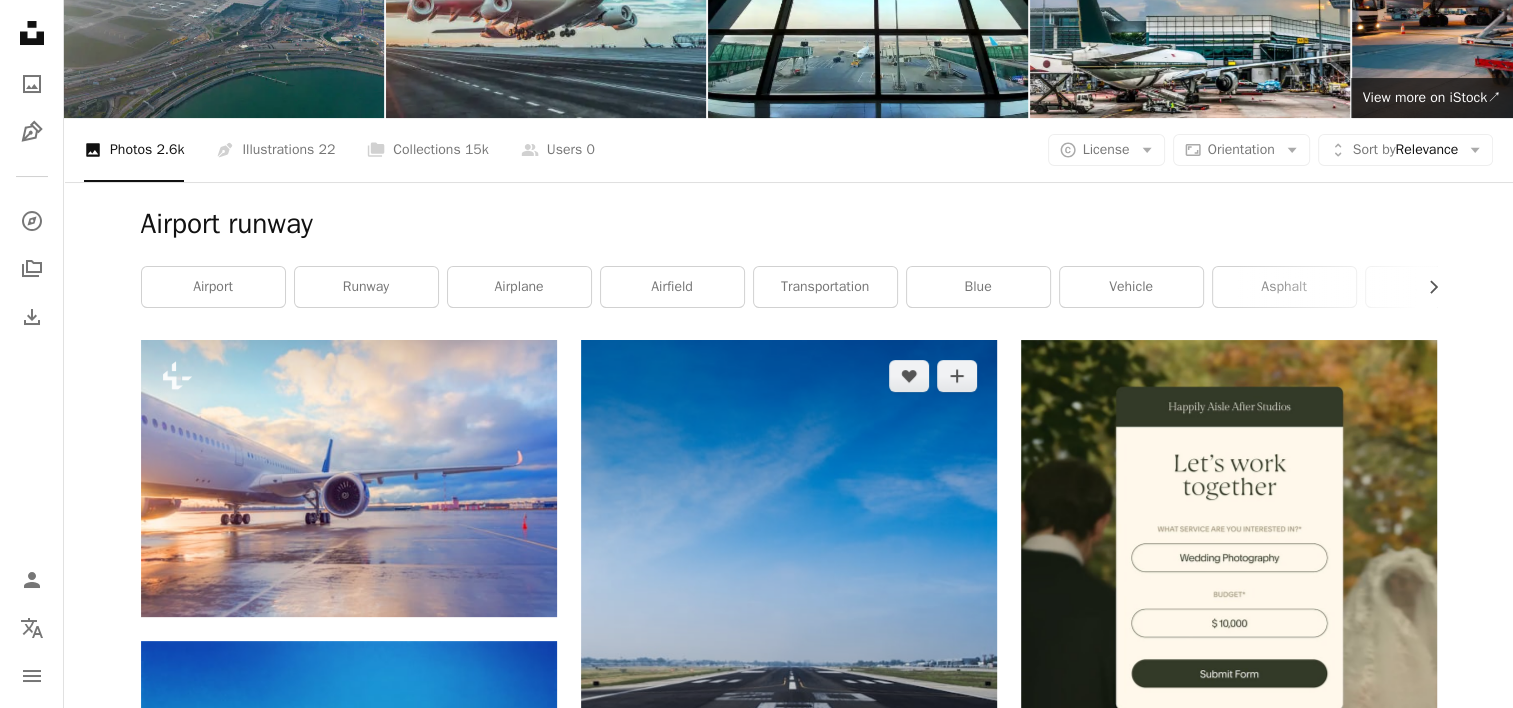 scroll, scrollTop: 300, scrollLeft: 0, axis: vertical 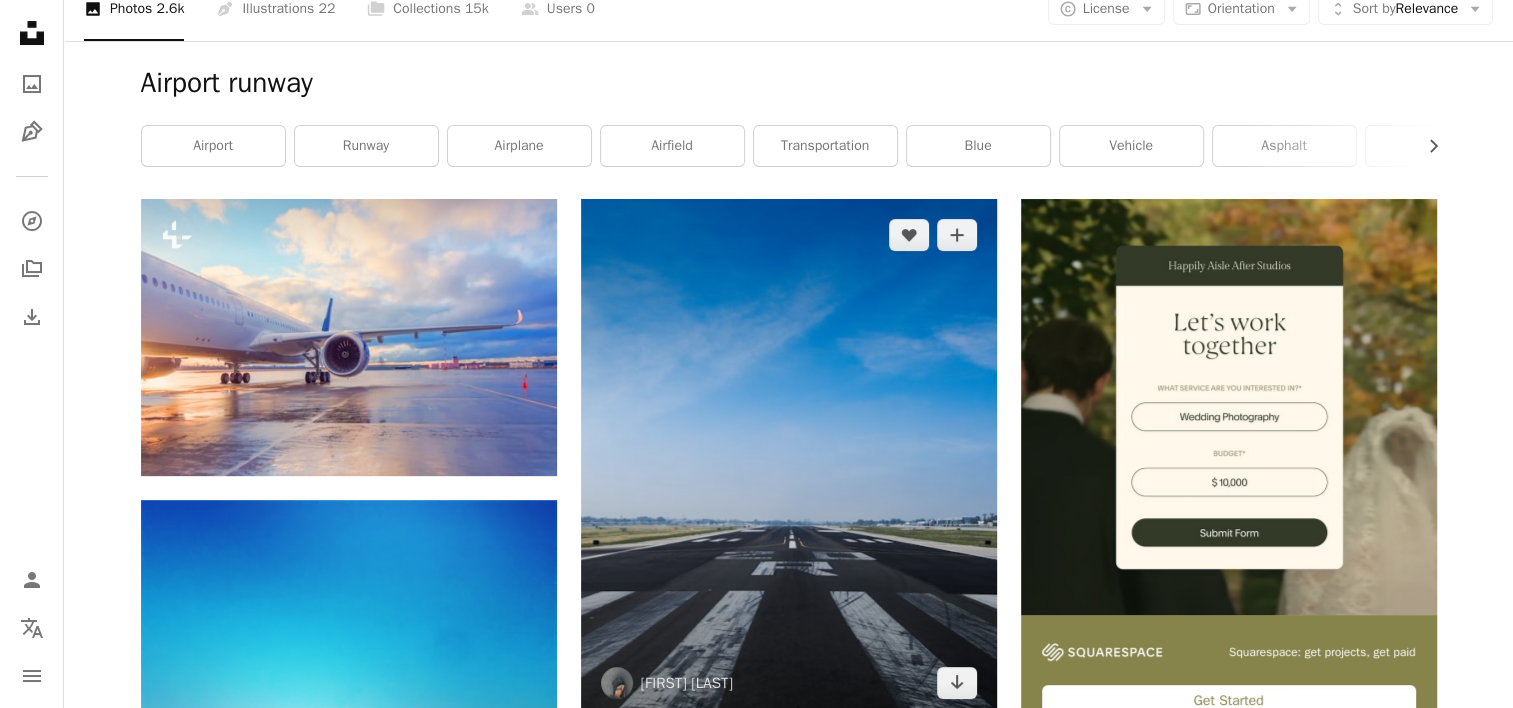 click at bounding box center (789, 459) 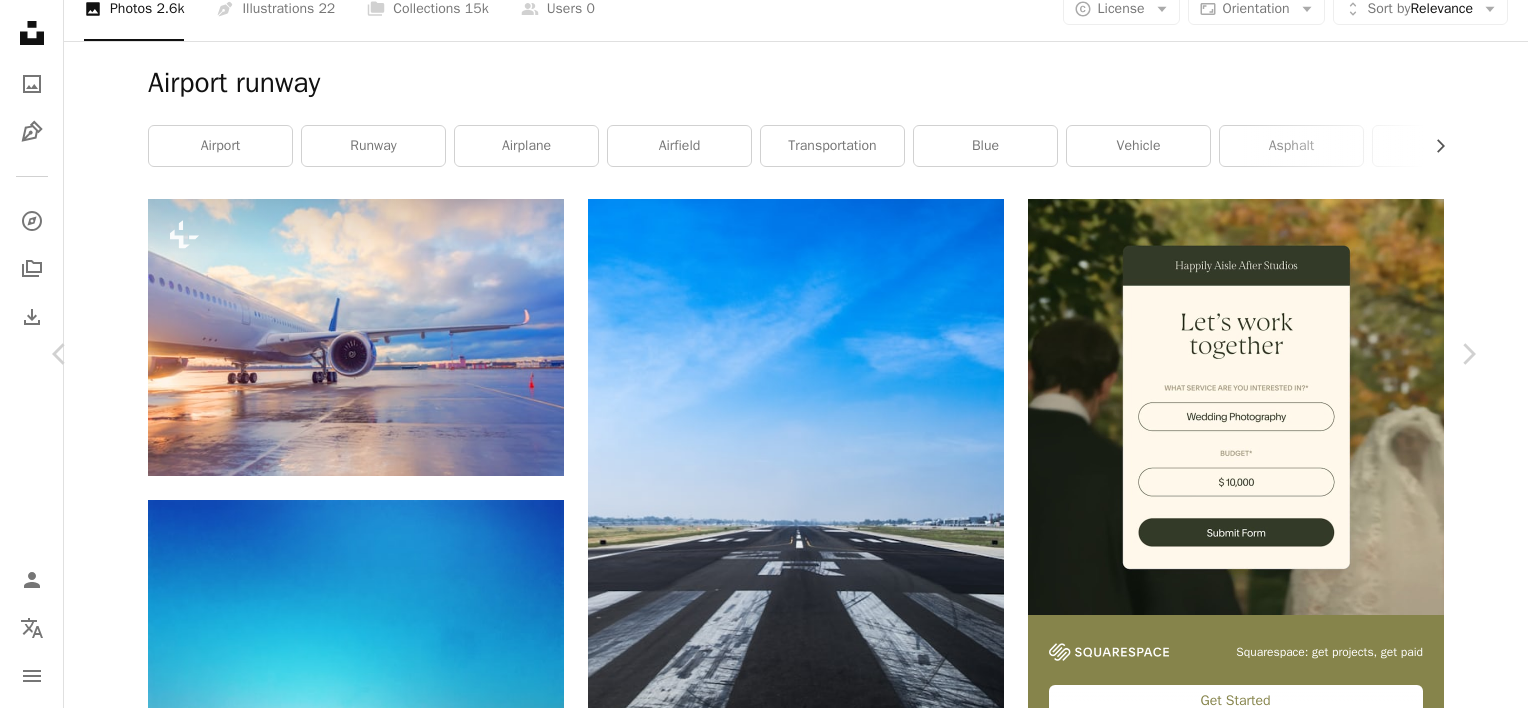 click on "Download free" at bounding box center [1283, 4105] 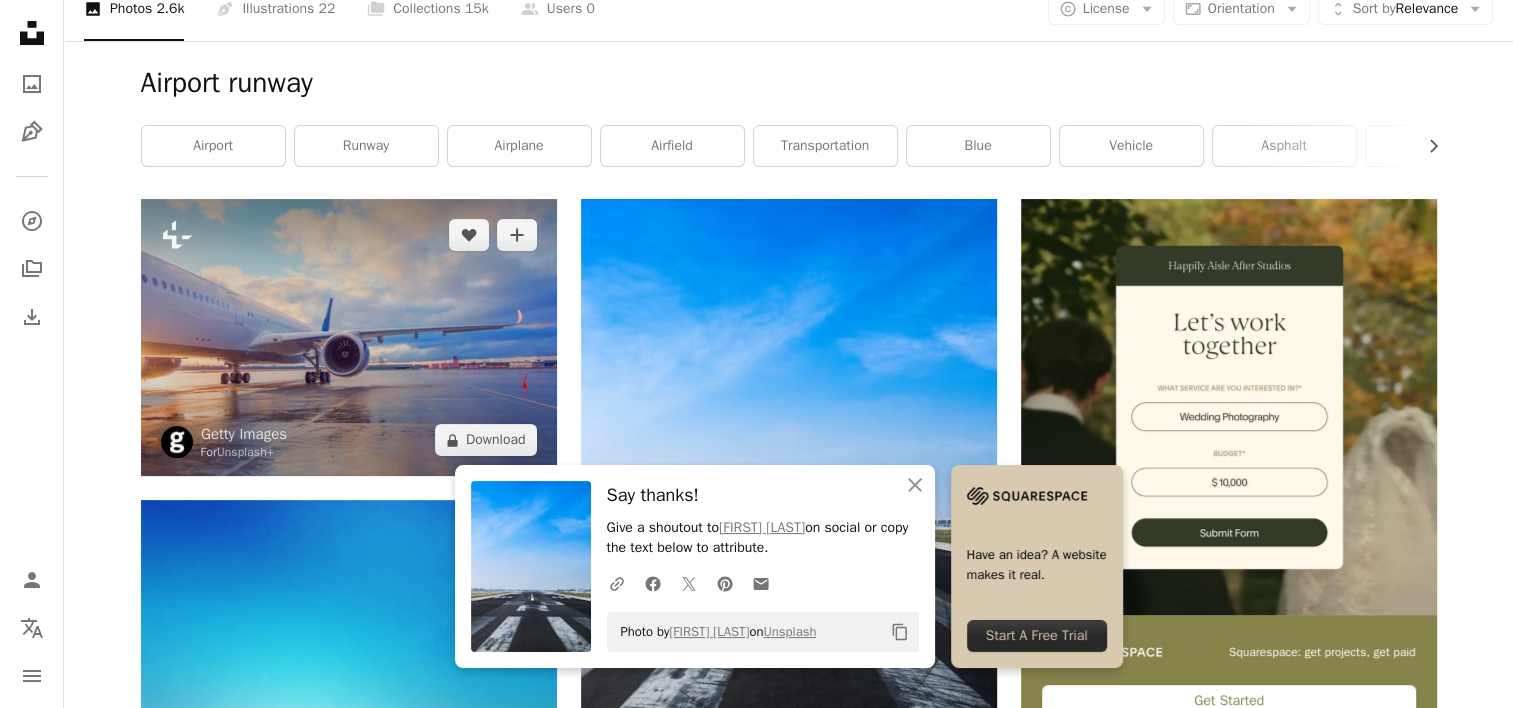 scroll, scrollTop: 0, scrollLeft: 0, axis: both 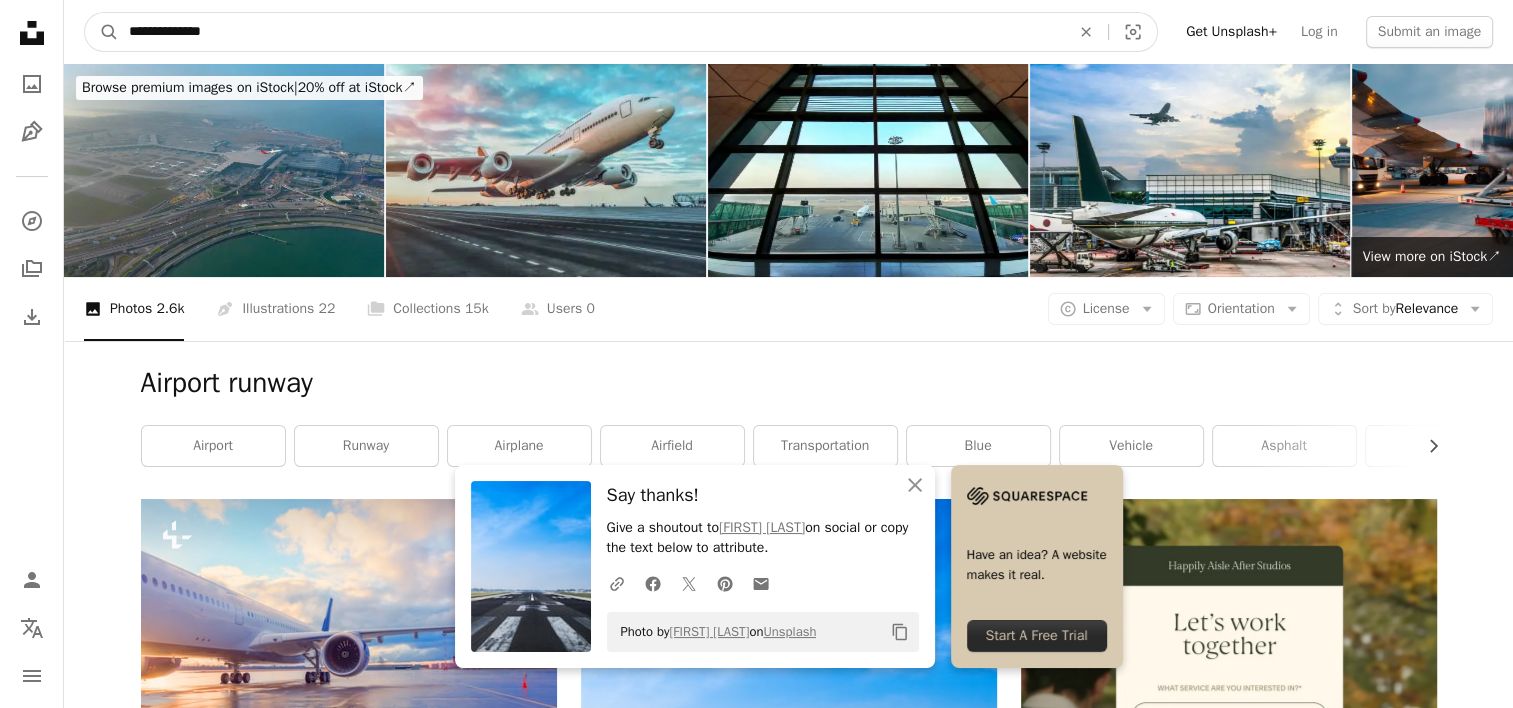drag, startPoint x: 281, startPoint y: 43, endPoint x: 50, endPoint y: 16, distance: 232.57257 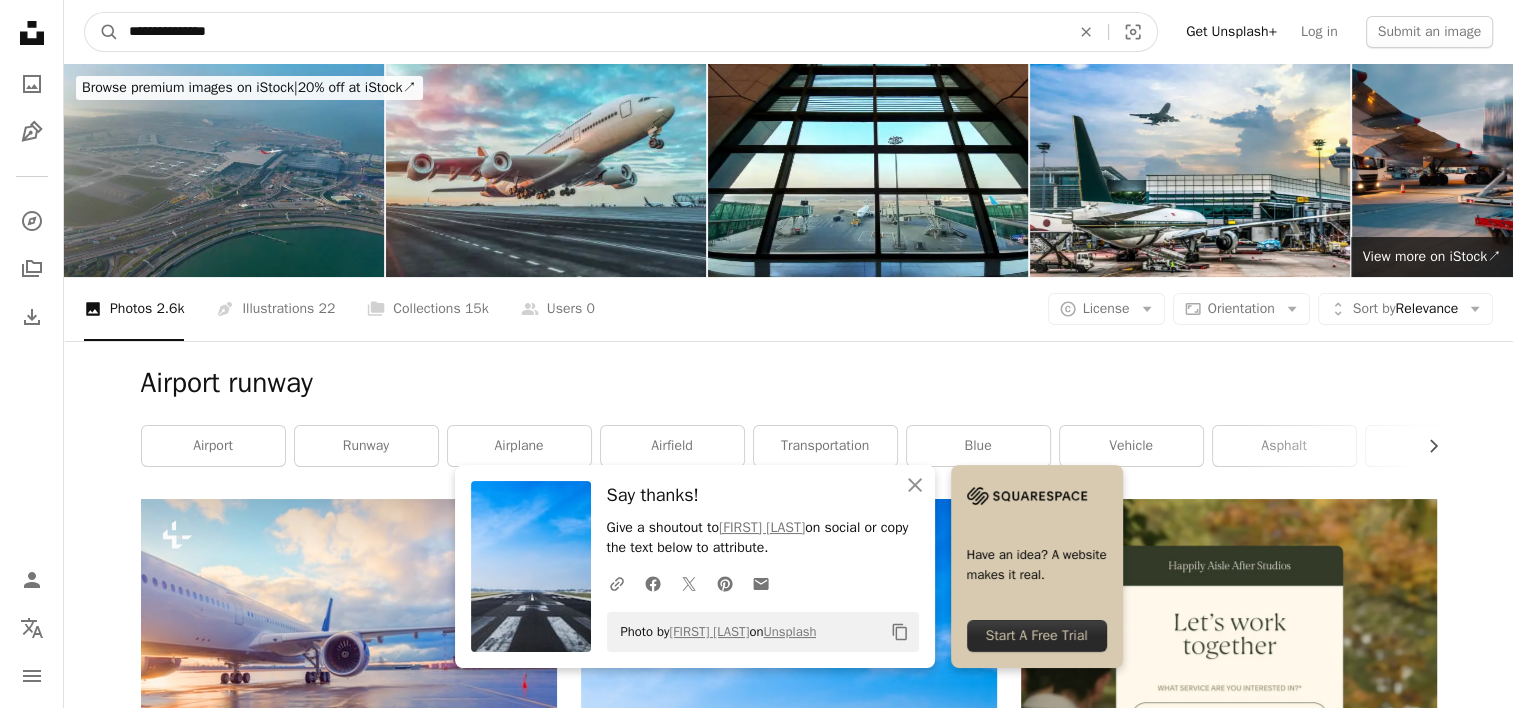 type on "**********" 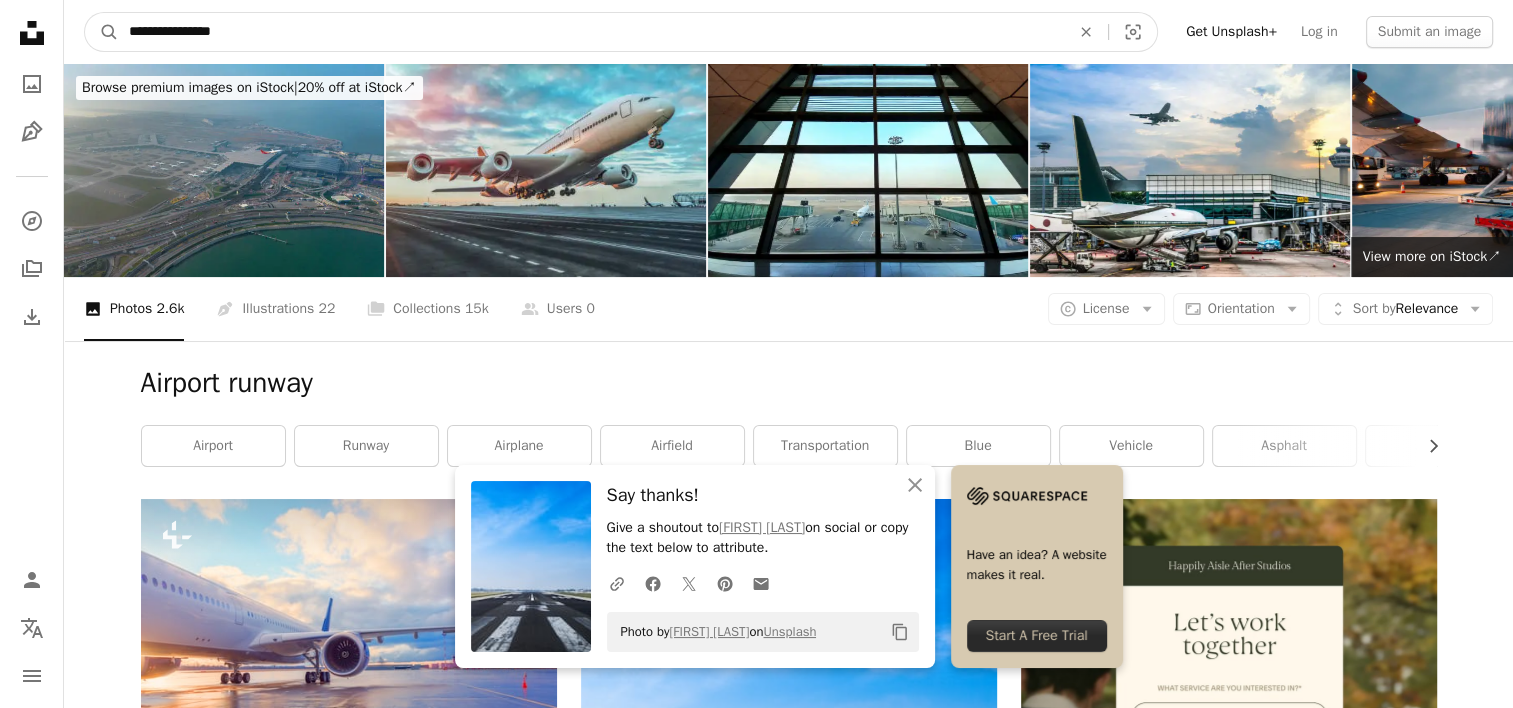 click on "A magnifying glass" at bounding box center (102, 32) 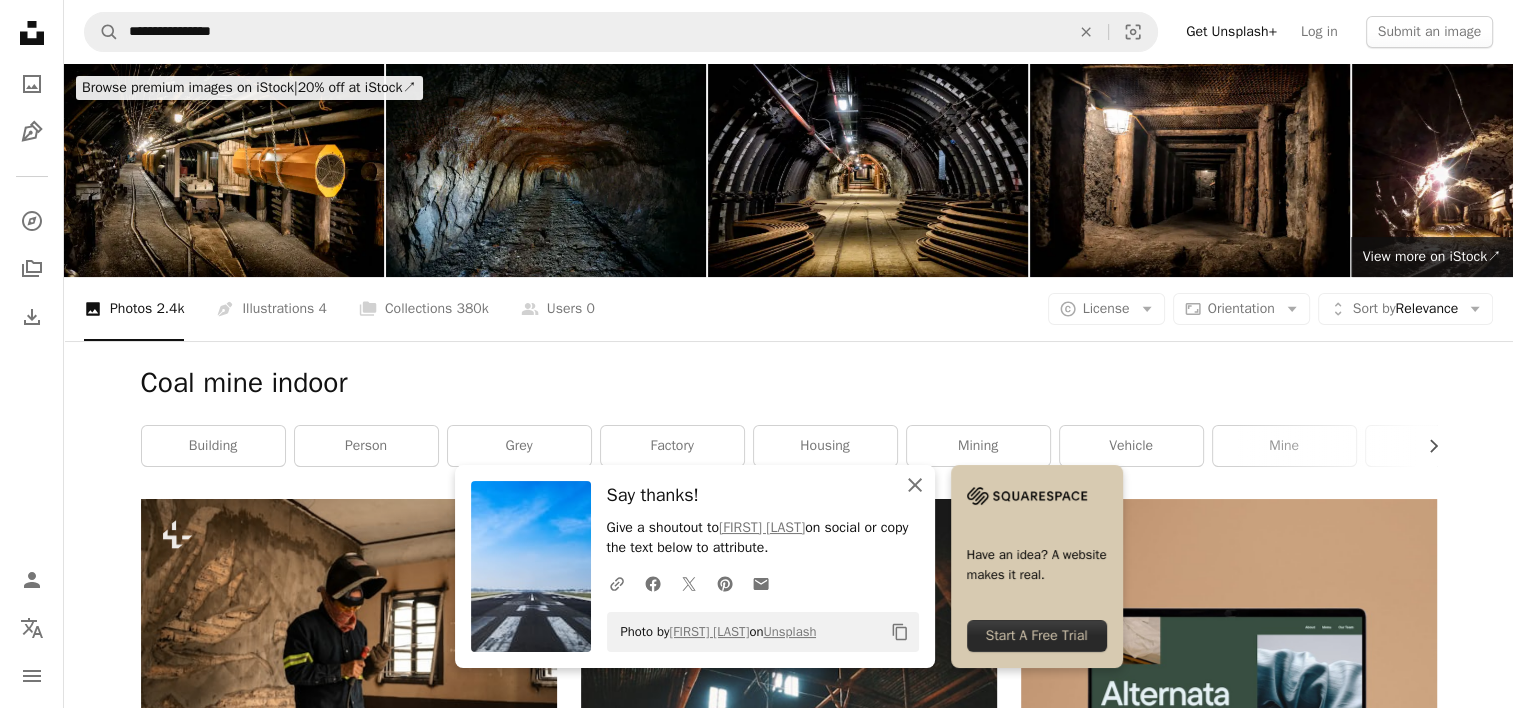 click on "An X shape" 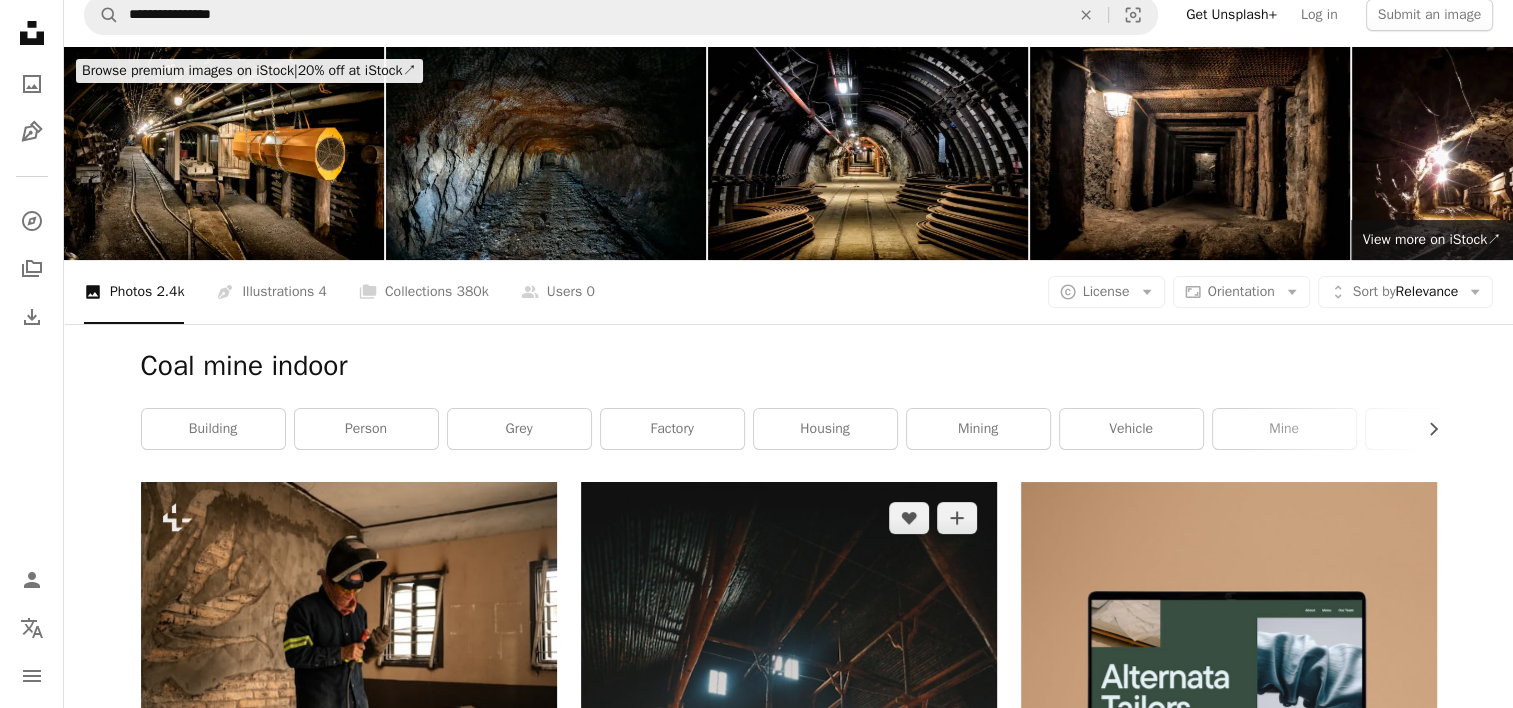 scroll, scrollTop: 16, scrollLeft: 0, axis: vertical 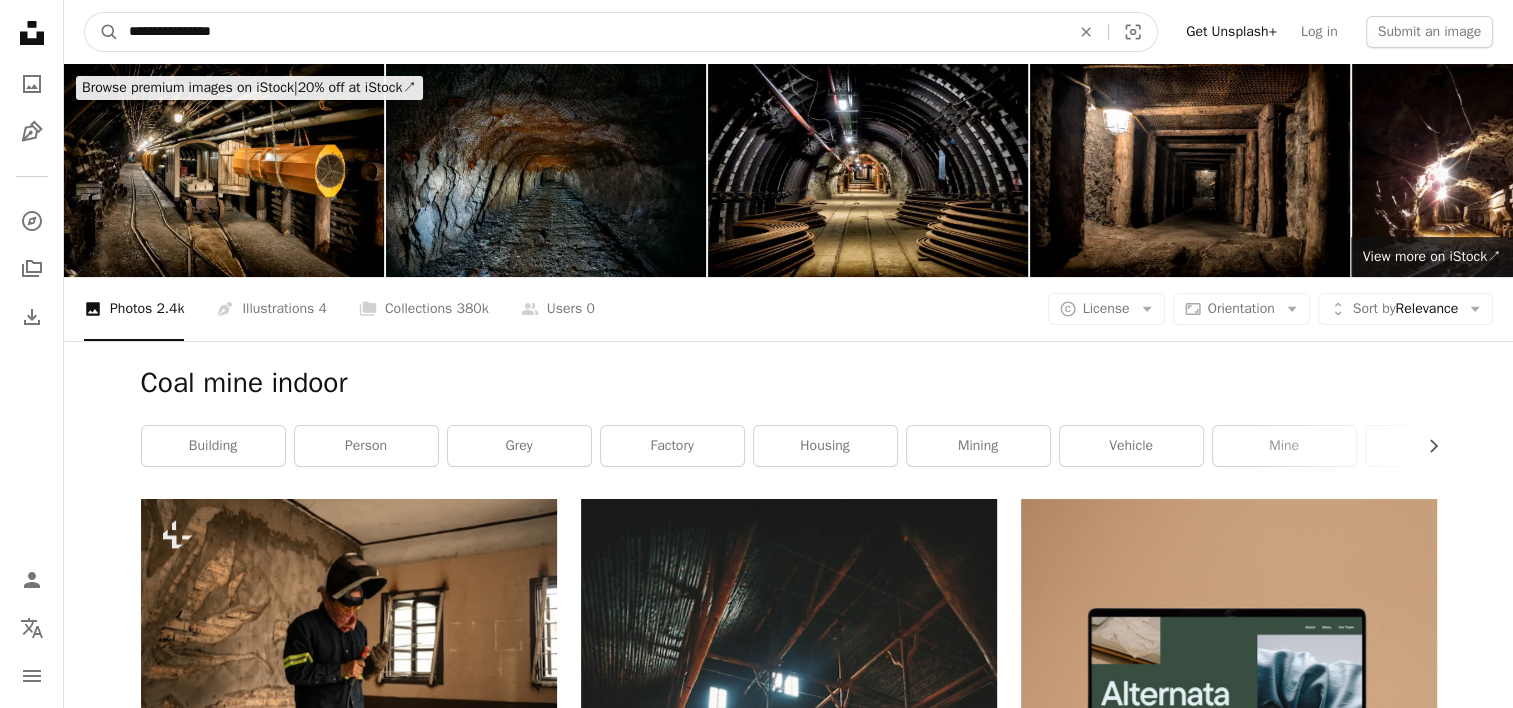 drag, startPoint x: 244, startPoint y: 20, endPoint x: 195, endPoint y: 14, distance: 49.365982 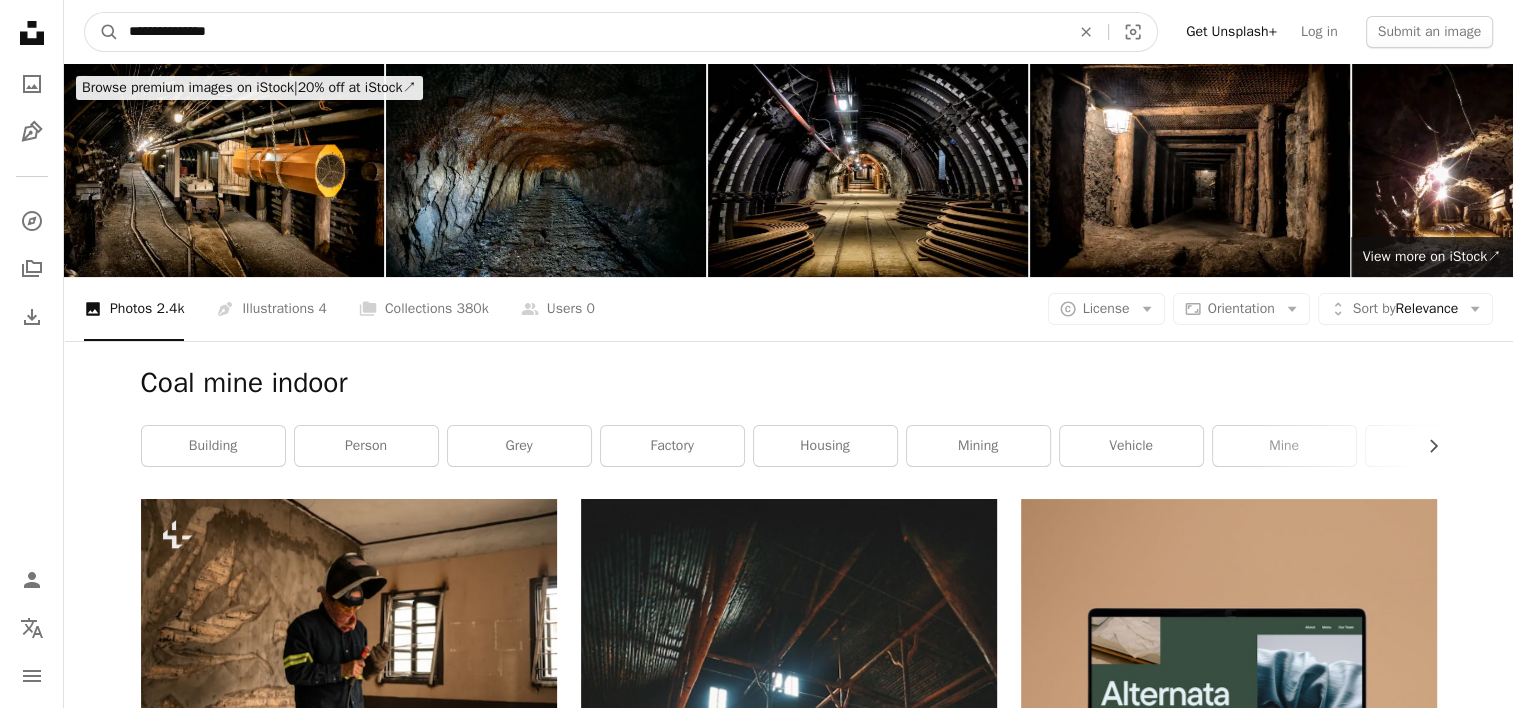 type on "**********" 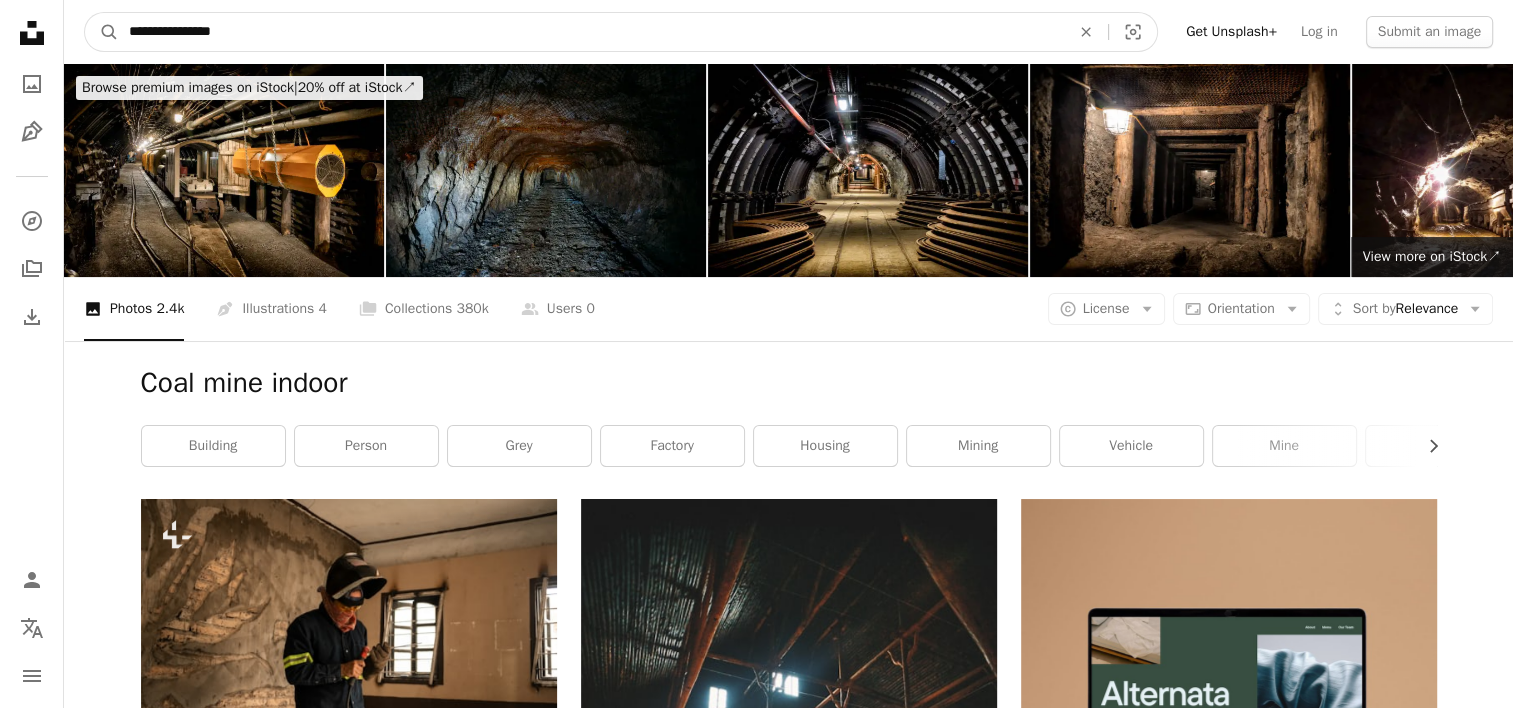 click on "A magnifying glass" at bounding box center (102, 32) 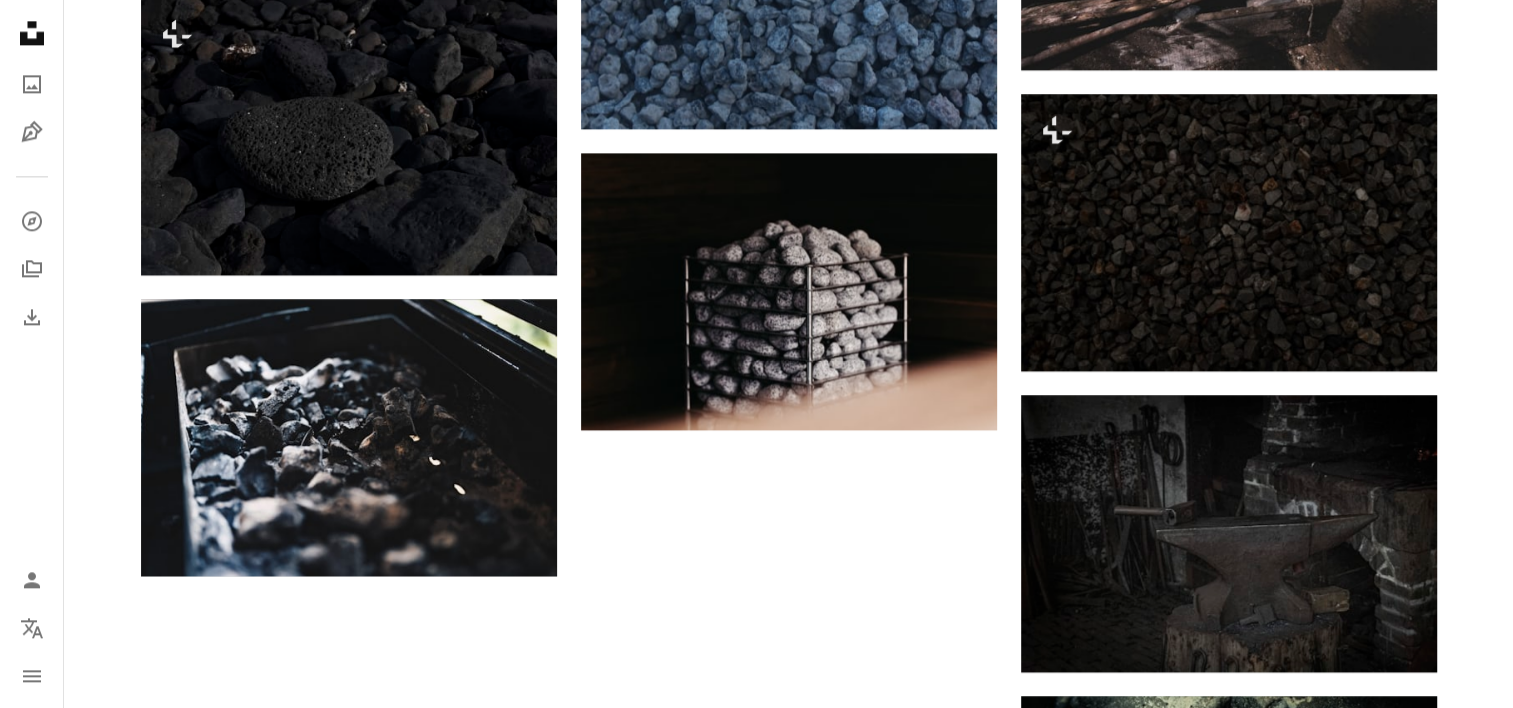 scroll, scrollTop: 2736, scrollLeft: 0, axis: vertical 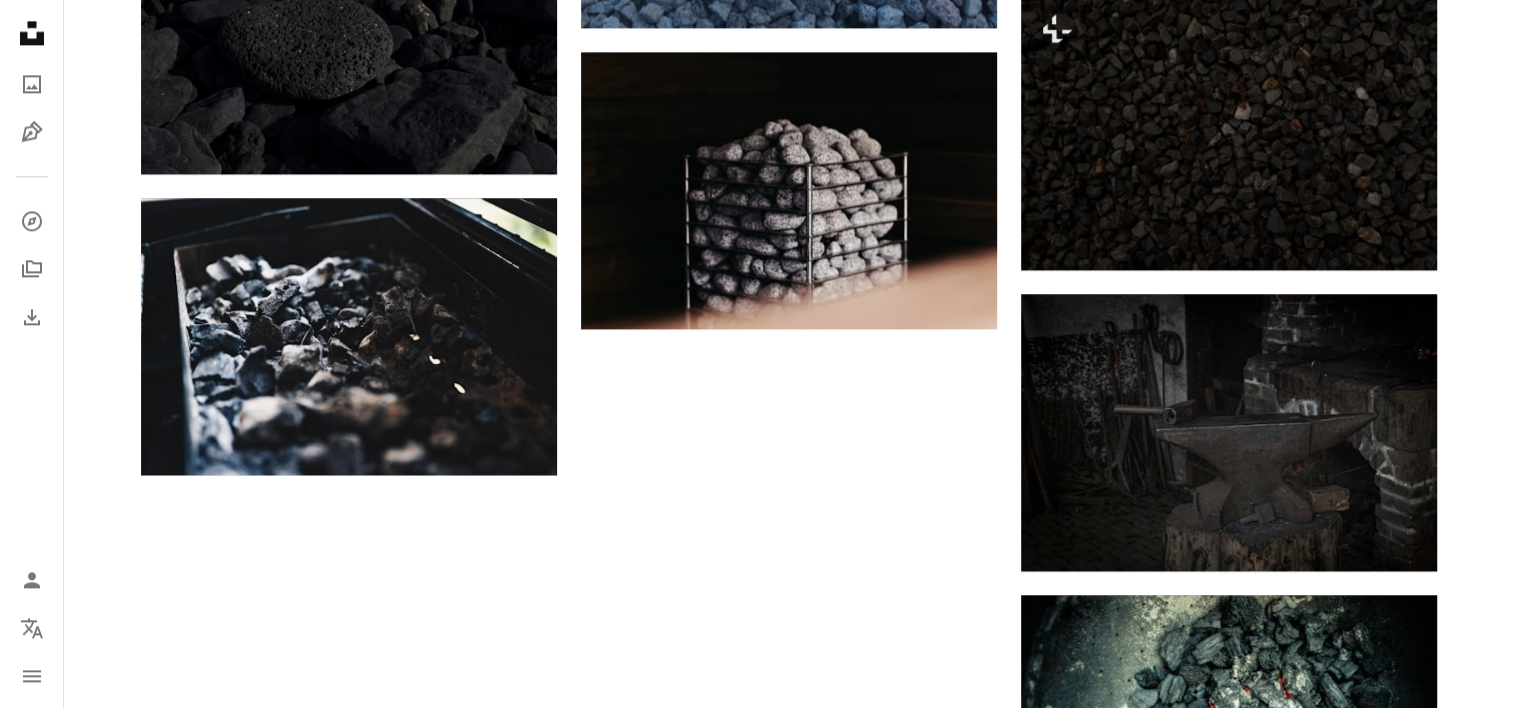 click on "Load more" at bounding box center (789, 952) 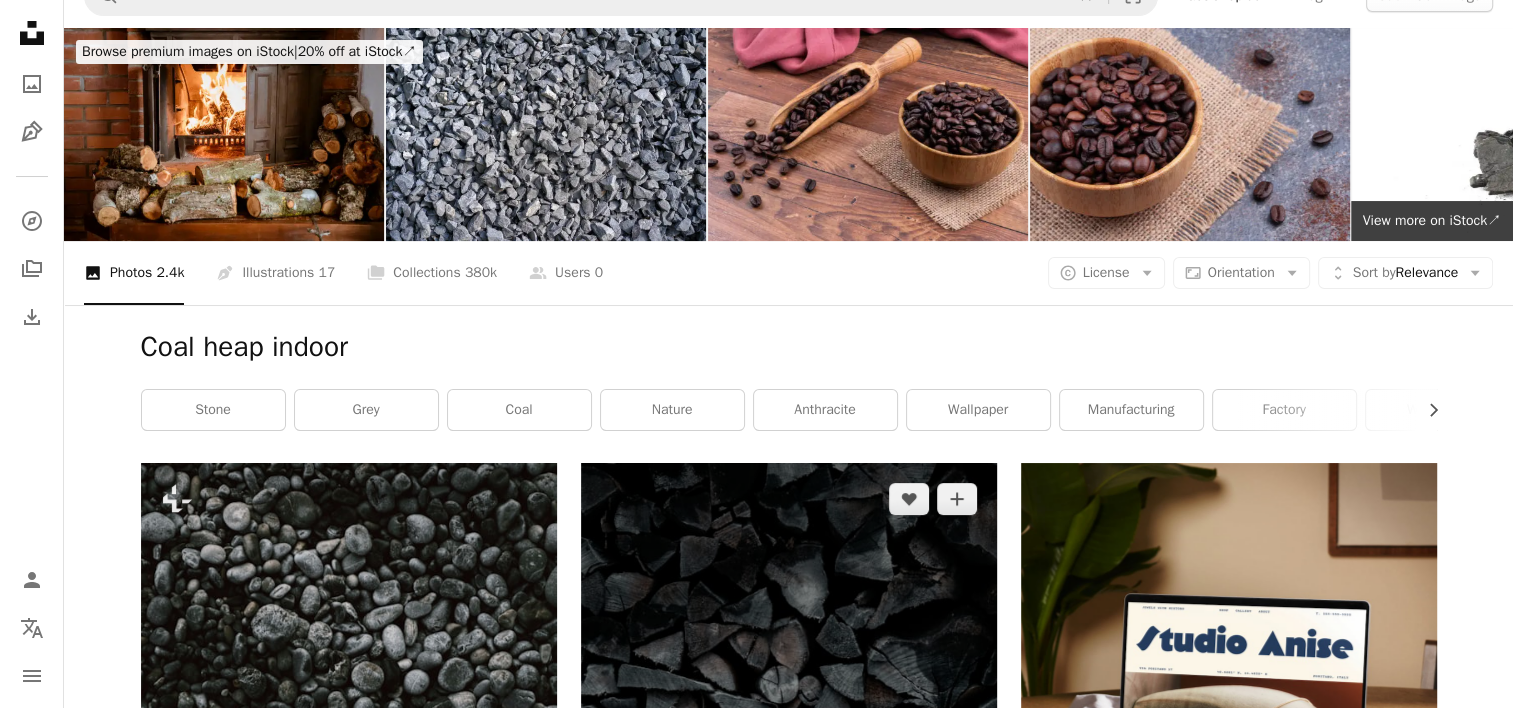 scroll, scrollTop: 0, scrollLeft: 0, axis: both 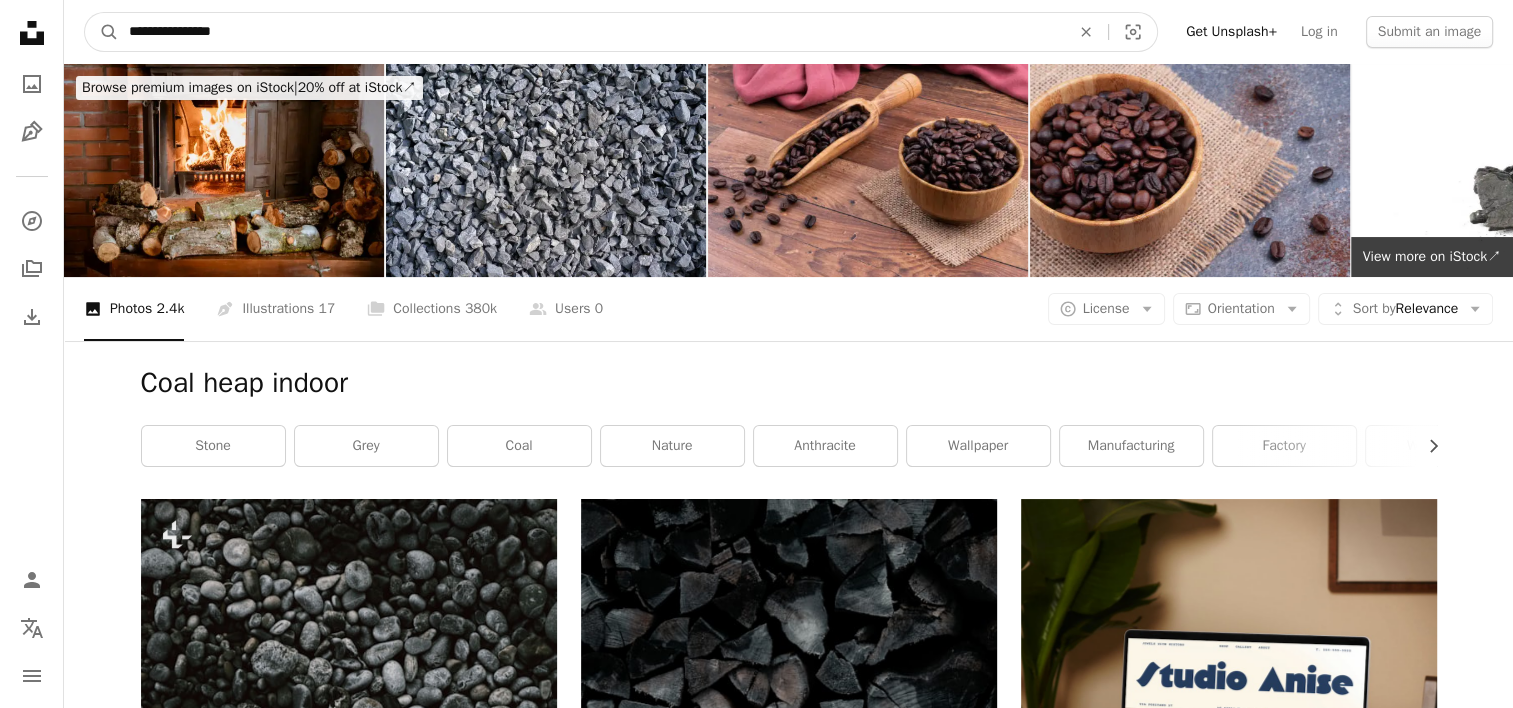 click on "**********" at bounding box center [591, 32] 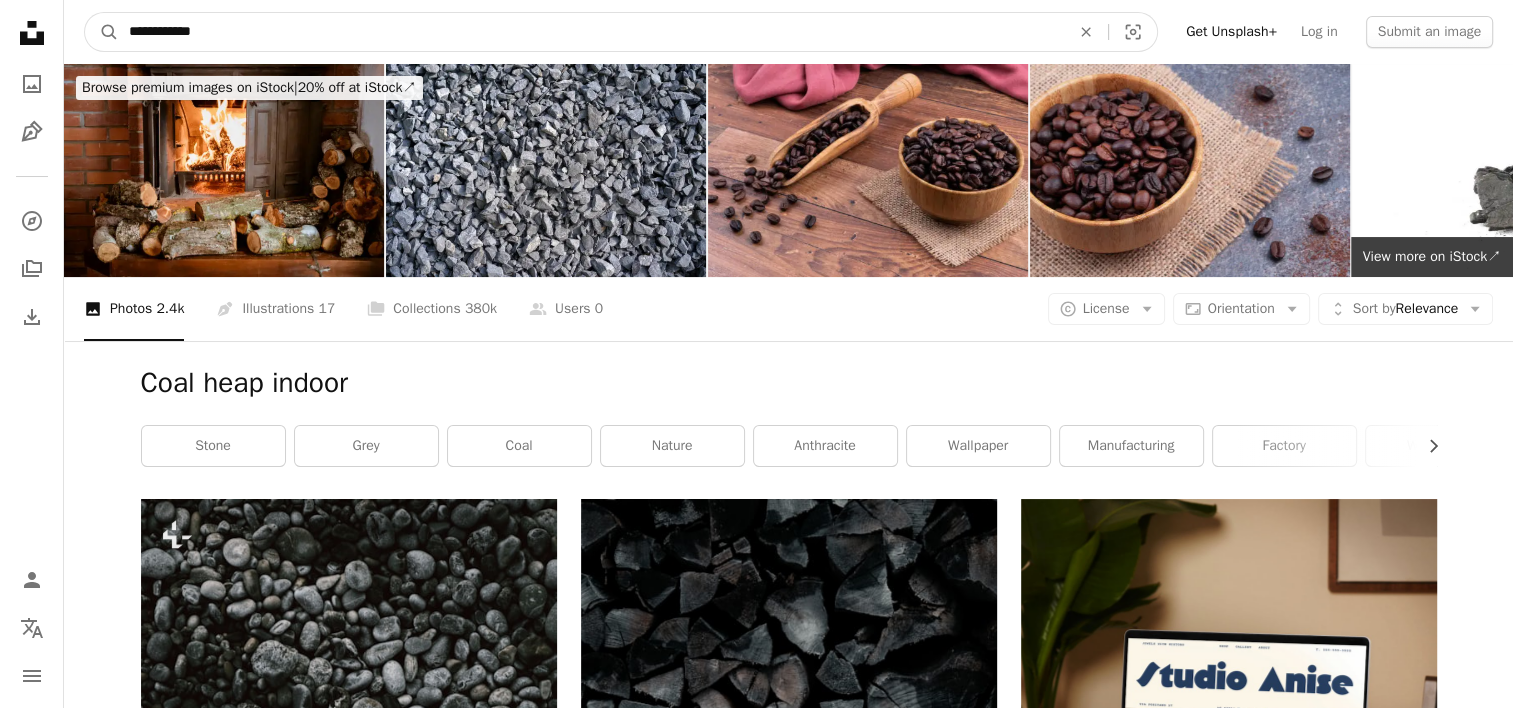 type on "**********" 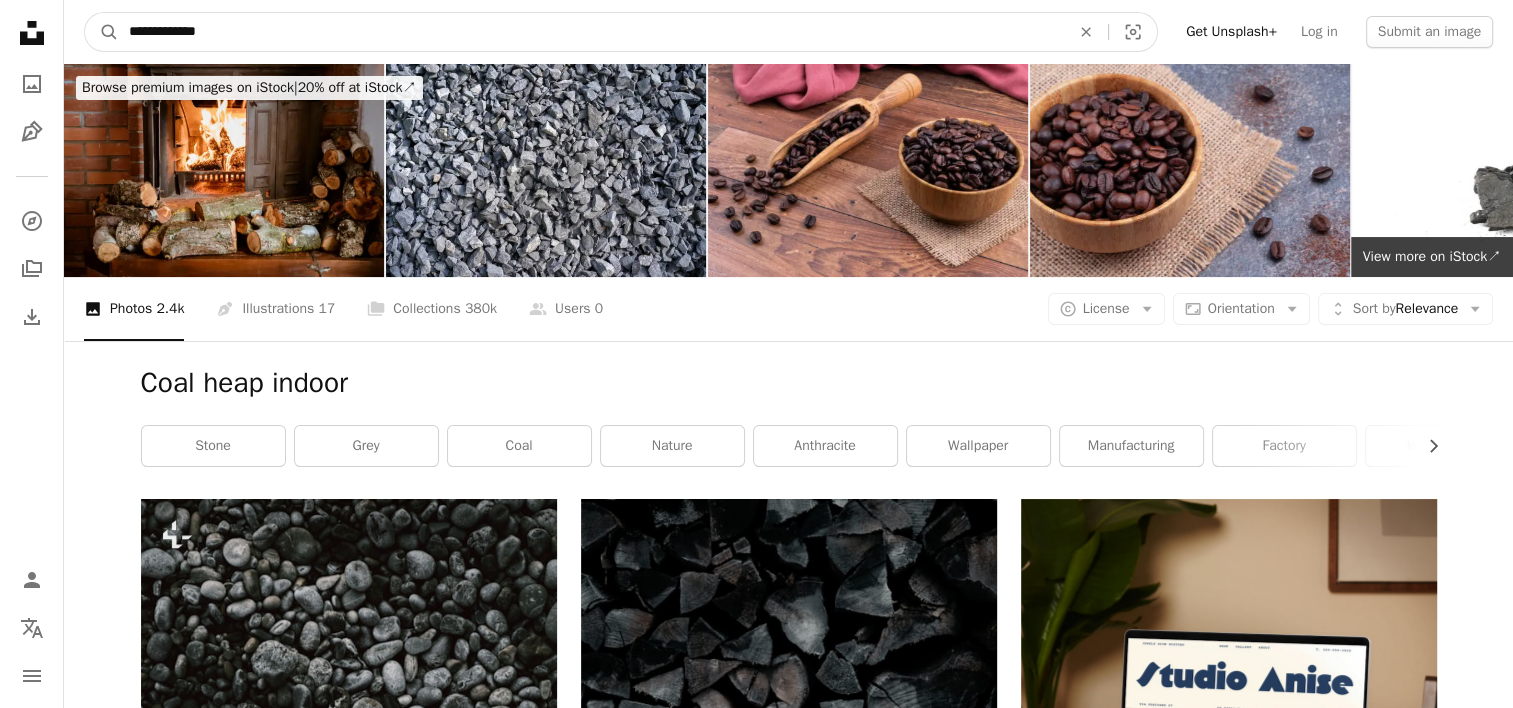 click on "A magnifying glass" at bounding box center (102, 32) 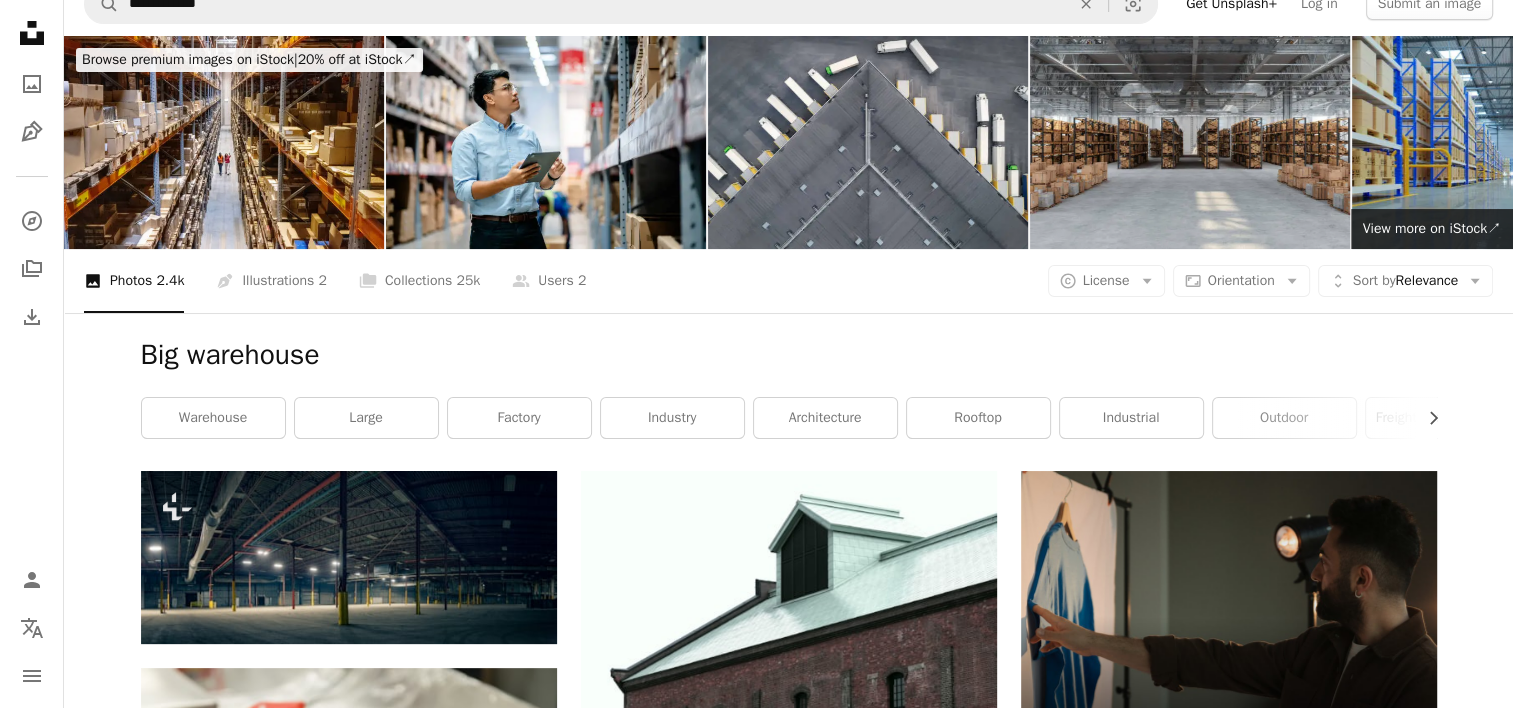 scroll, scrollTop: 0, scrollLeft: 0, axis: both 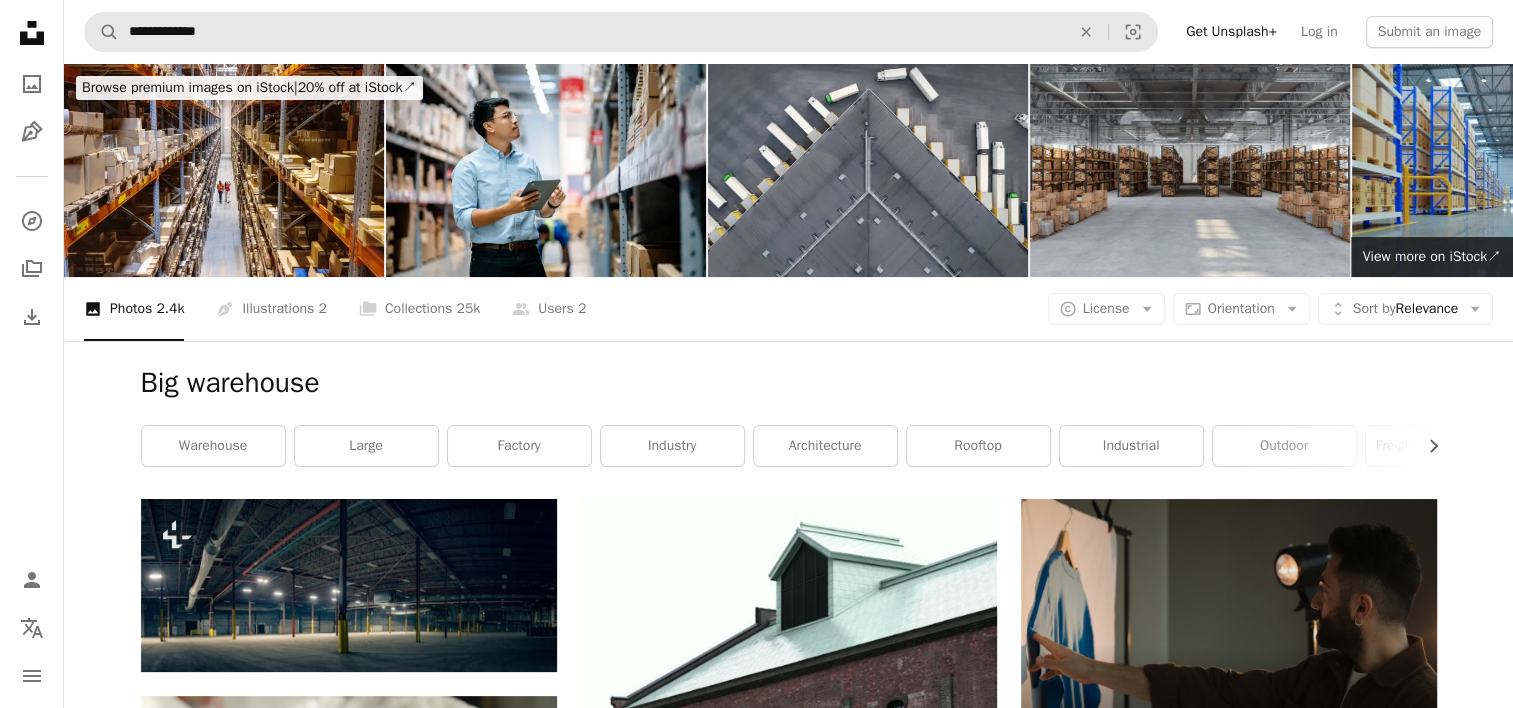 click on "**********" at bounding box center (621, 32) 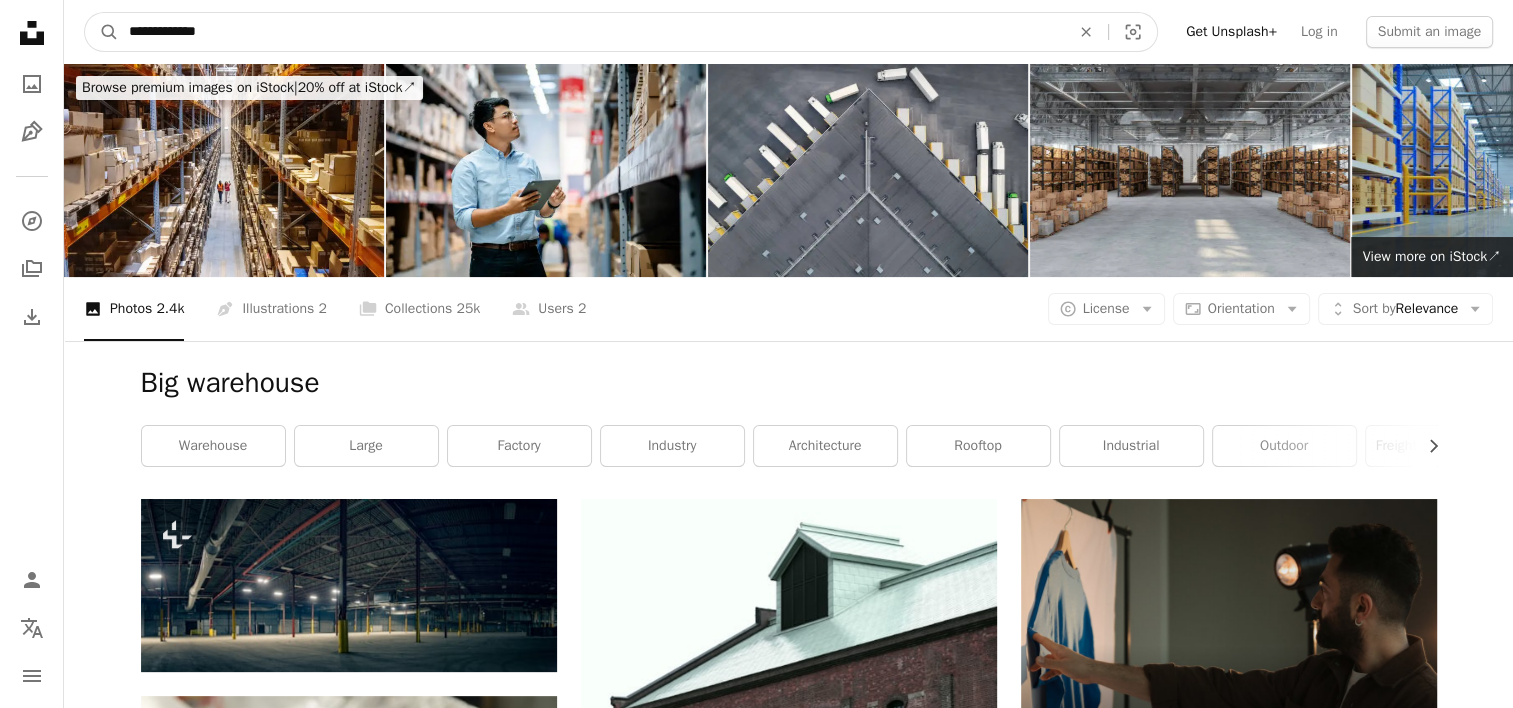 click on "**********" at bounding box center (591, 32) 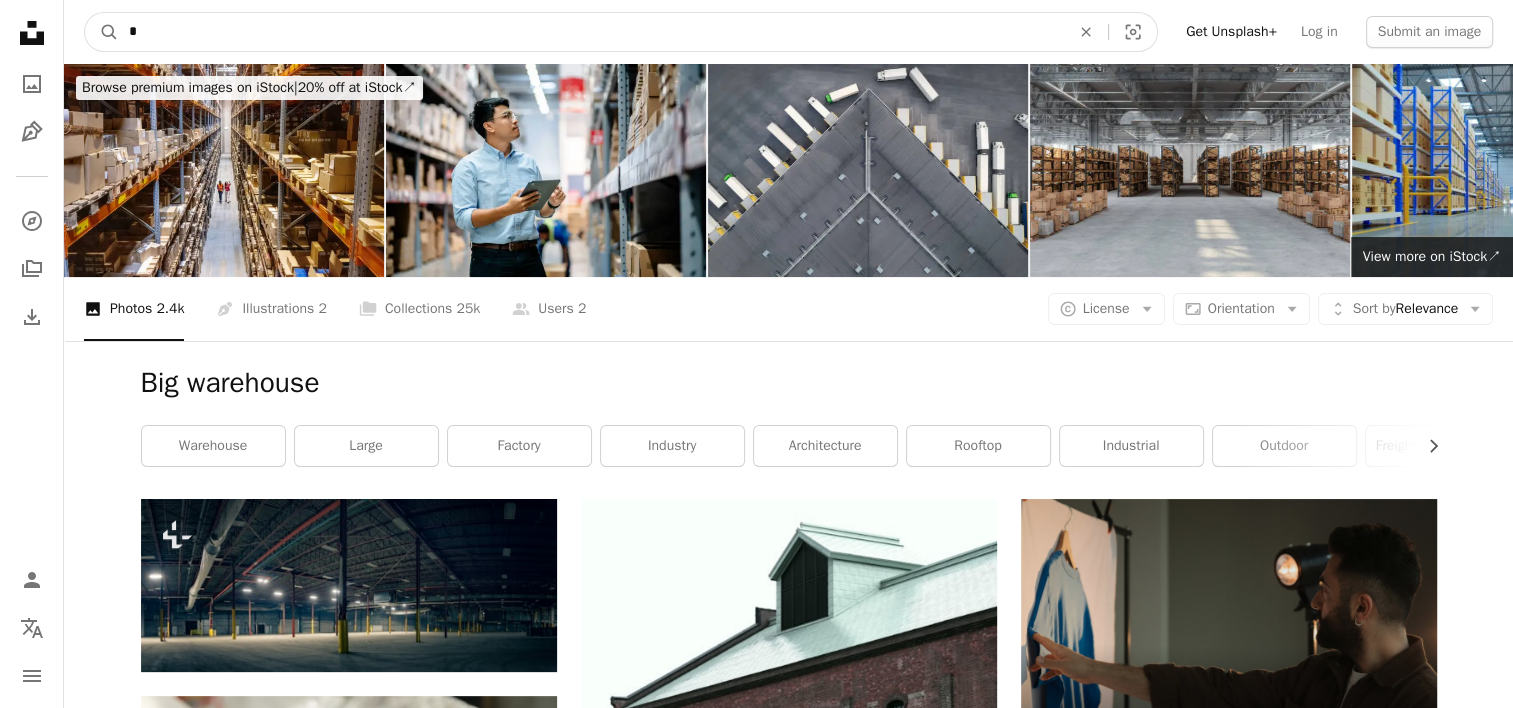 type on "*" 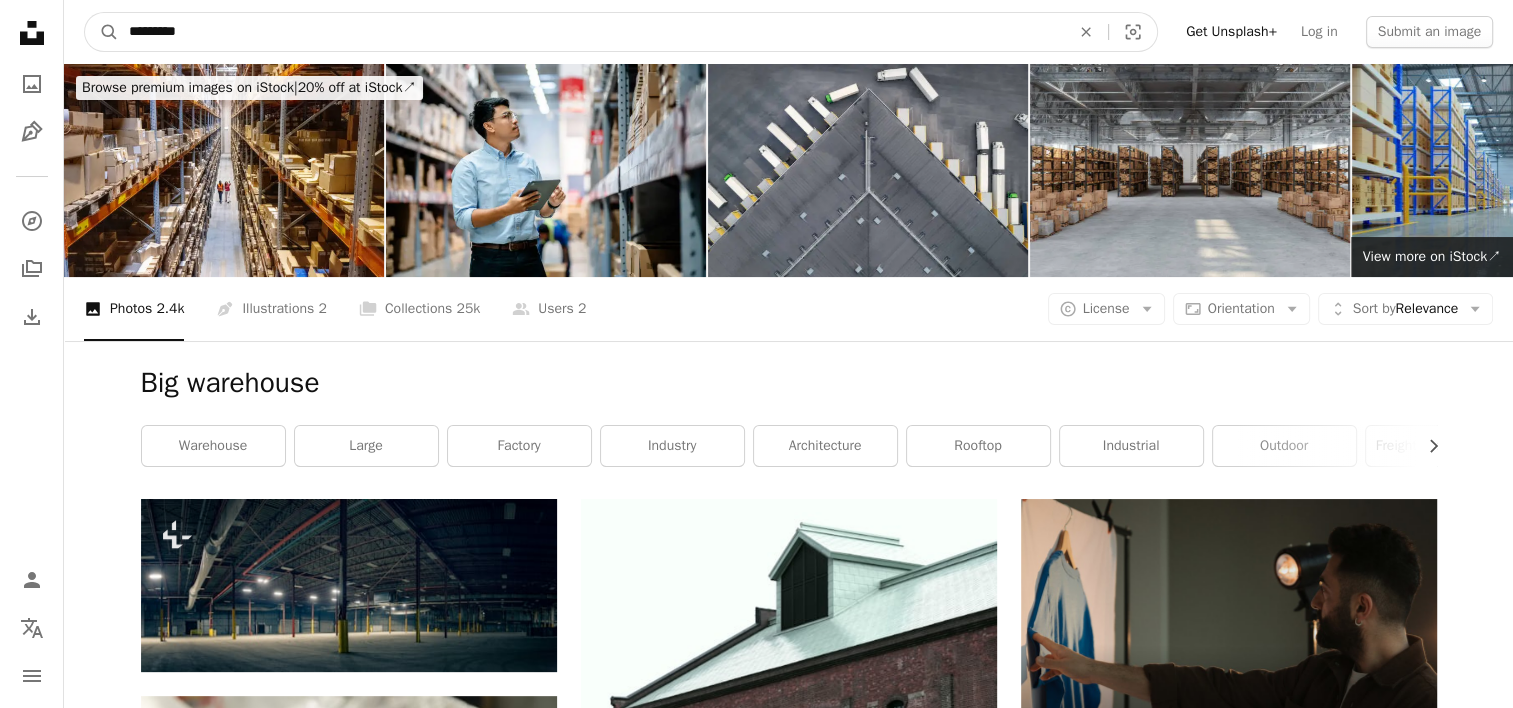 type on "**********" 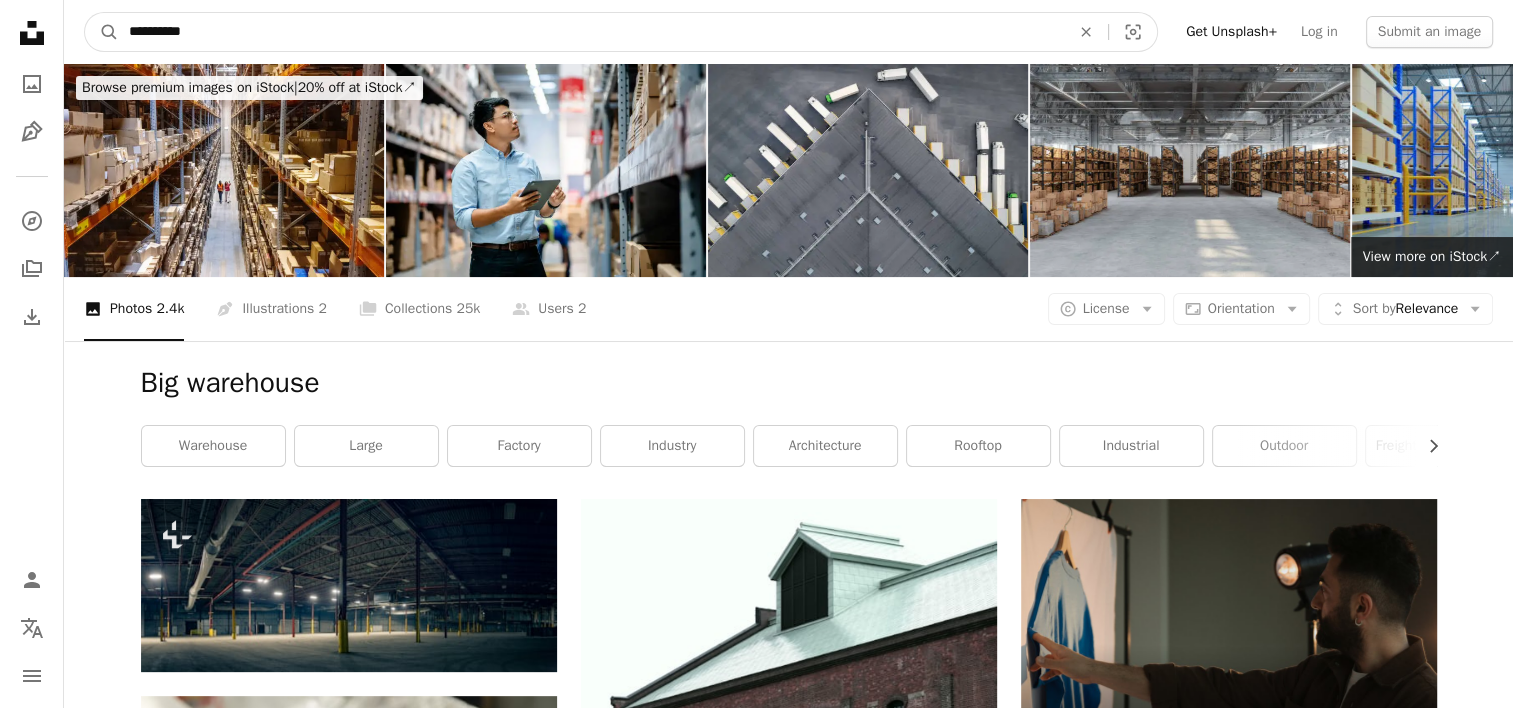 click on "A magnifying glass" at bounding box center (102, 32) 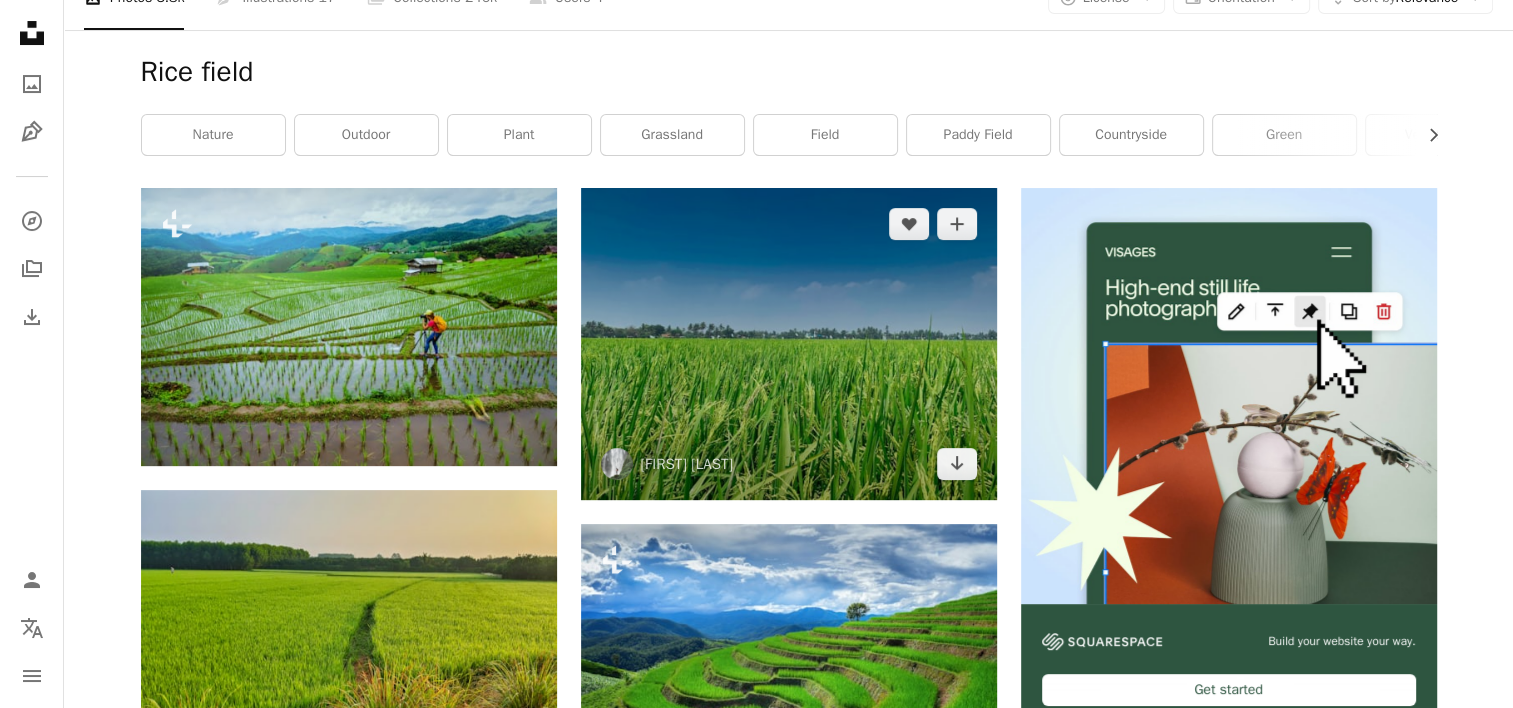 scroll, scrollTop: 0, scrollLeft: 0, axis: both 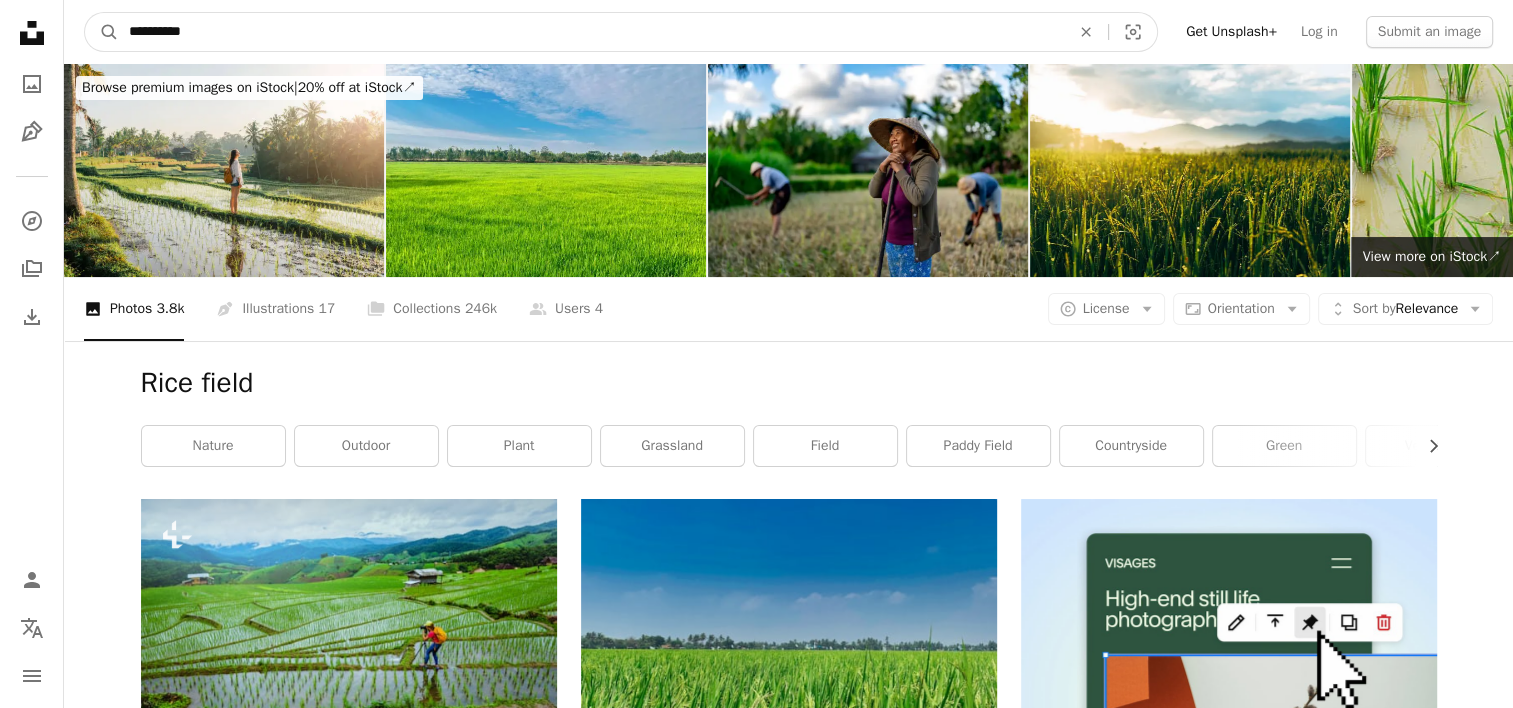 click on "**********" at bounding box center [591, 32] 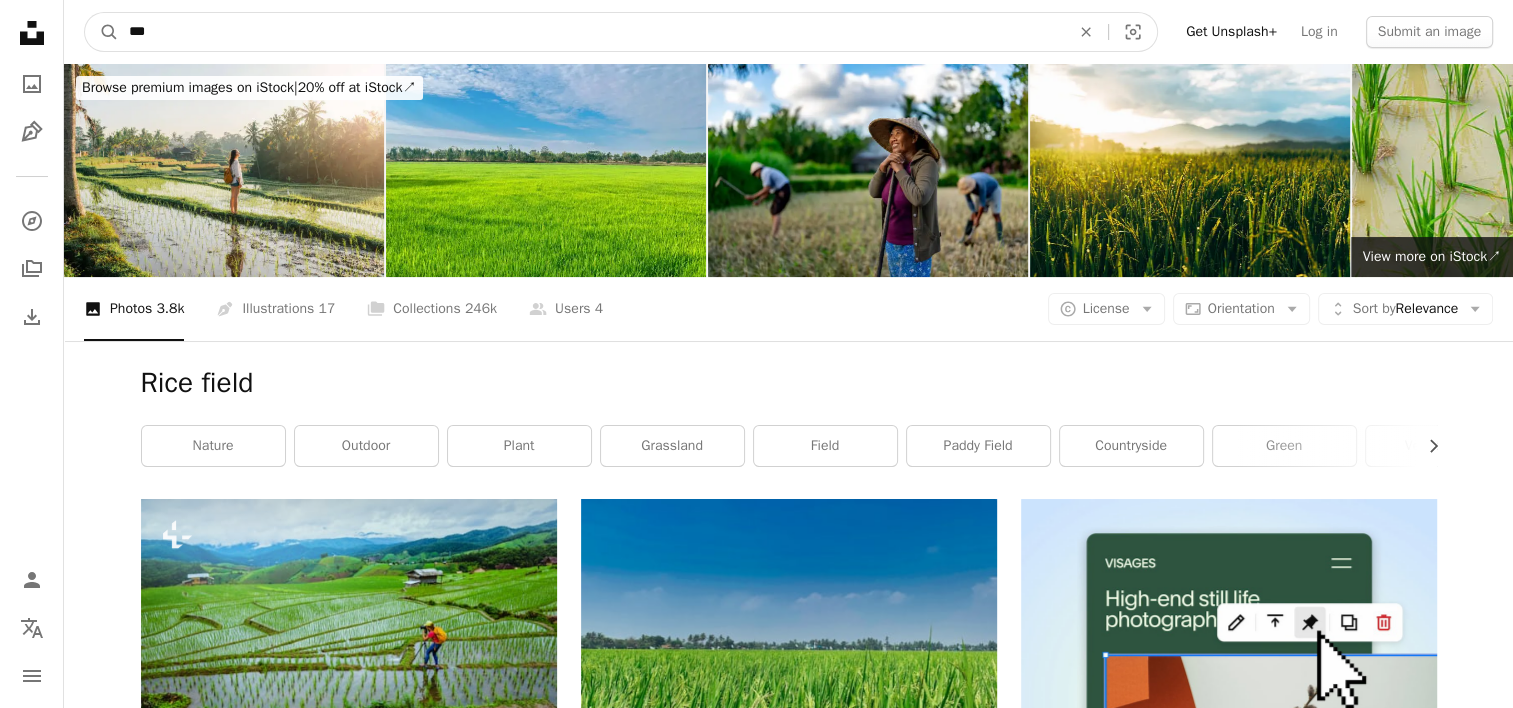 type on "****" 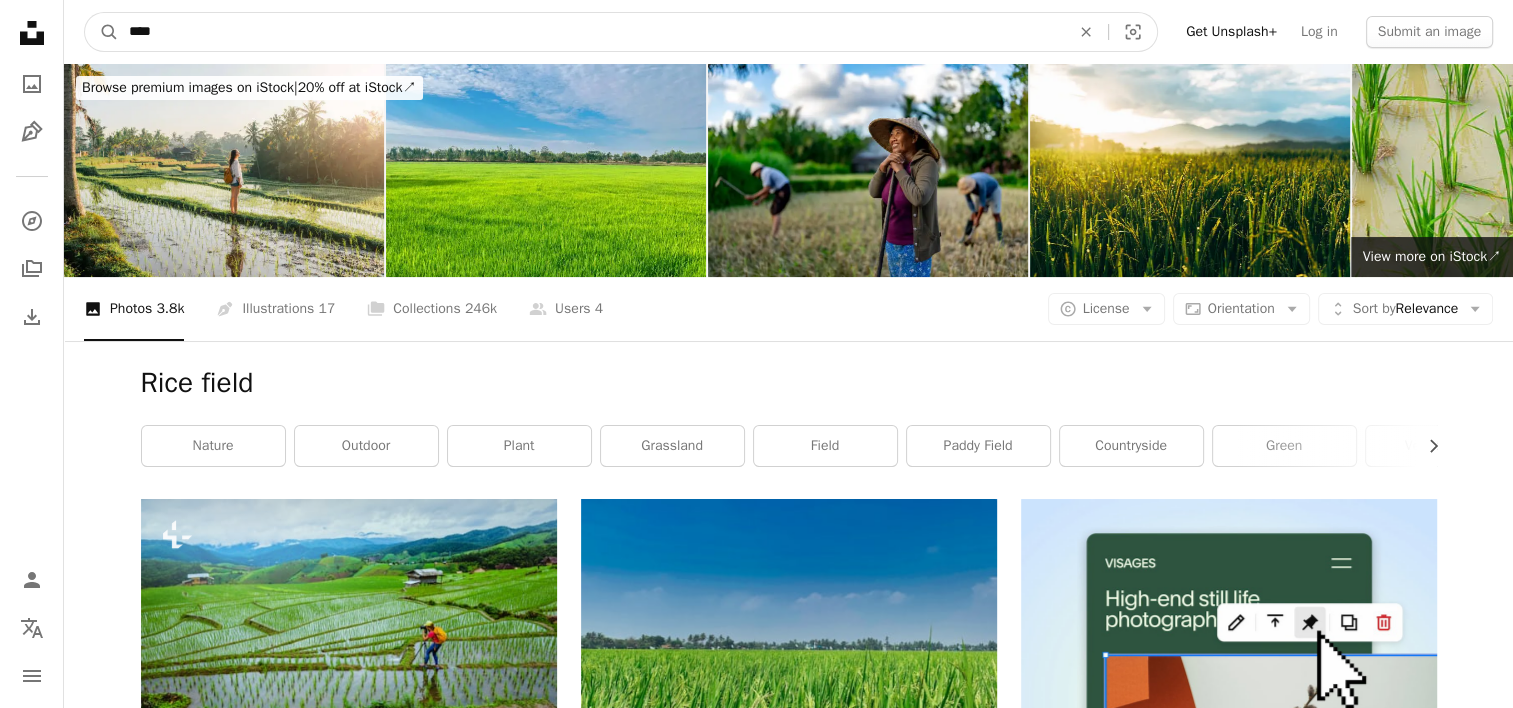 click on "A magnifying glass" at bounding box center (102, 32) 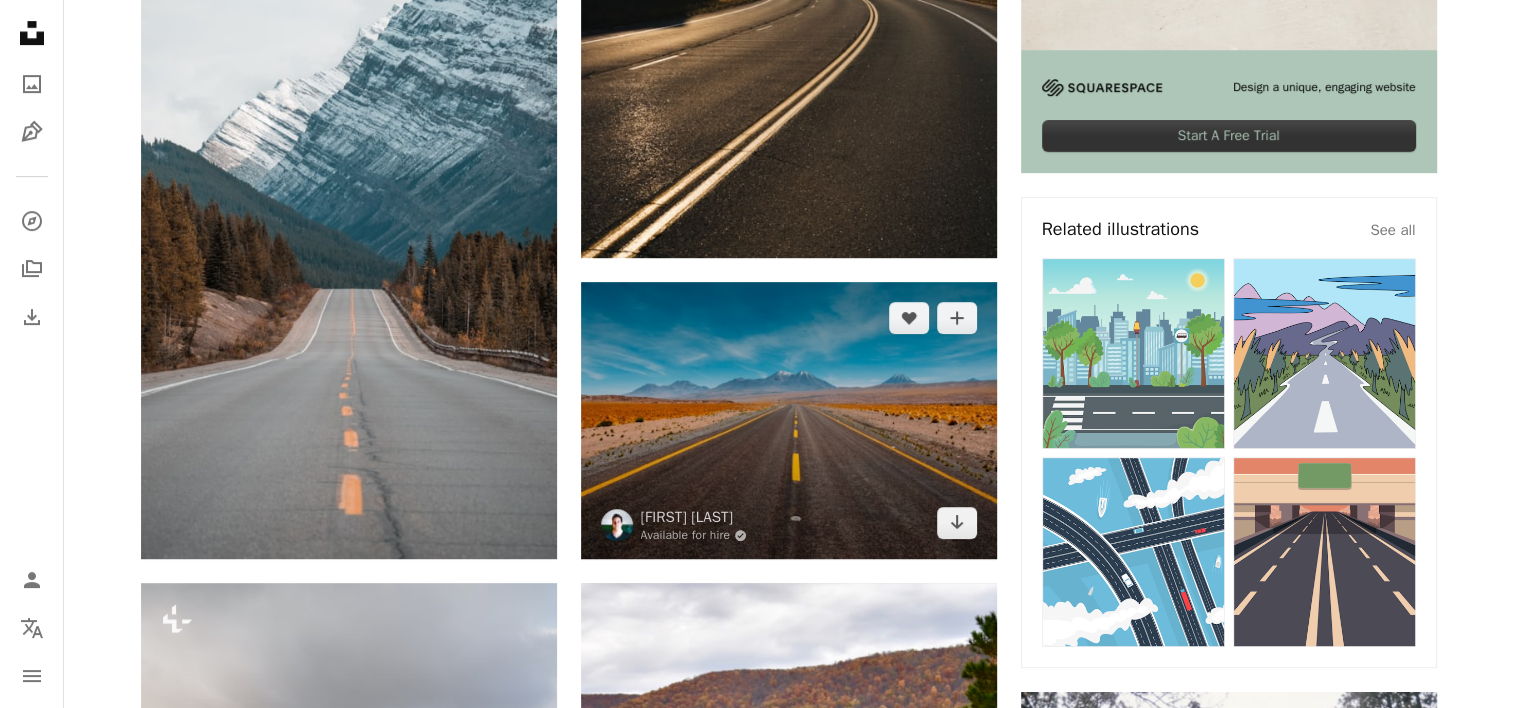 scroll, scrollTop: 700, scrollLeft: 0, axis: vertical 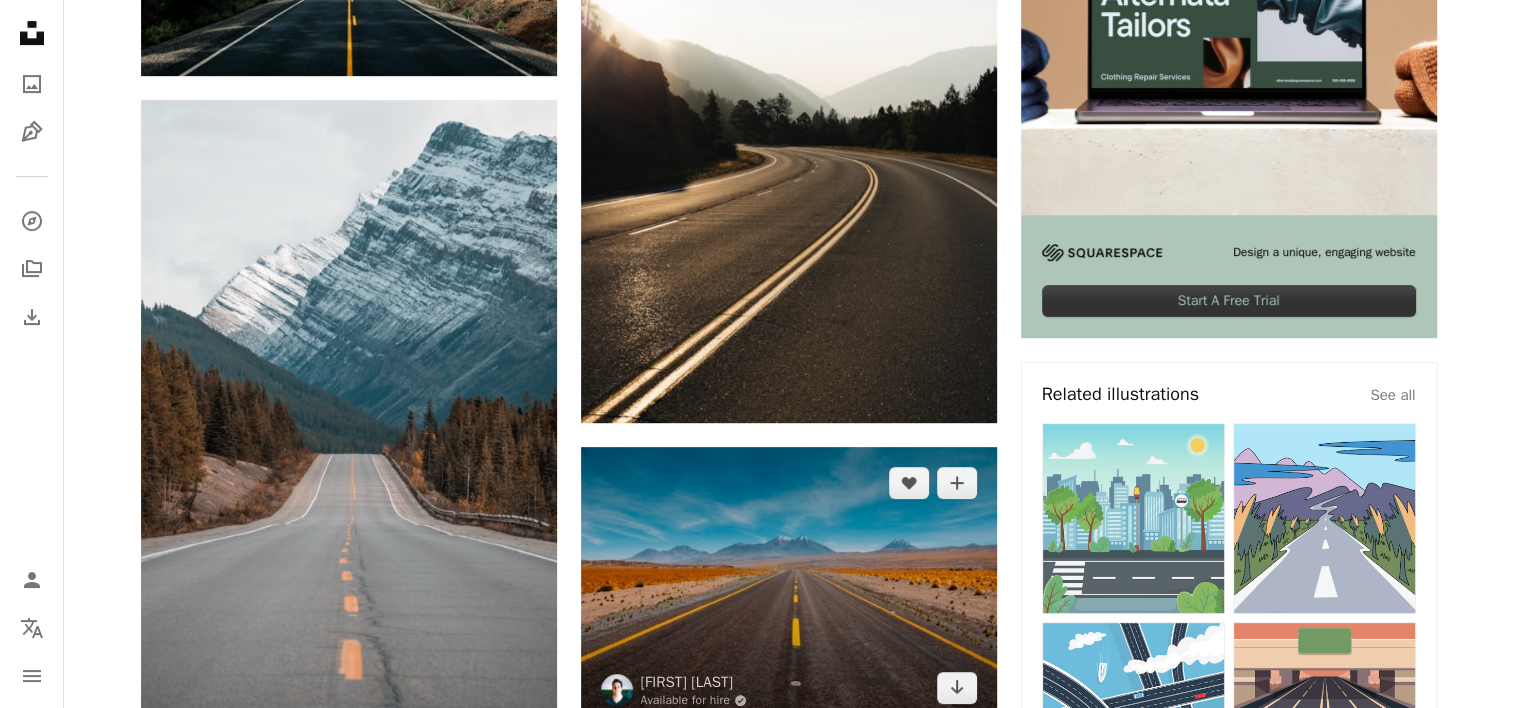 click at bounding box center [789, 585] 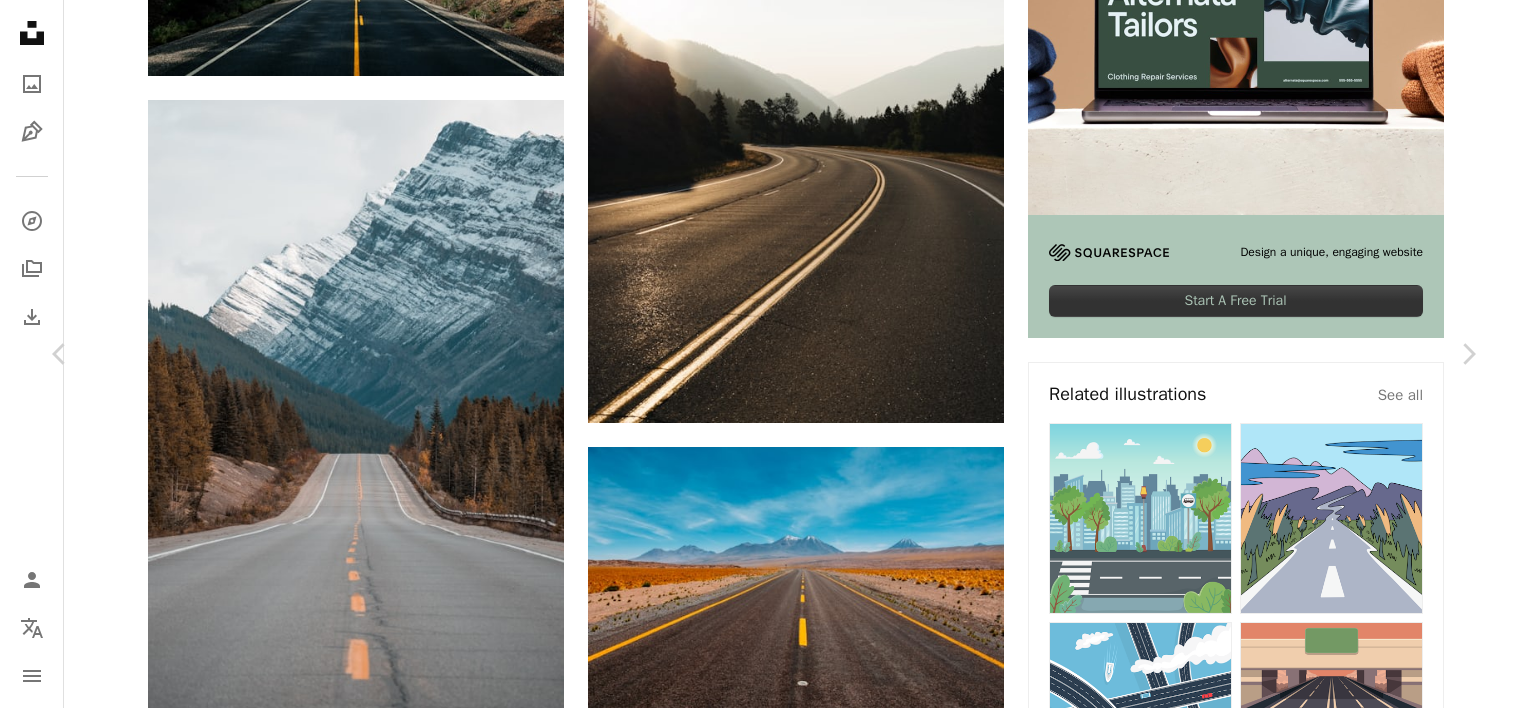 click on "Download free" at bounding box center (1283, 5053) 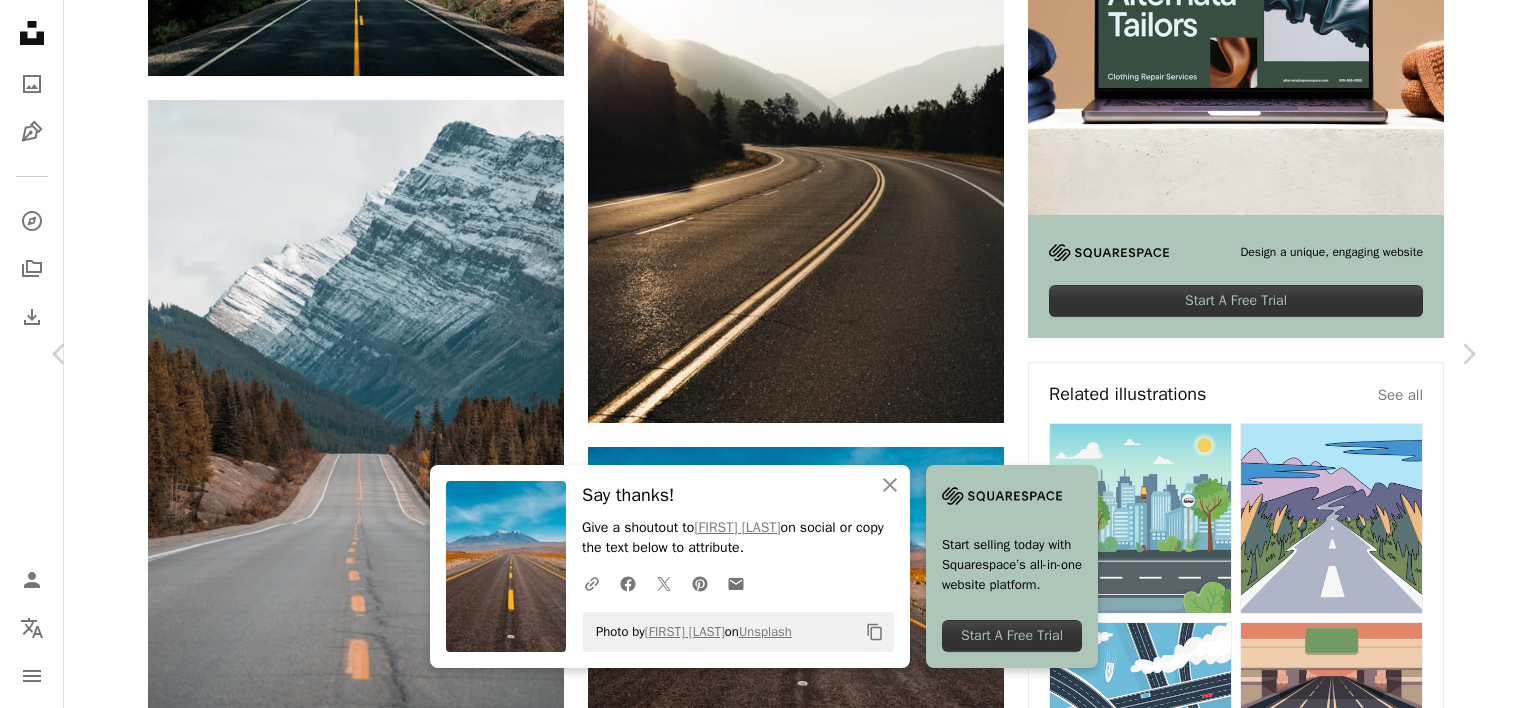 click on "An X shape" at bounding box center (20, 20) 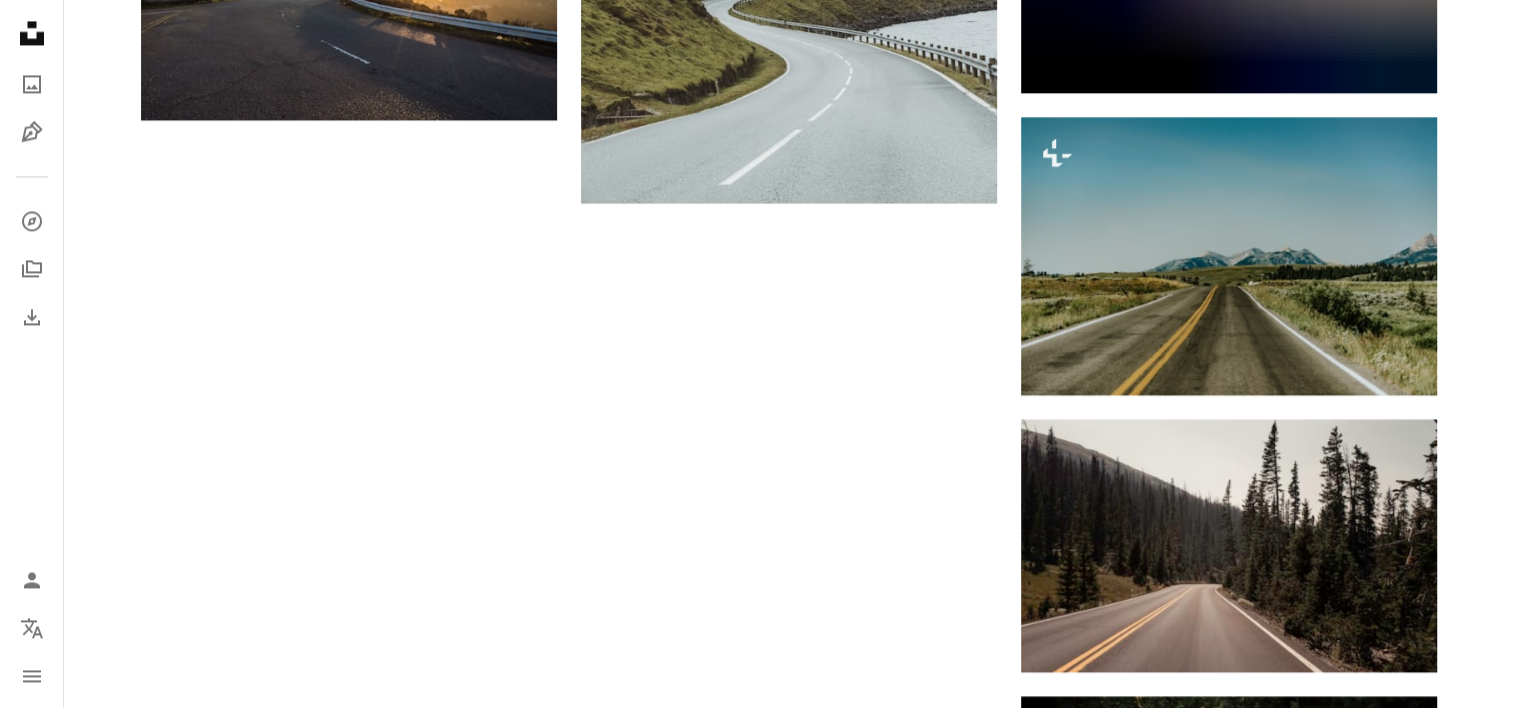 scroll, scrollTop: 3400, scrollLeft: 0, axis: vertical 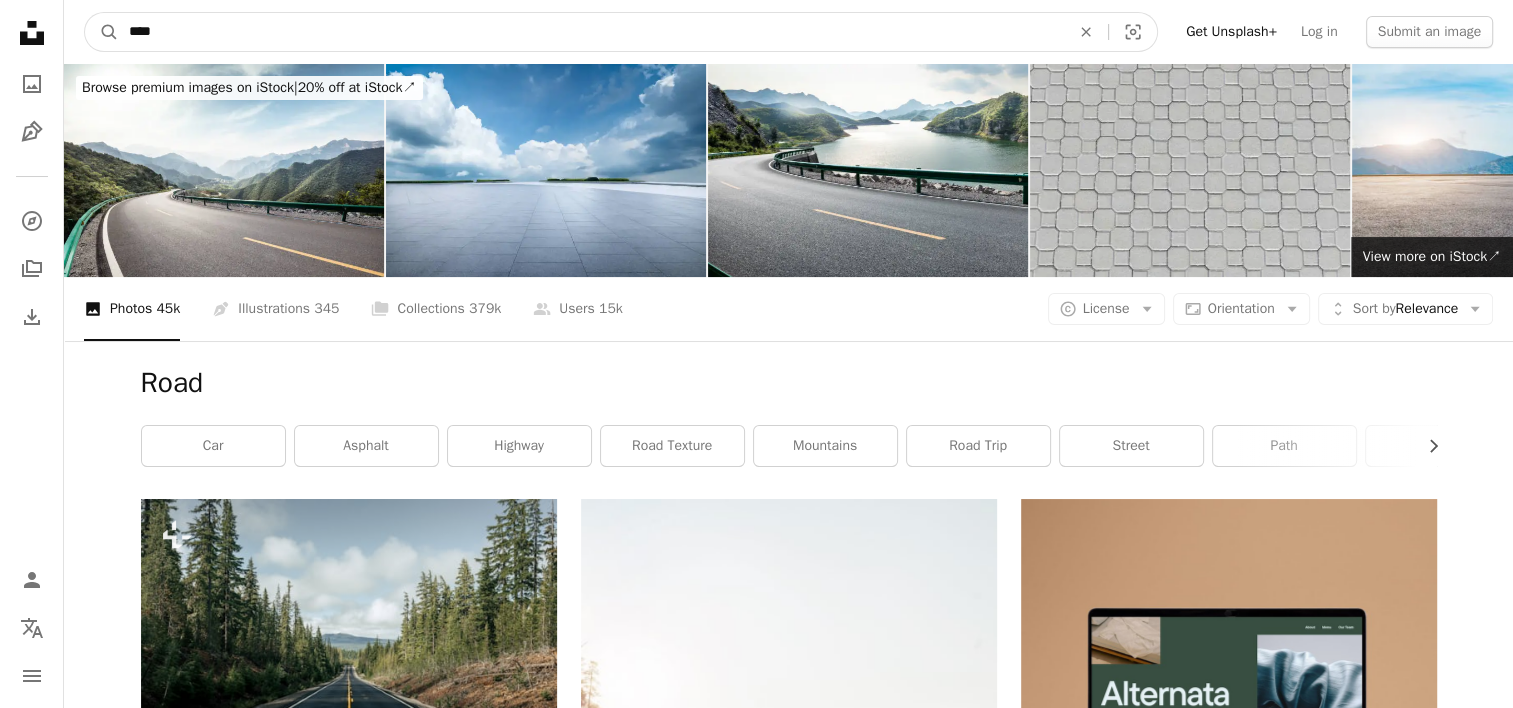click on "****" at bounding box center (591, 32) 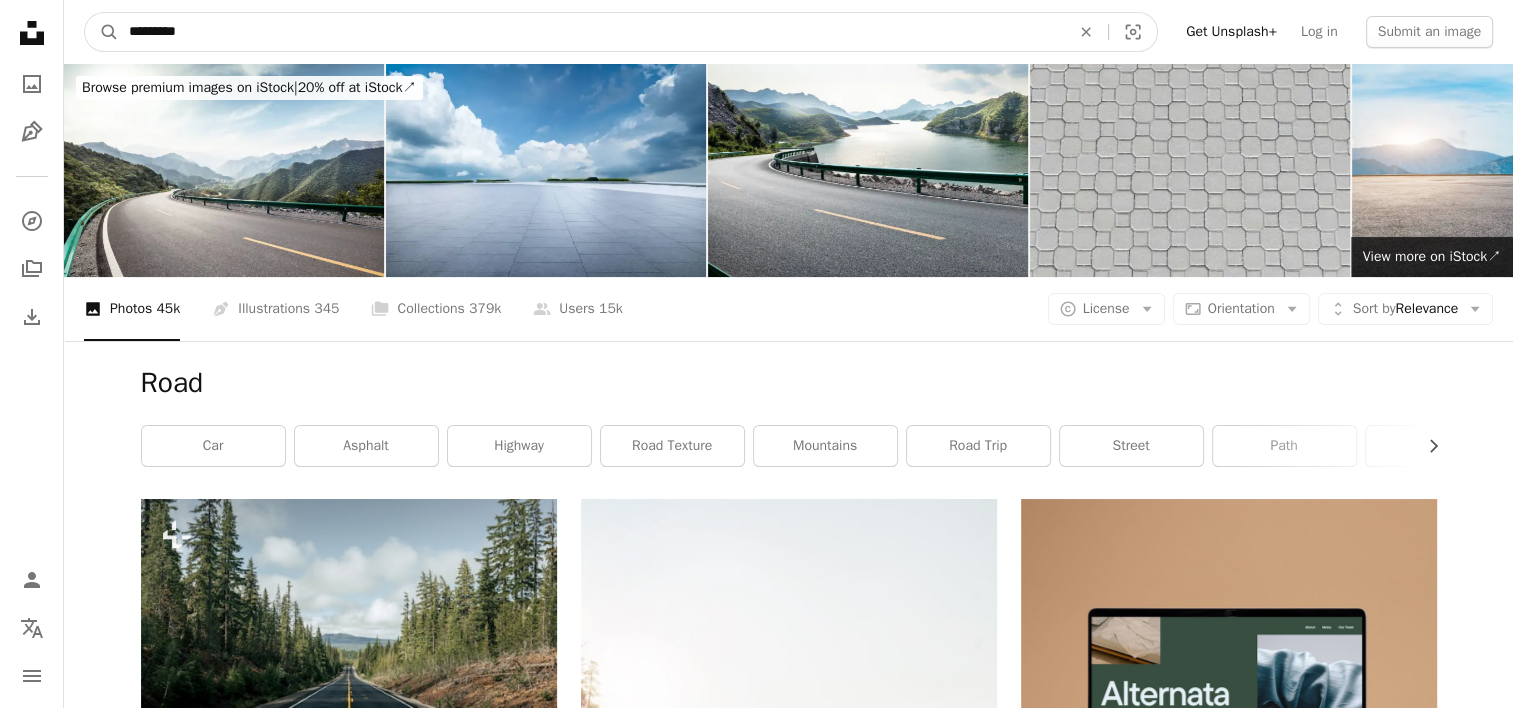 type on "*********" 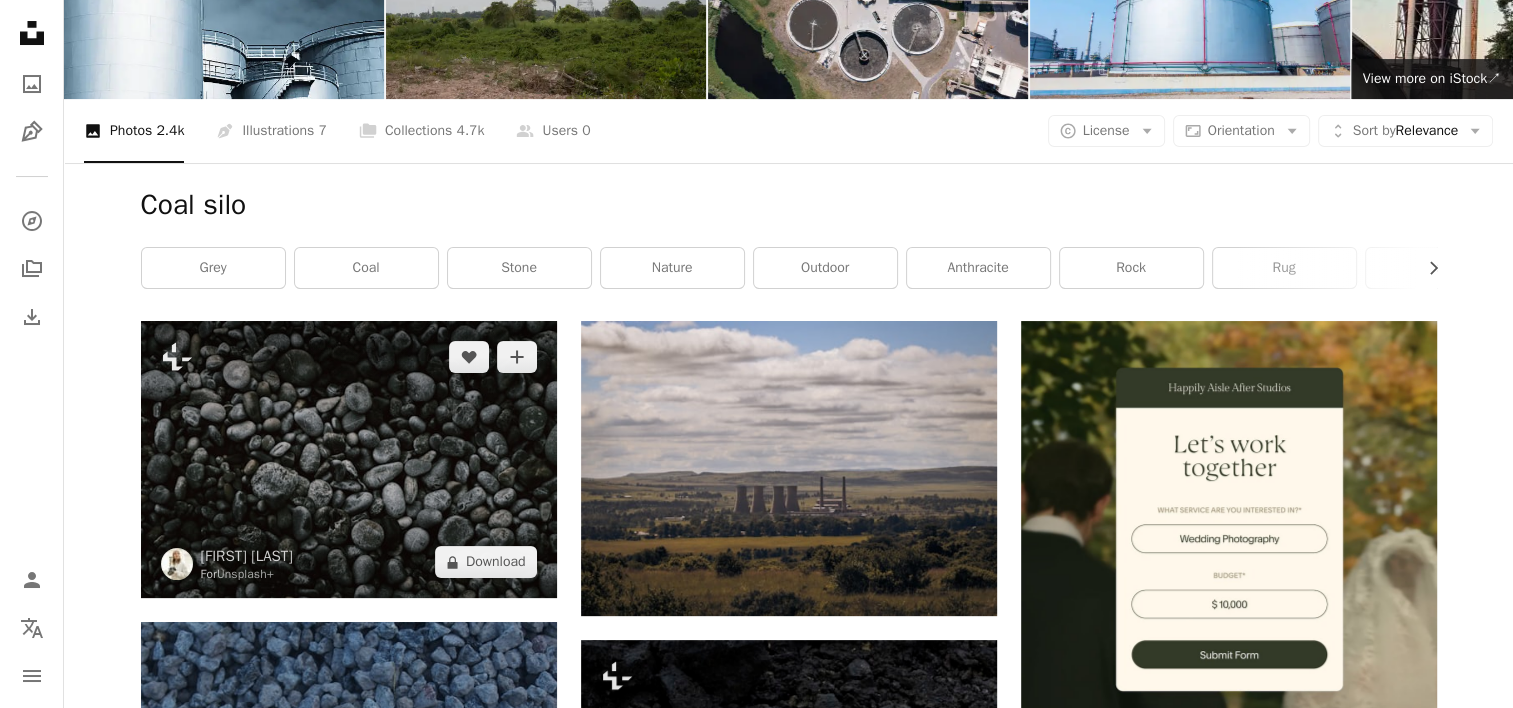 scroll, scrollTop: 0, scrollLeft: 0, axis: both 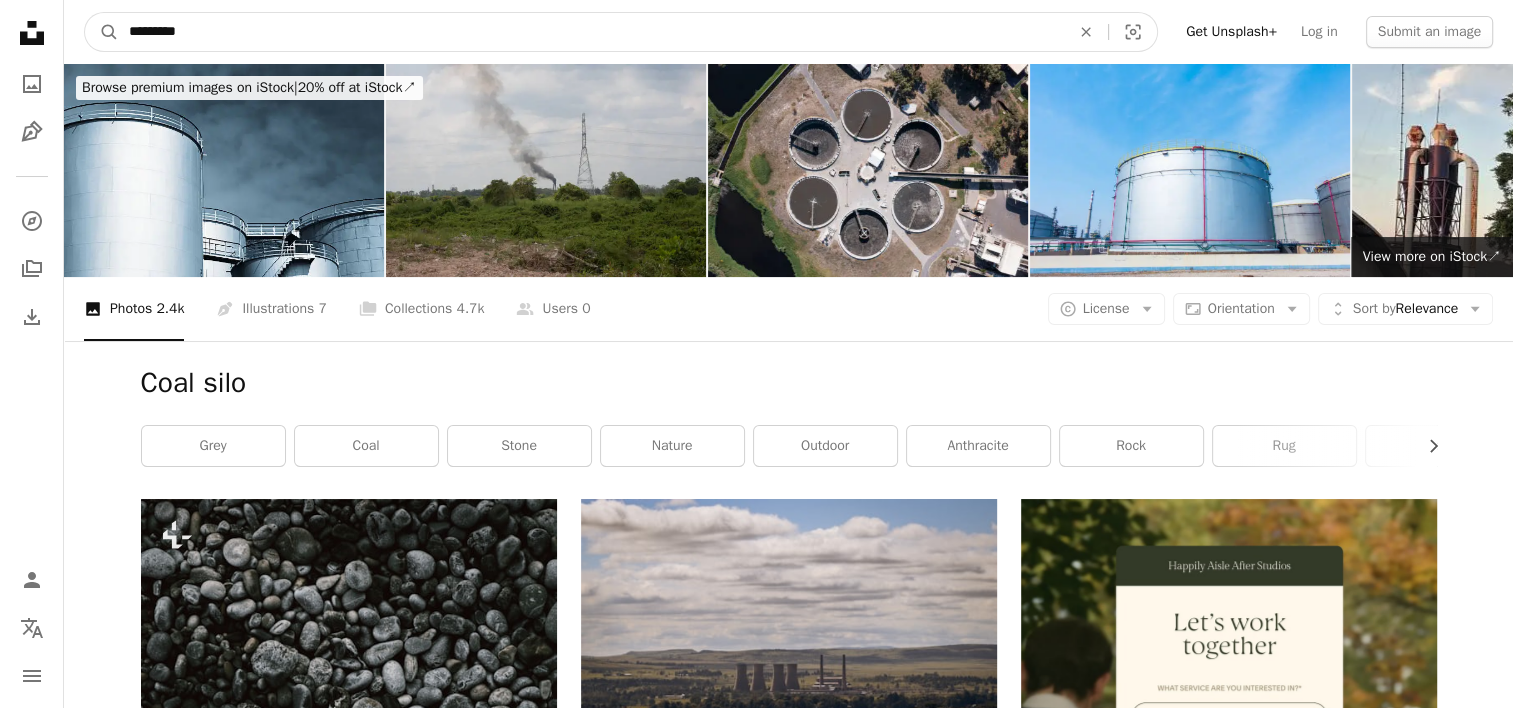 click on "*********" at bounding box center (591, 32) 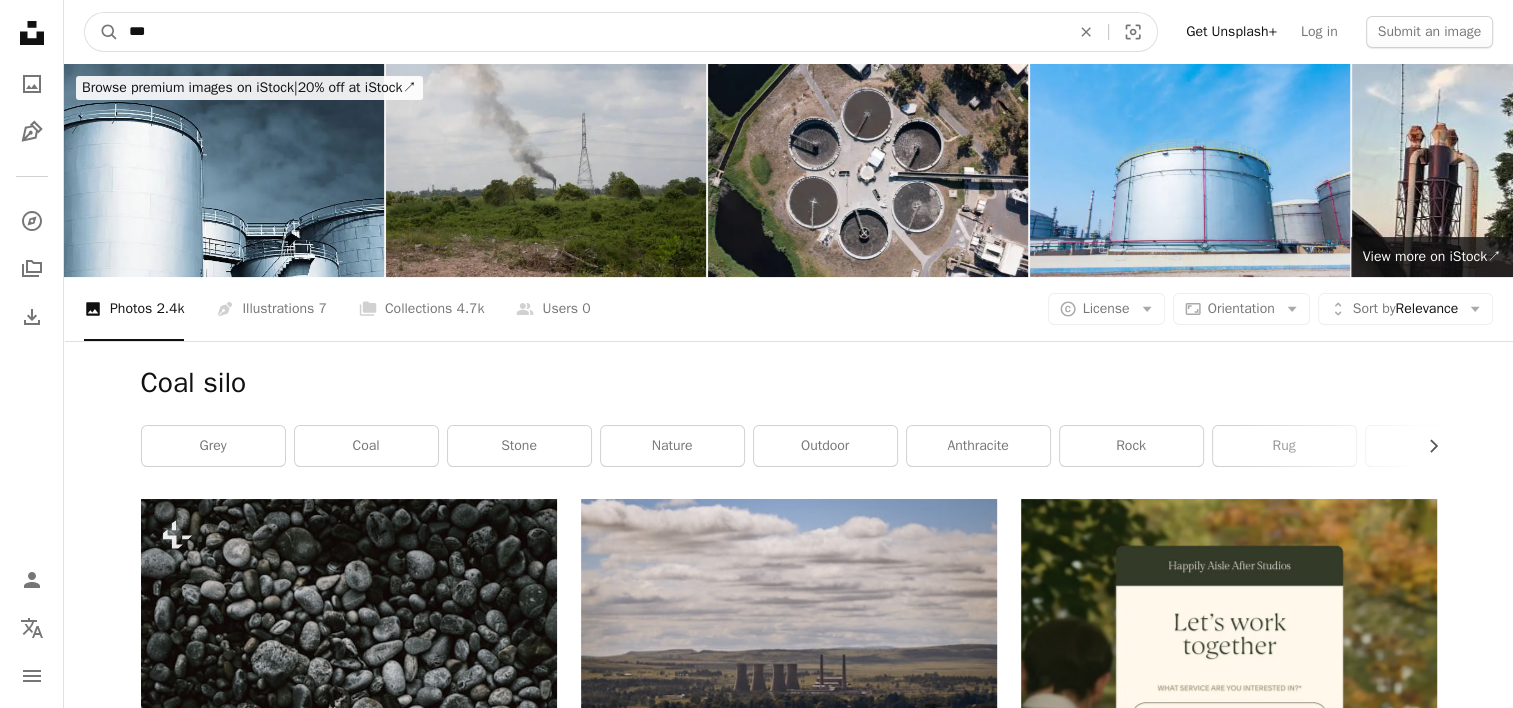 type on "****" 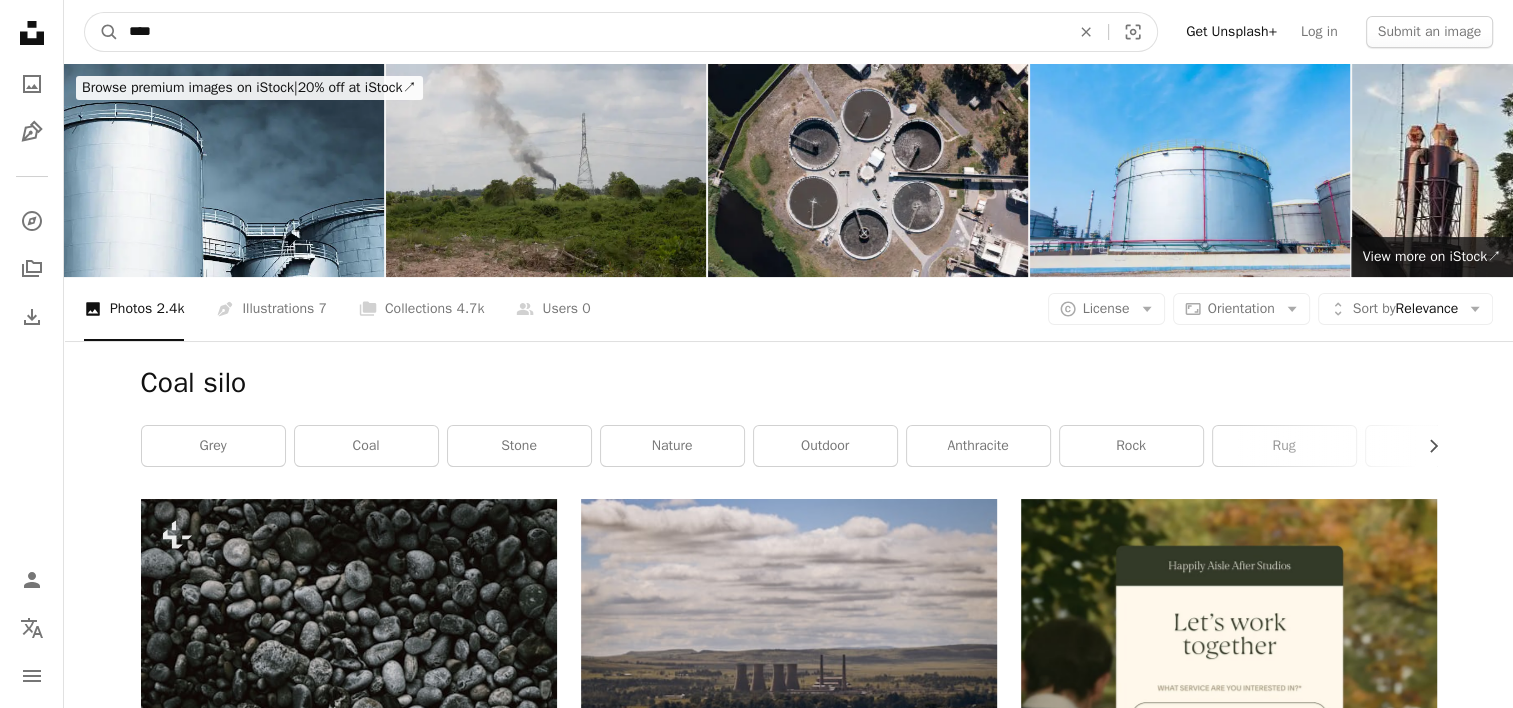 click on "A magnifying glass" at bounding box center [102, 32] 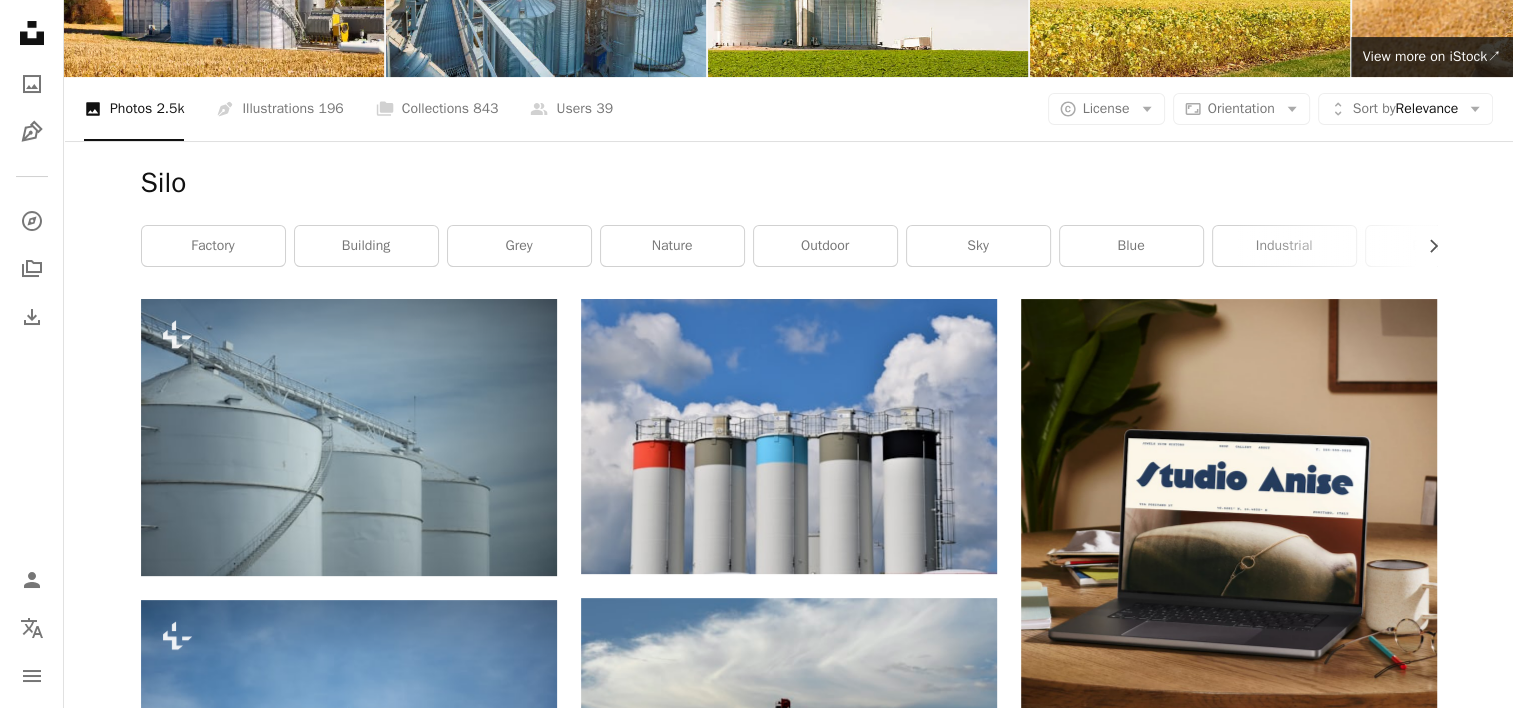 scroll, scrollTop: 0, scrollLeft: 0, axis: both 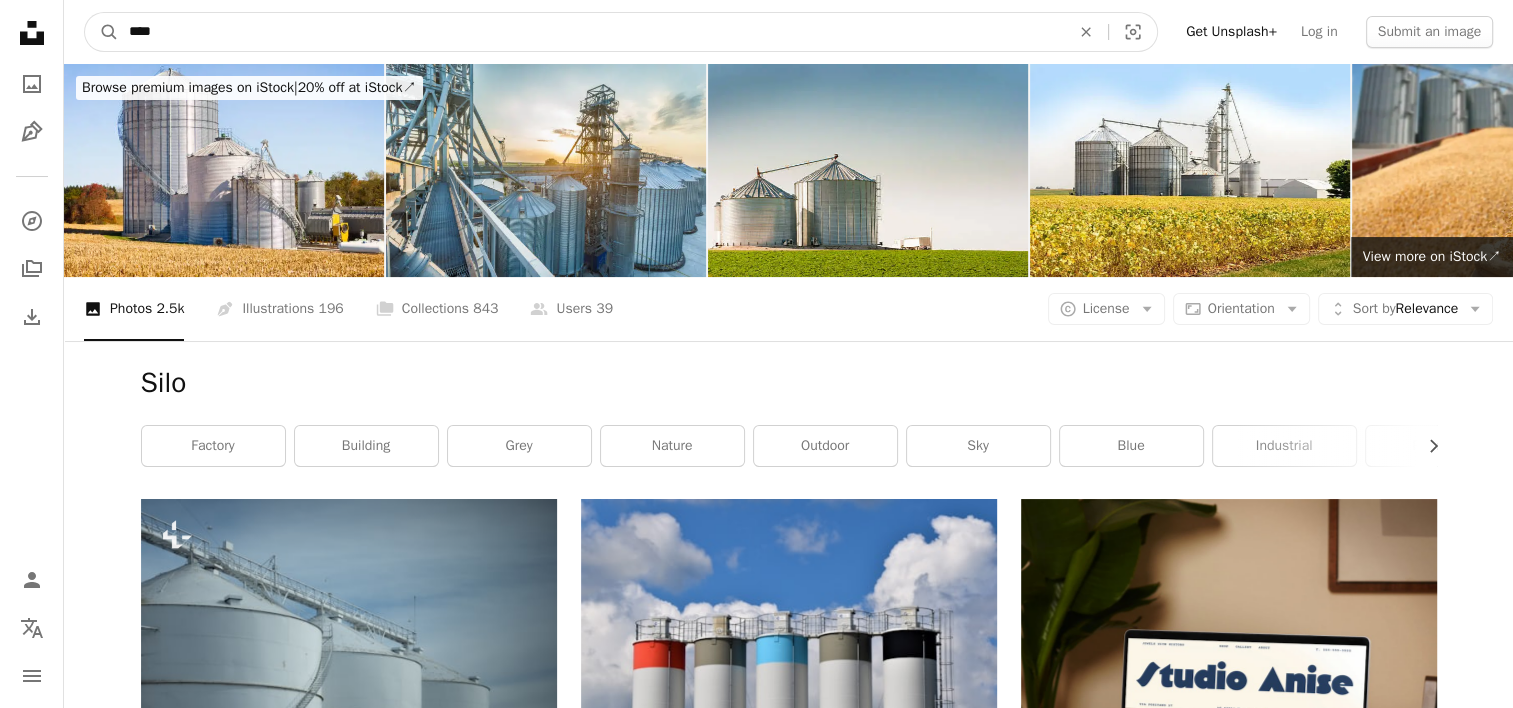 click on "****" at bounding box center [591, 32] 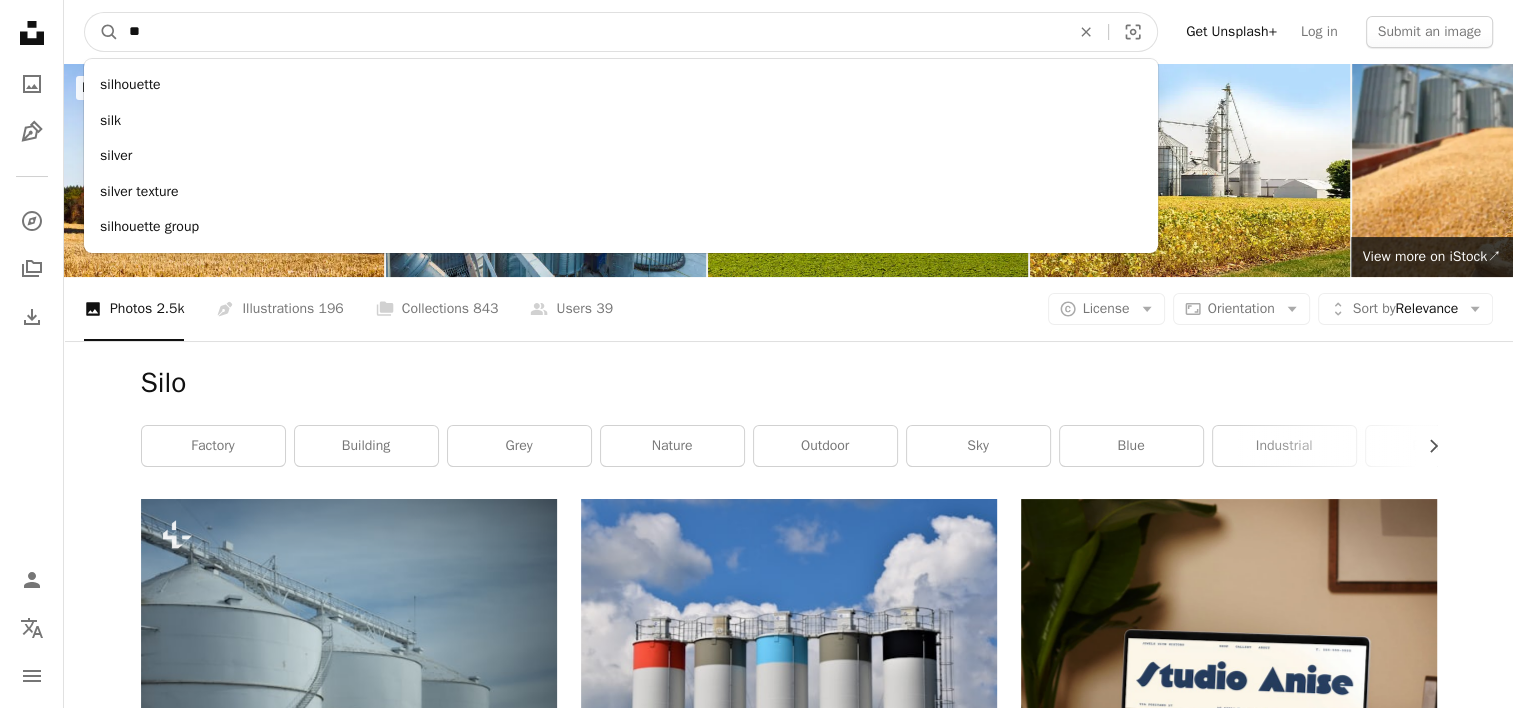 type on "*" 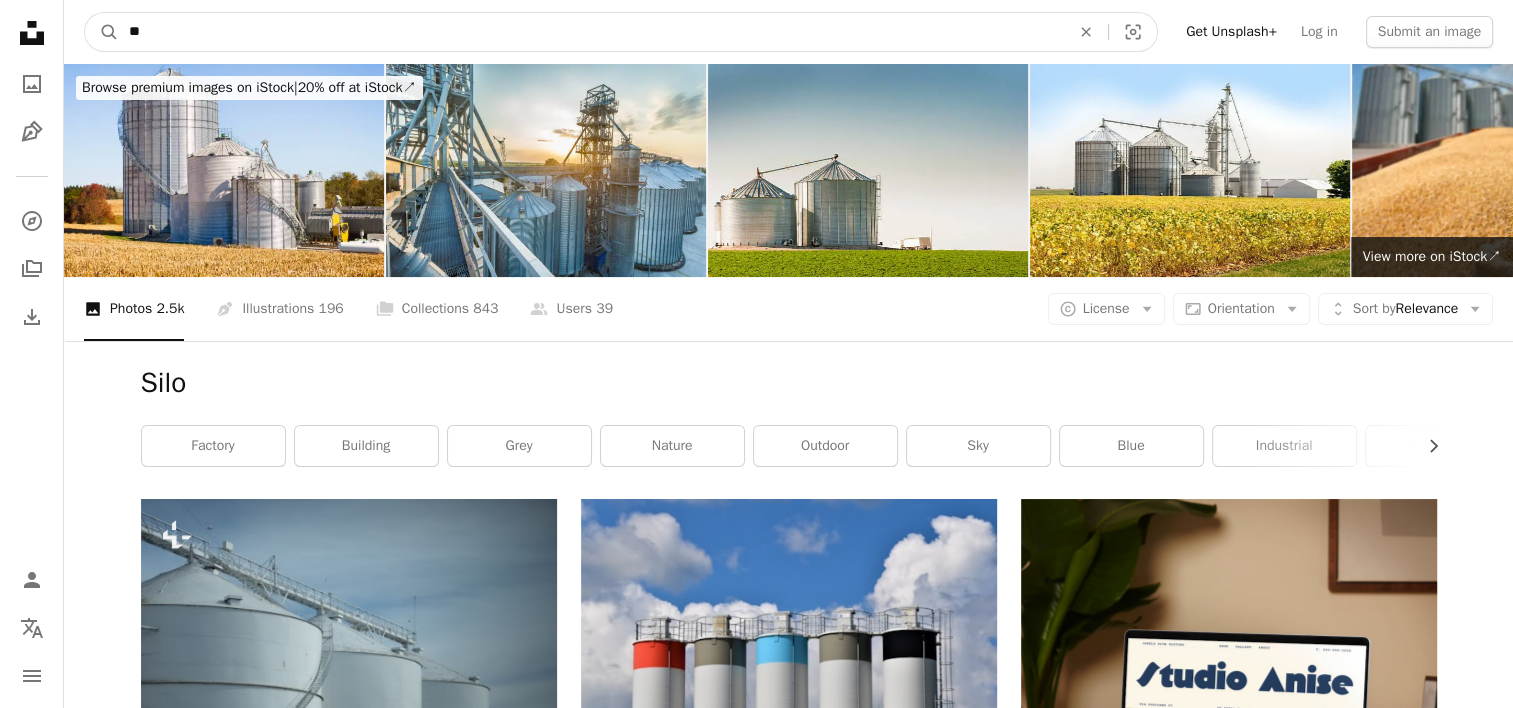 type on "*" 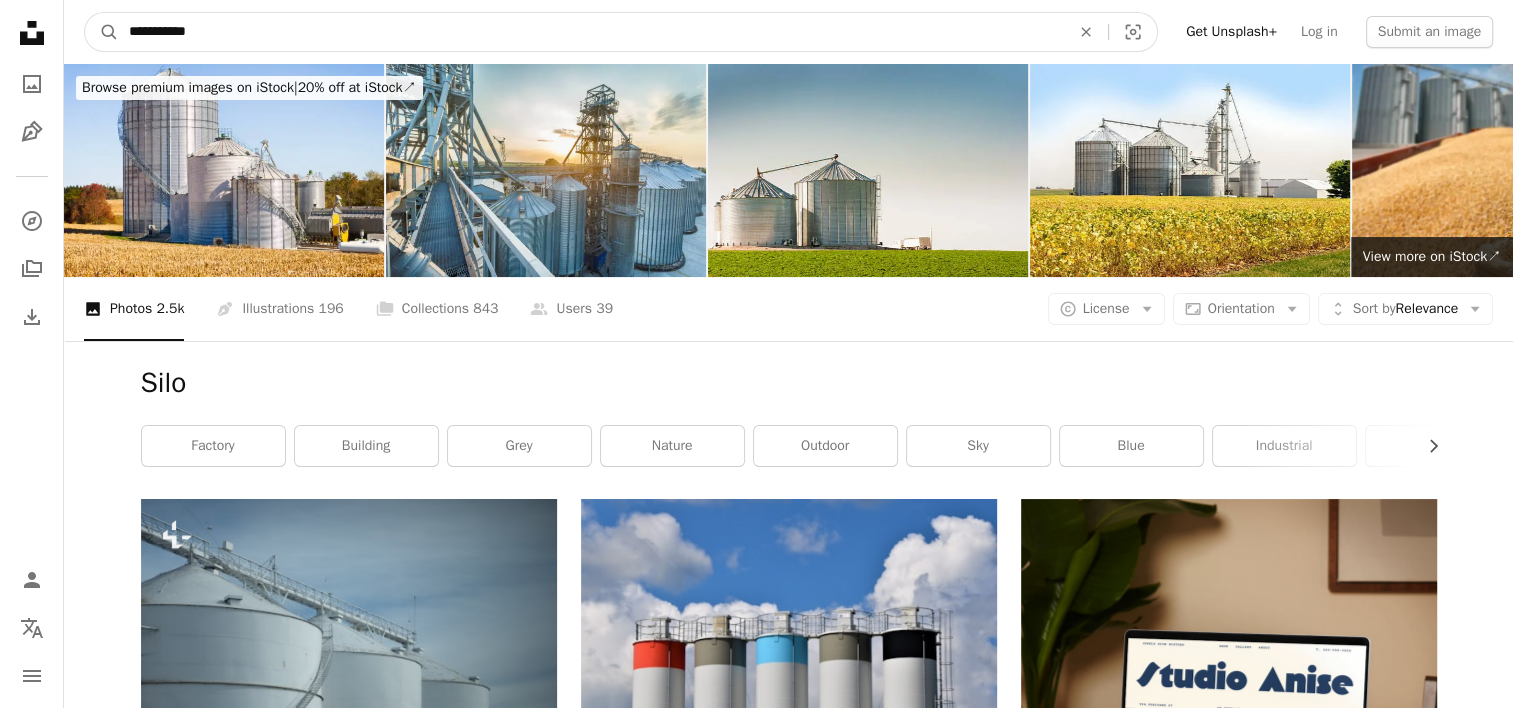 type on "**********" 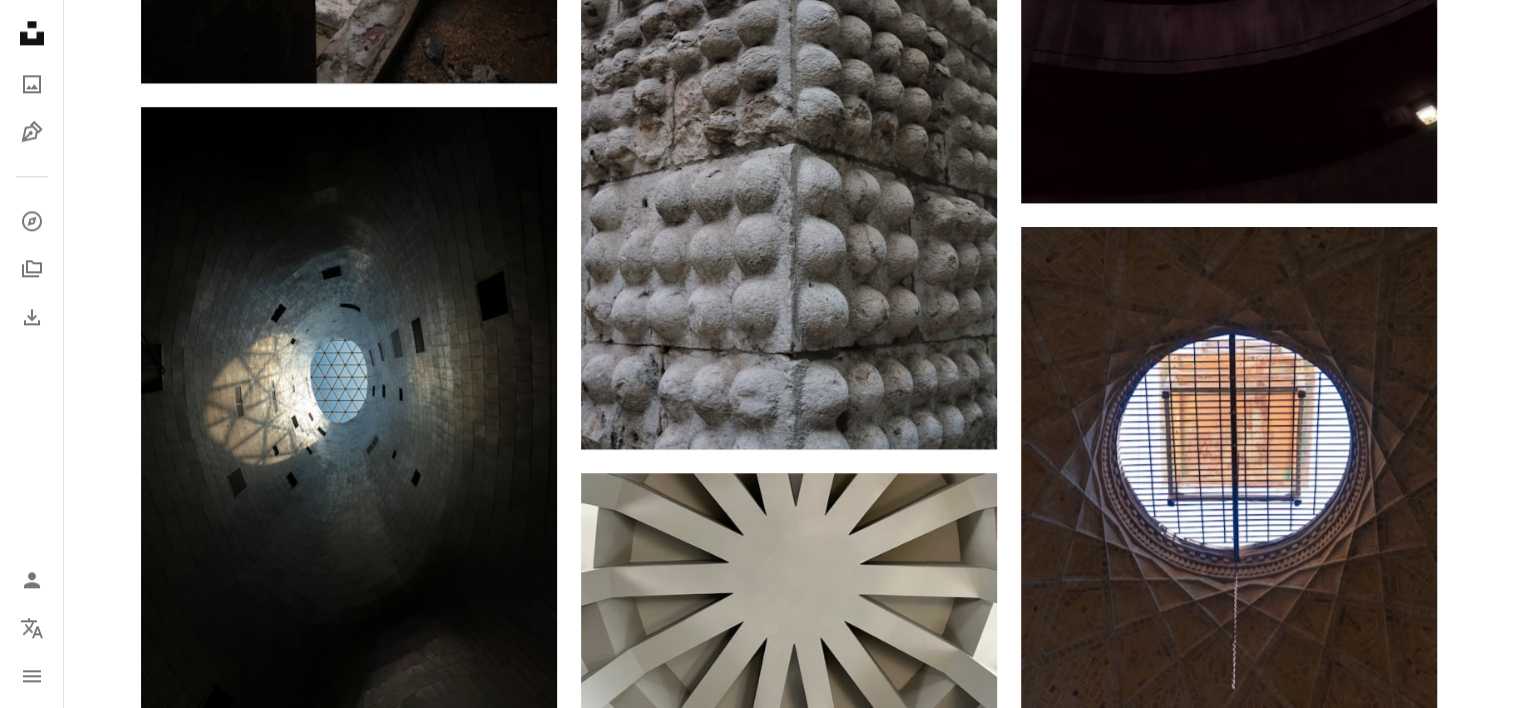 scroll, scrollTop: 2200, scrollLeft: 0, axis: vertical 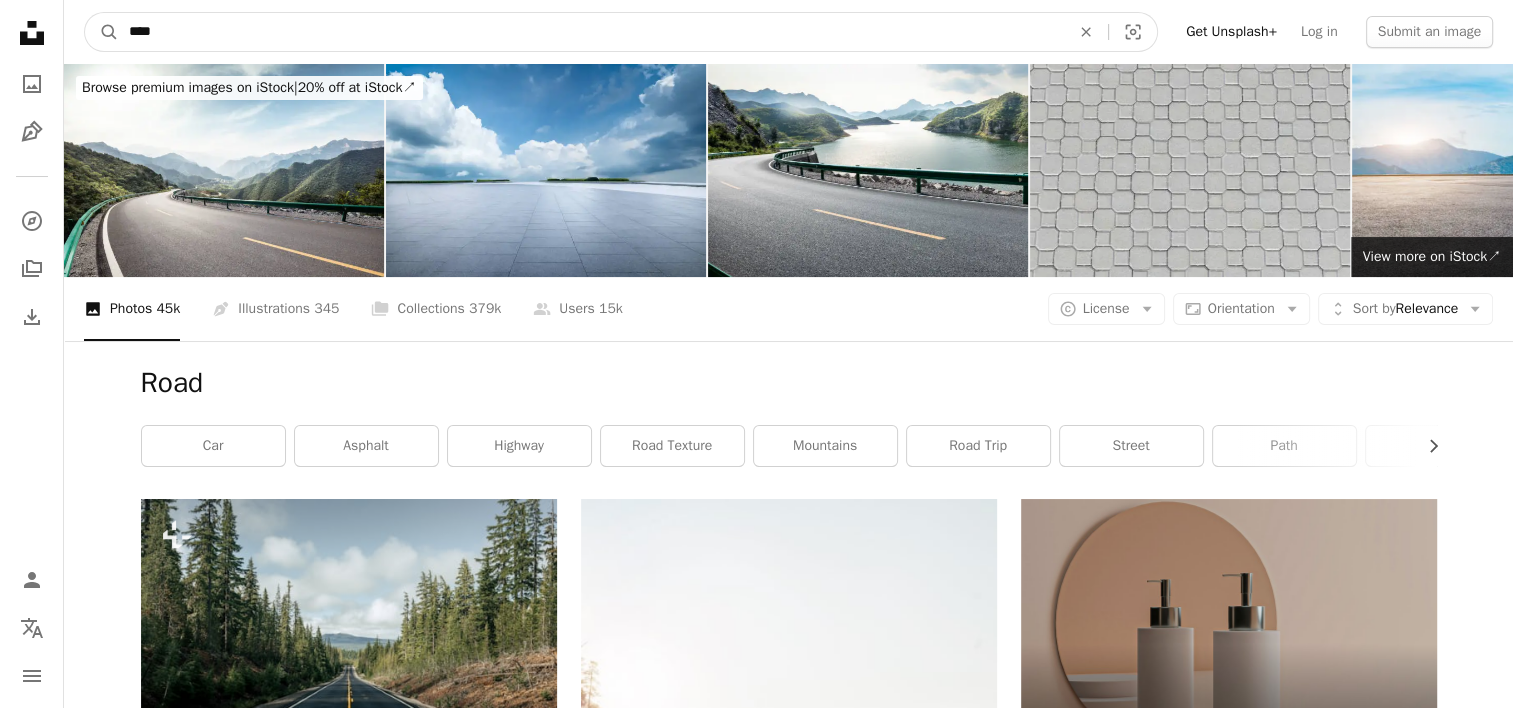 click on "****" at bounding box center (591, 32) 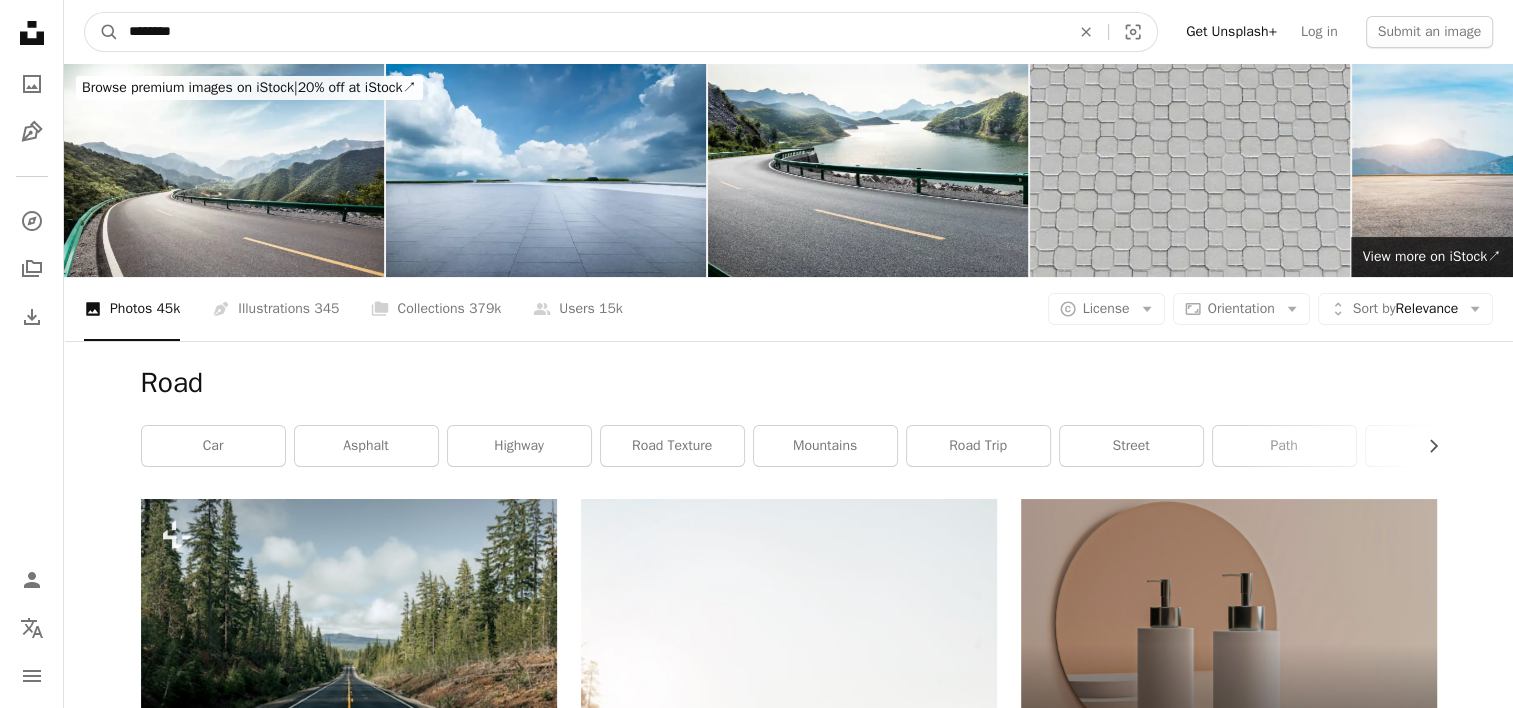 type on "*********" 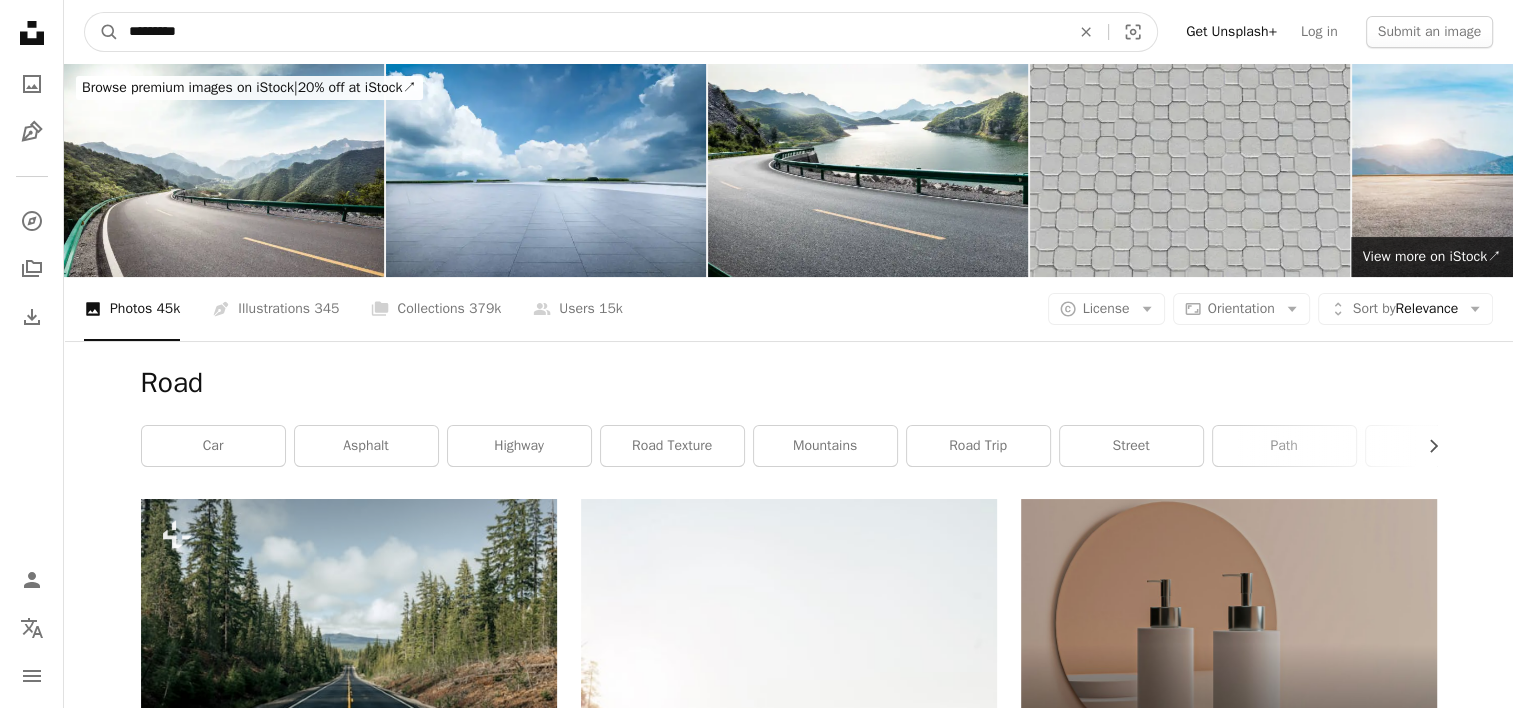click on "A magnifying glass" at bounding box center (102, 32) 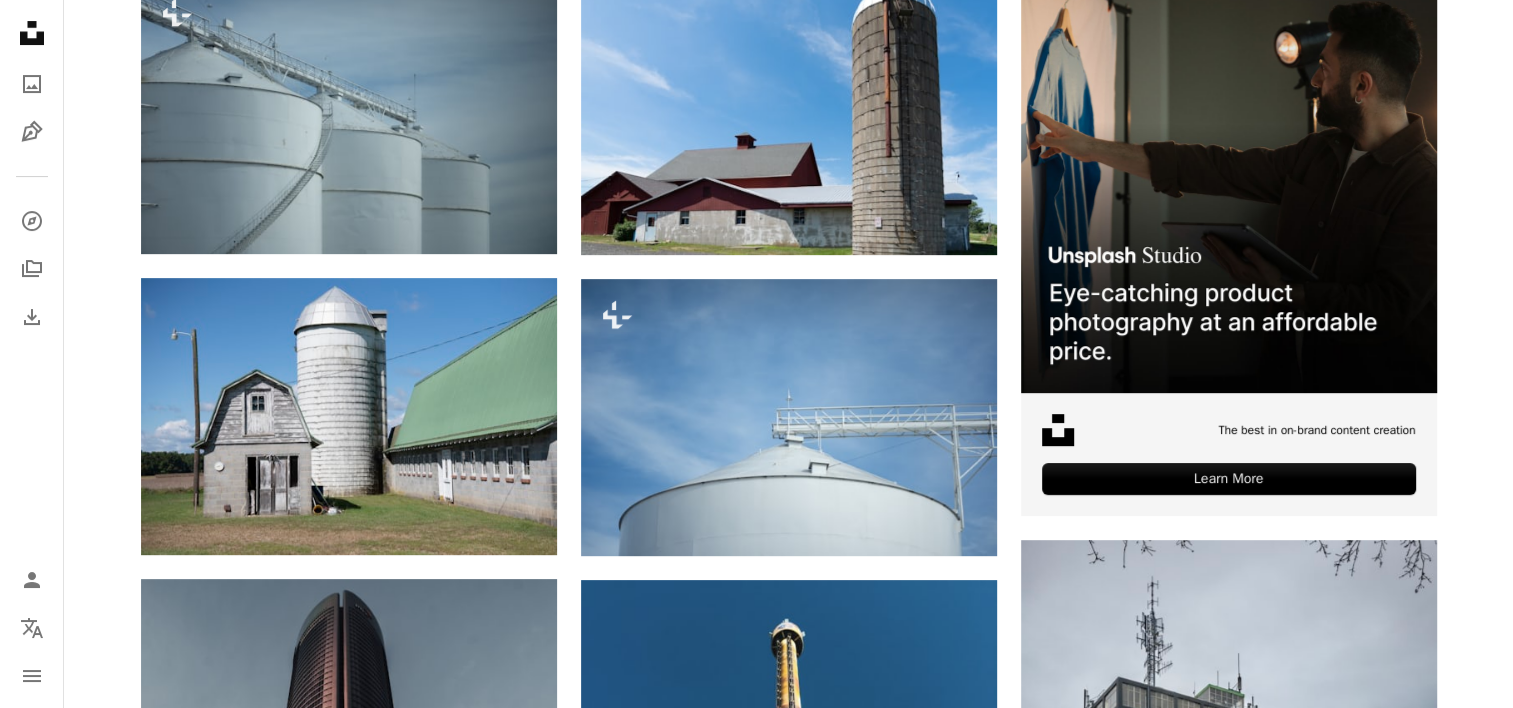 scroll, scrollTop: 0, scrollLeft: 0, axis: both 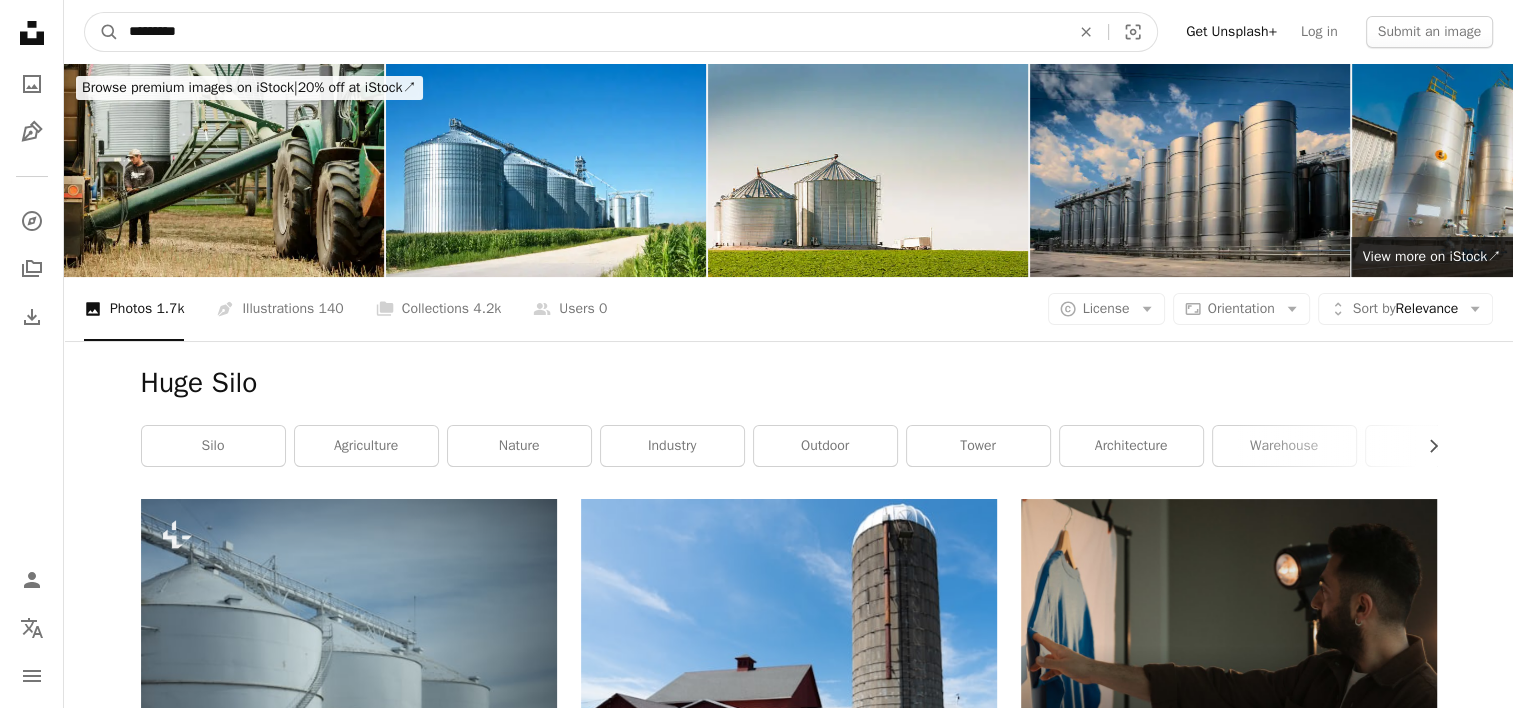 click on "*********" at bounding box center [591, 32] 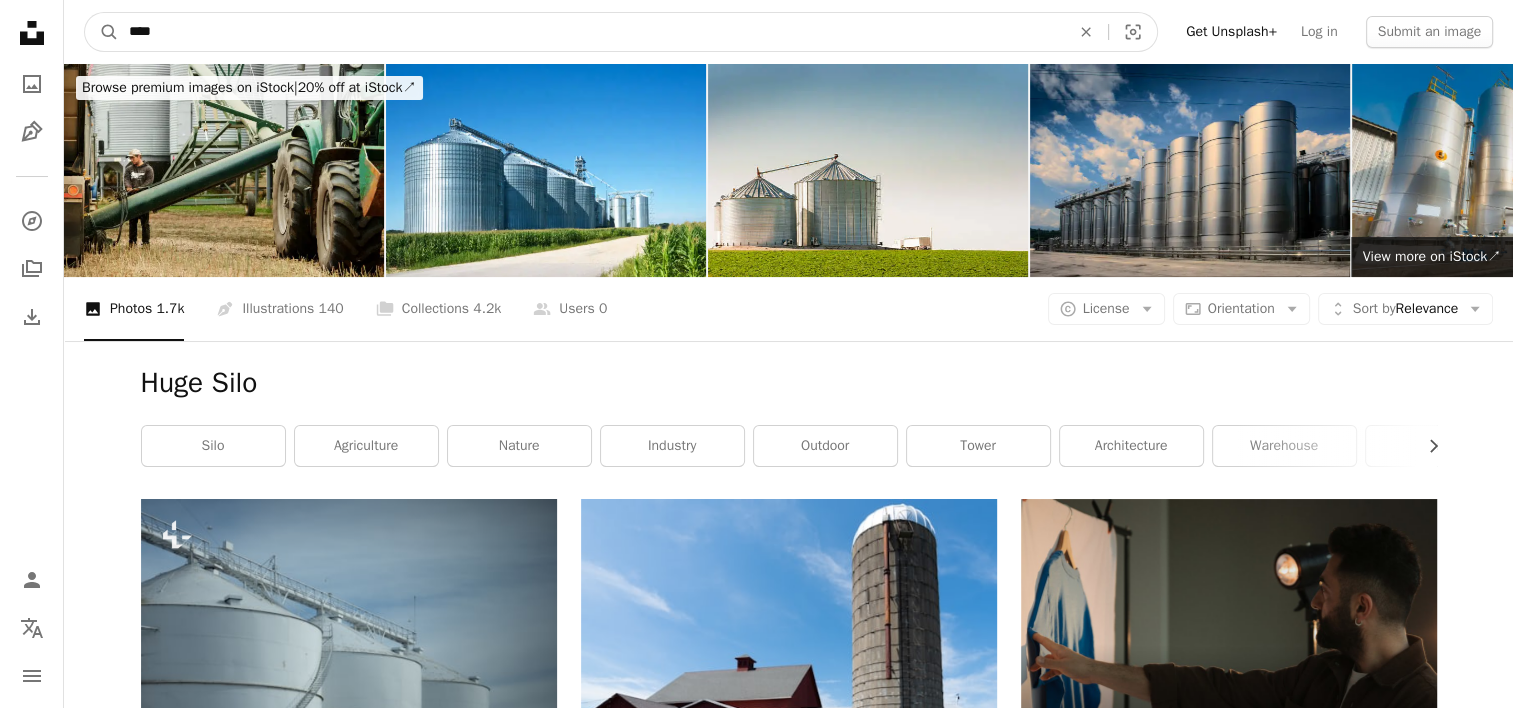 type on "*****" 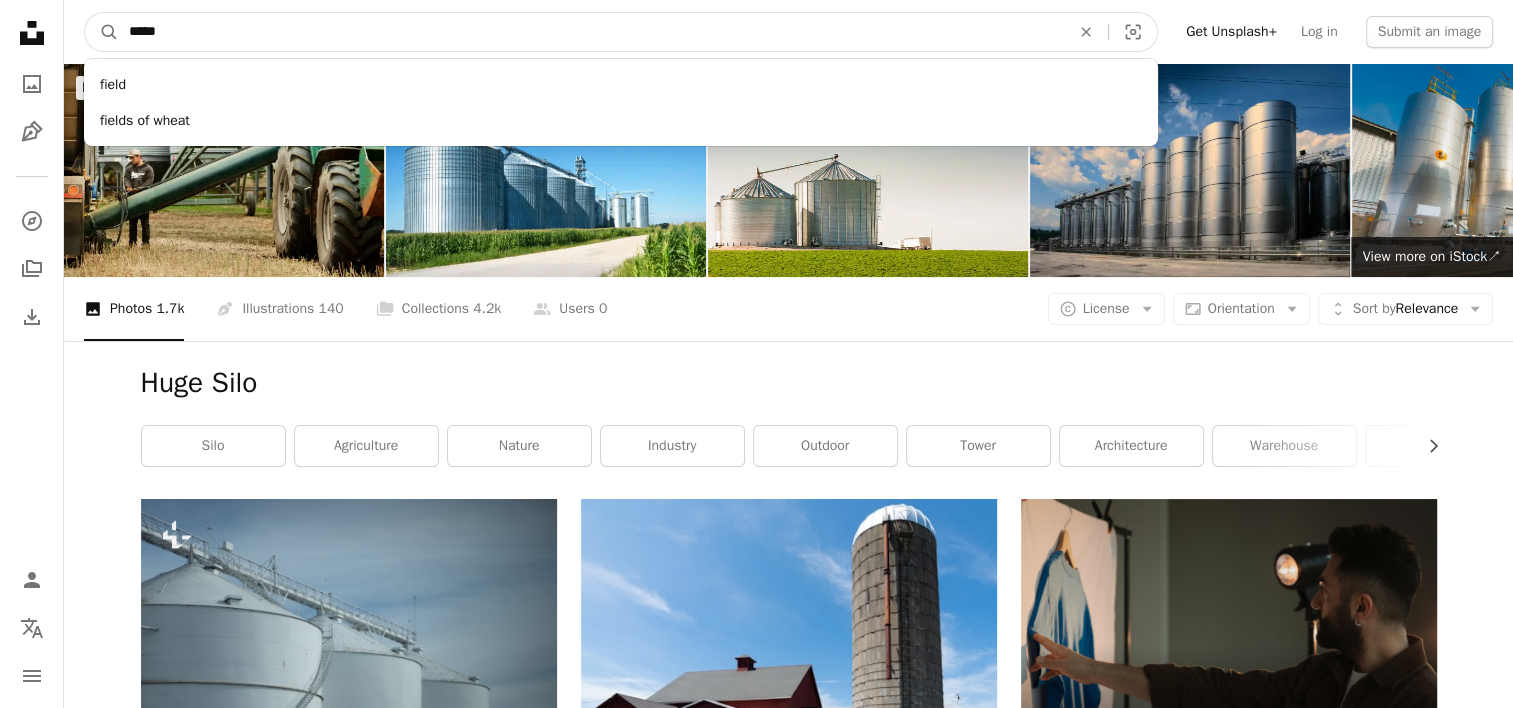 click on "A magnifying glass" at bounding box center (102, 32) 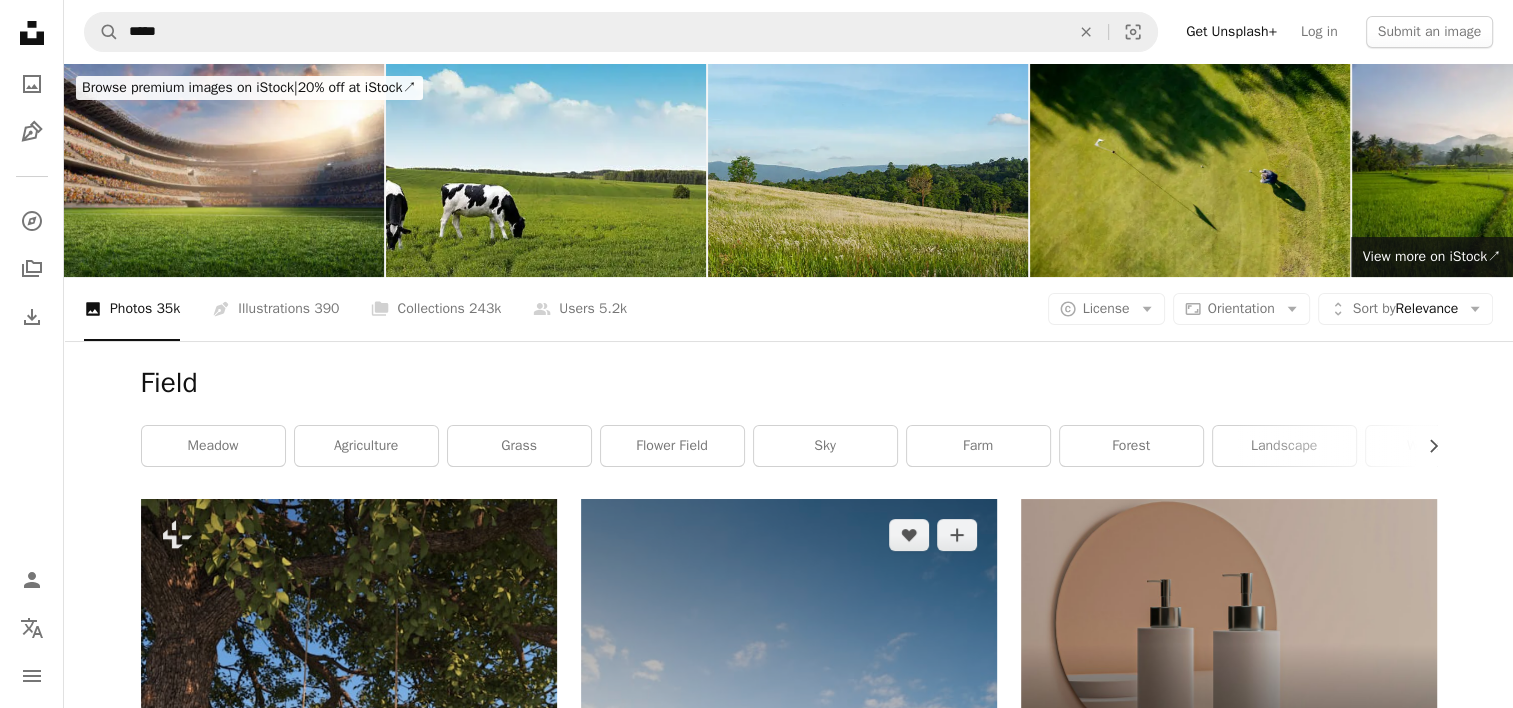 scroll, scrollTop: 600, scrollLeft: 0, axis: vertical 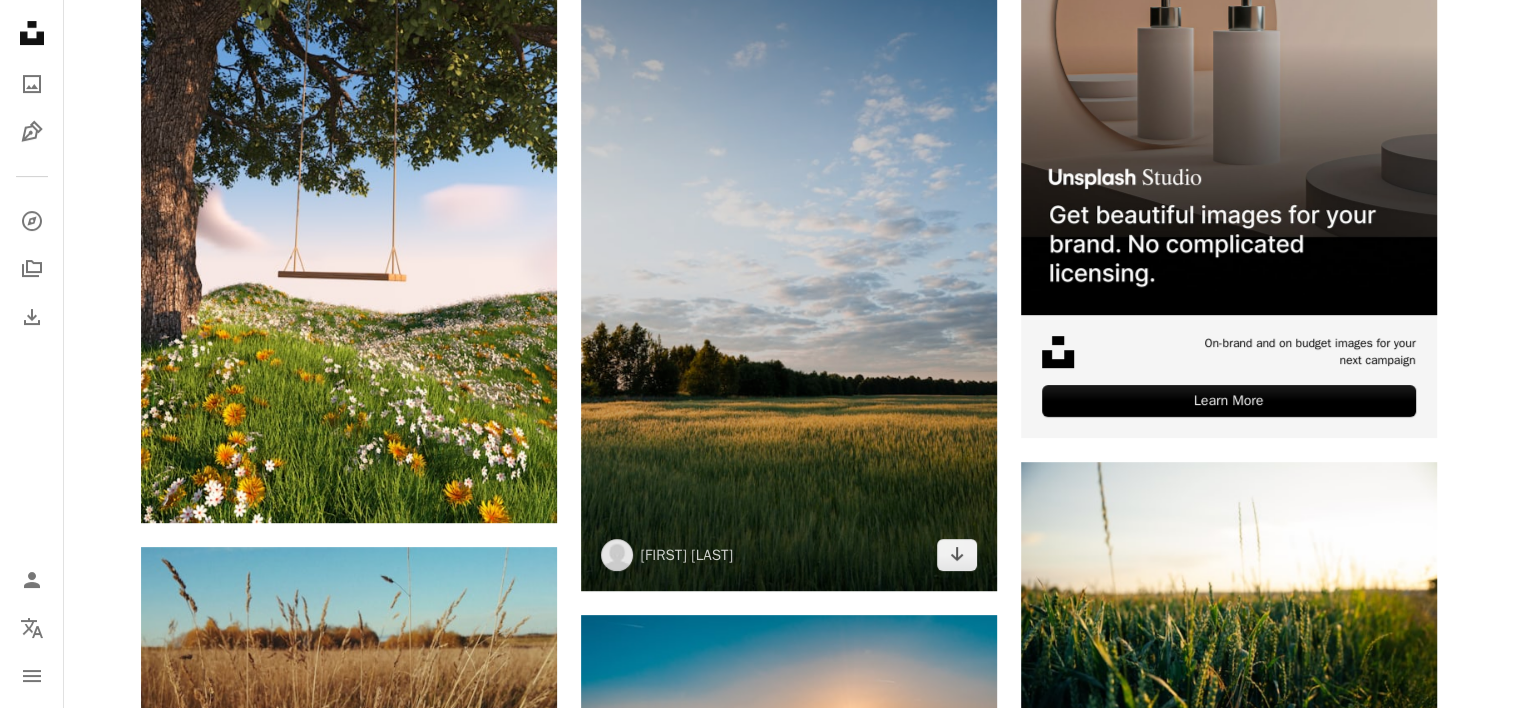 click at bounding box center [789, 244] 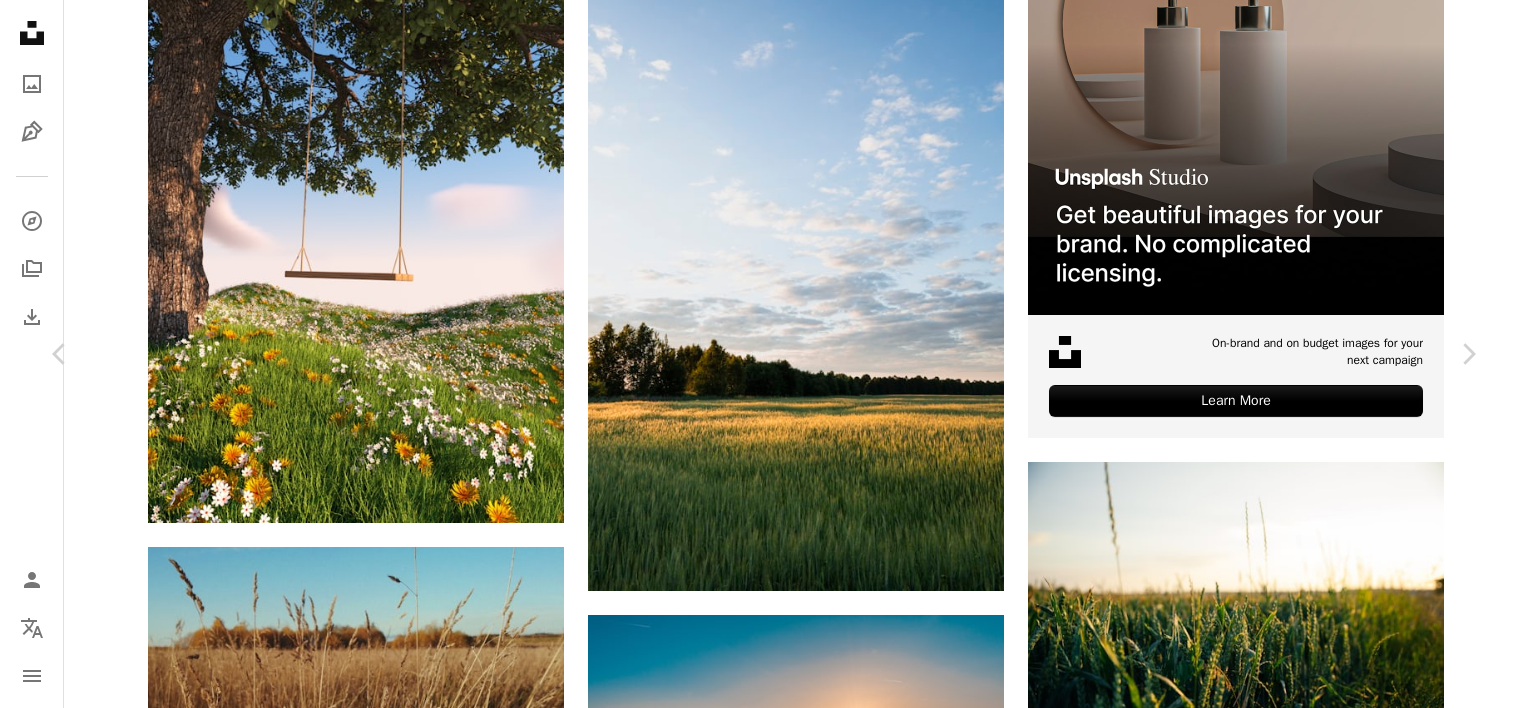 click on "Download free" at bounding box center (1283, 4120) 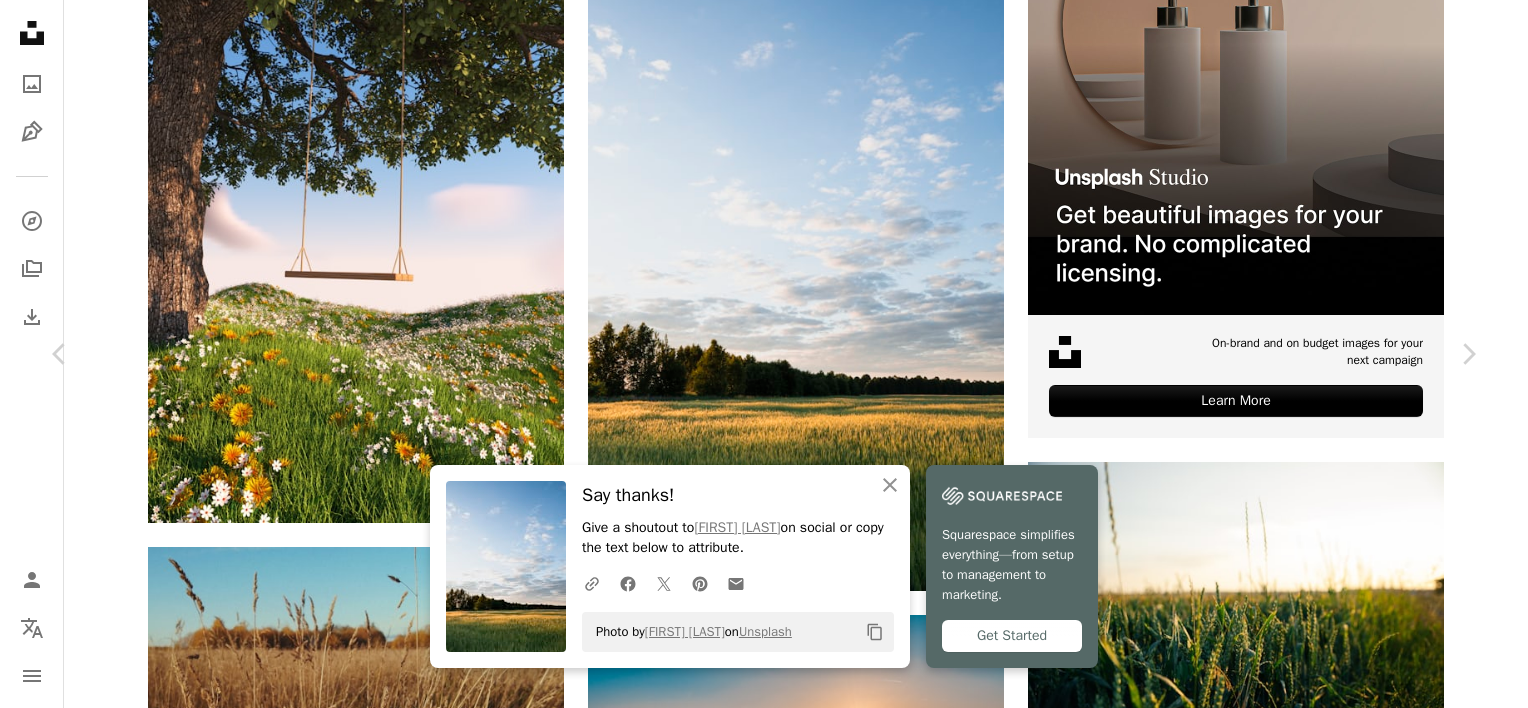 click on "An X shape" at bounding box center [20, 20] 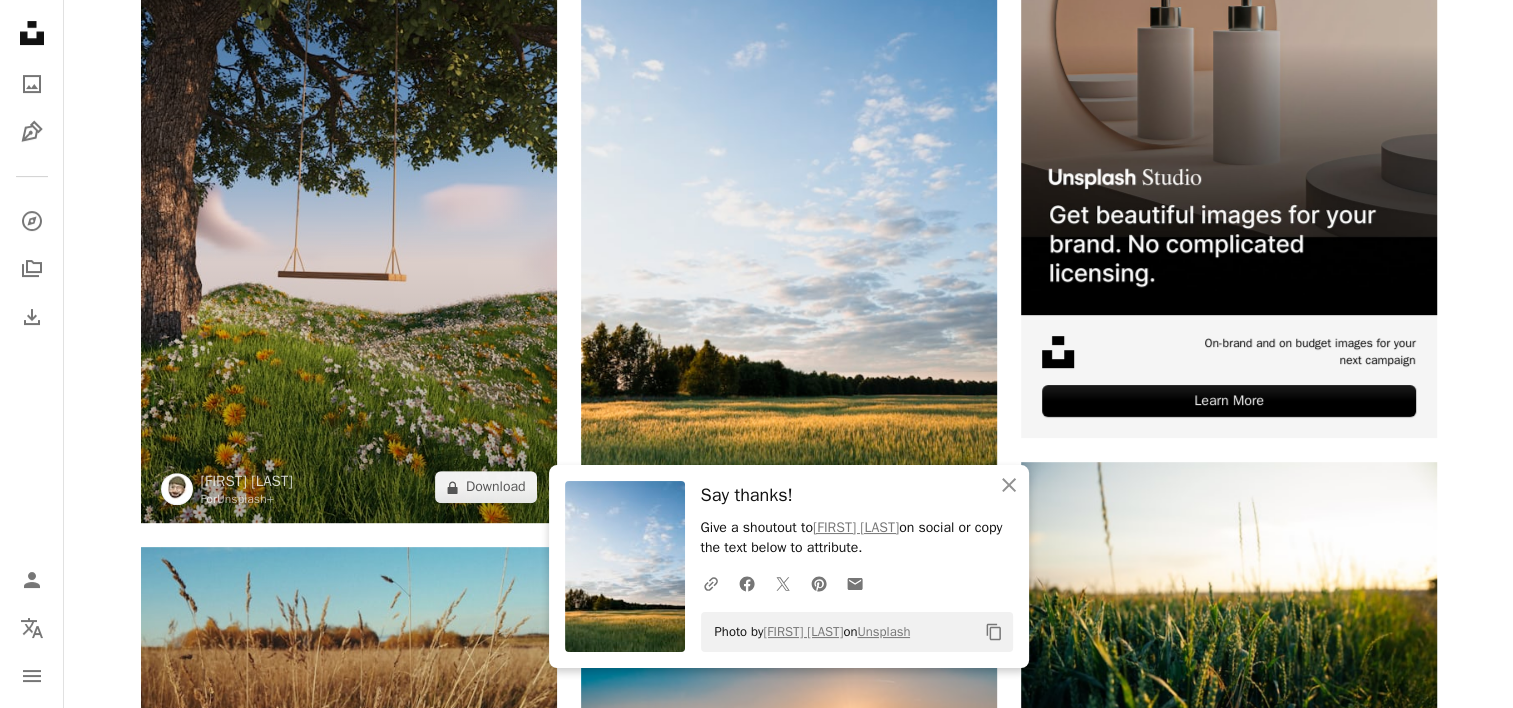 scroll, scrollTop: 0, scrollLeft: 0, axis: both 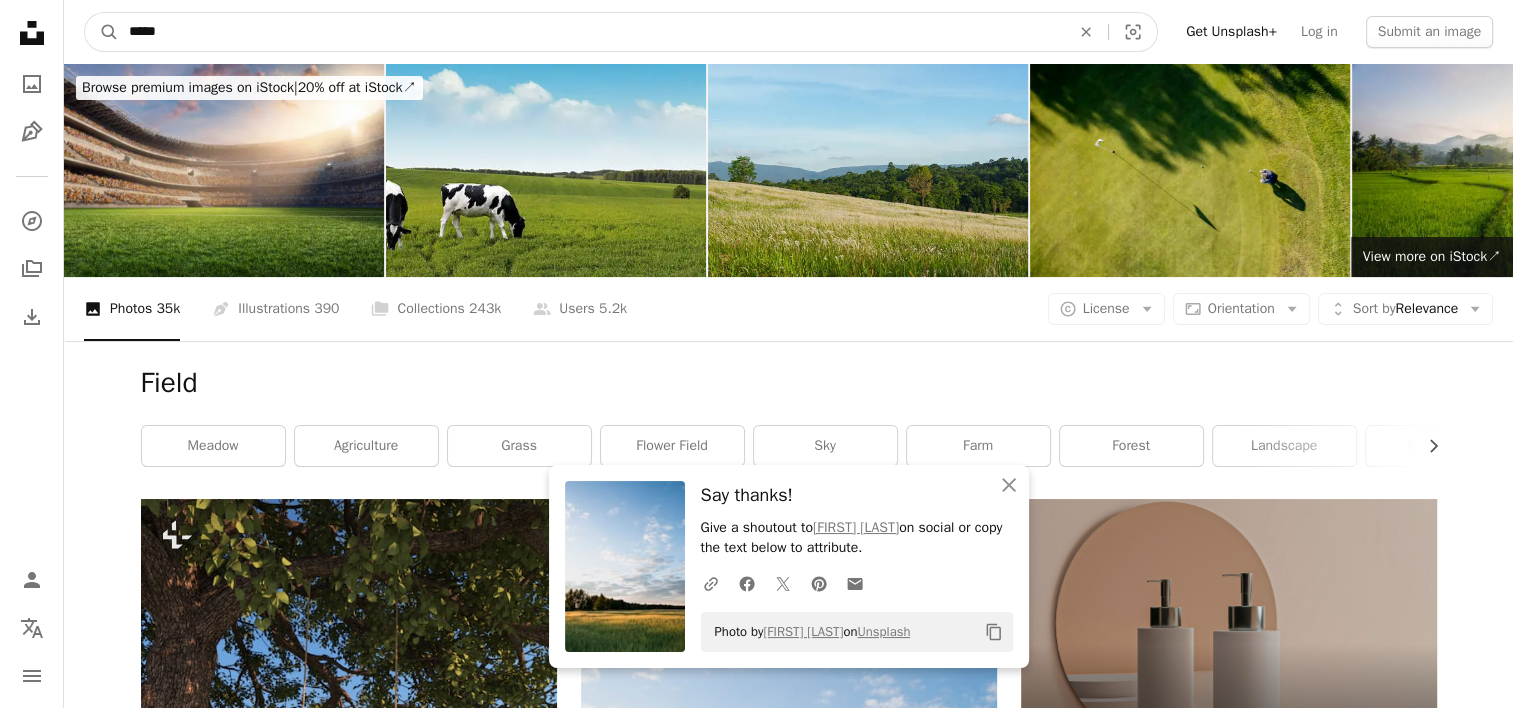 drag, startPoint x: 193, startPoint y: 8, endPoint x: 186, endPoint y: 44, distance: 36.67424 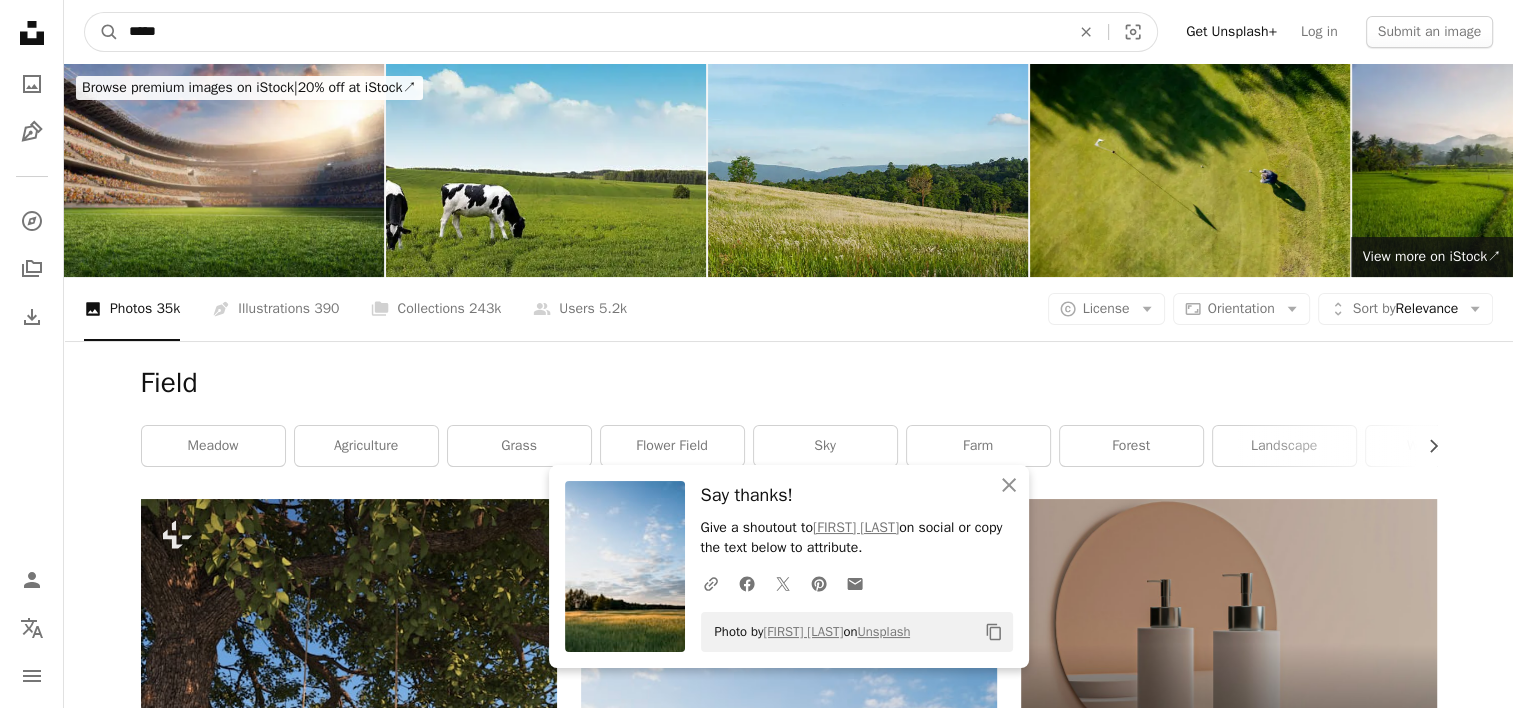 type on "******" 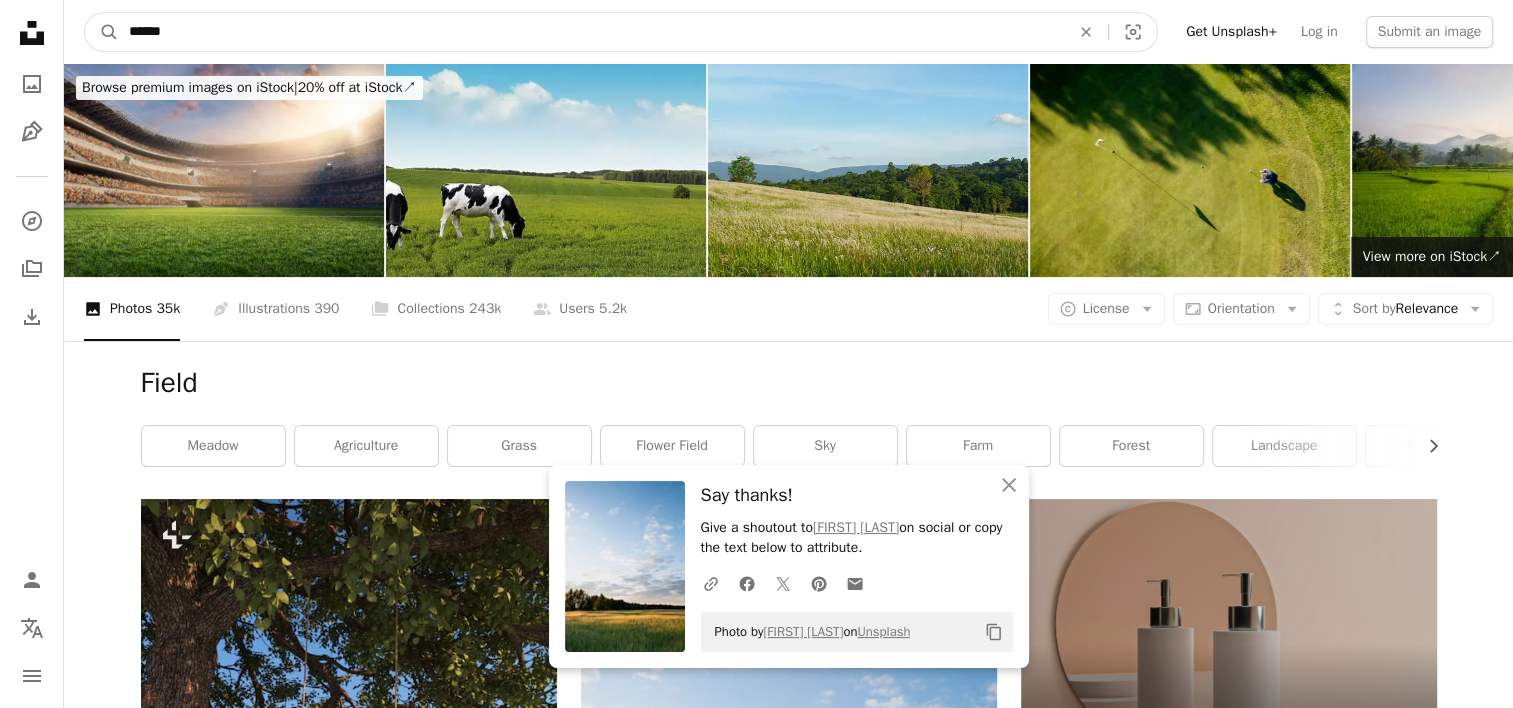 click on "A magnifying glass" at bounding box center (102, 32) 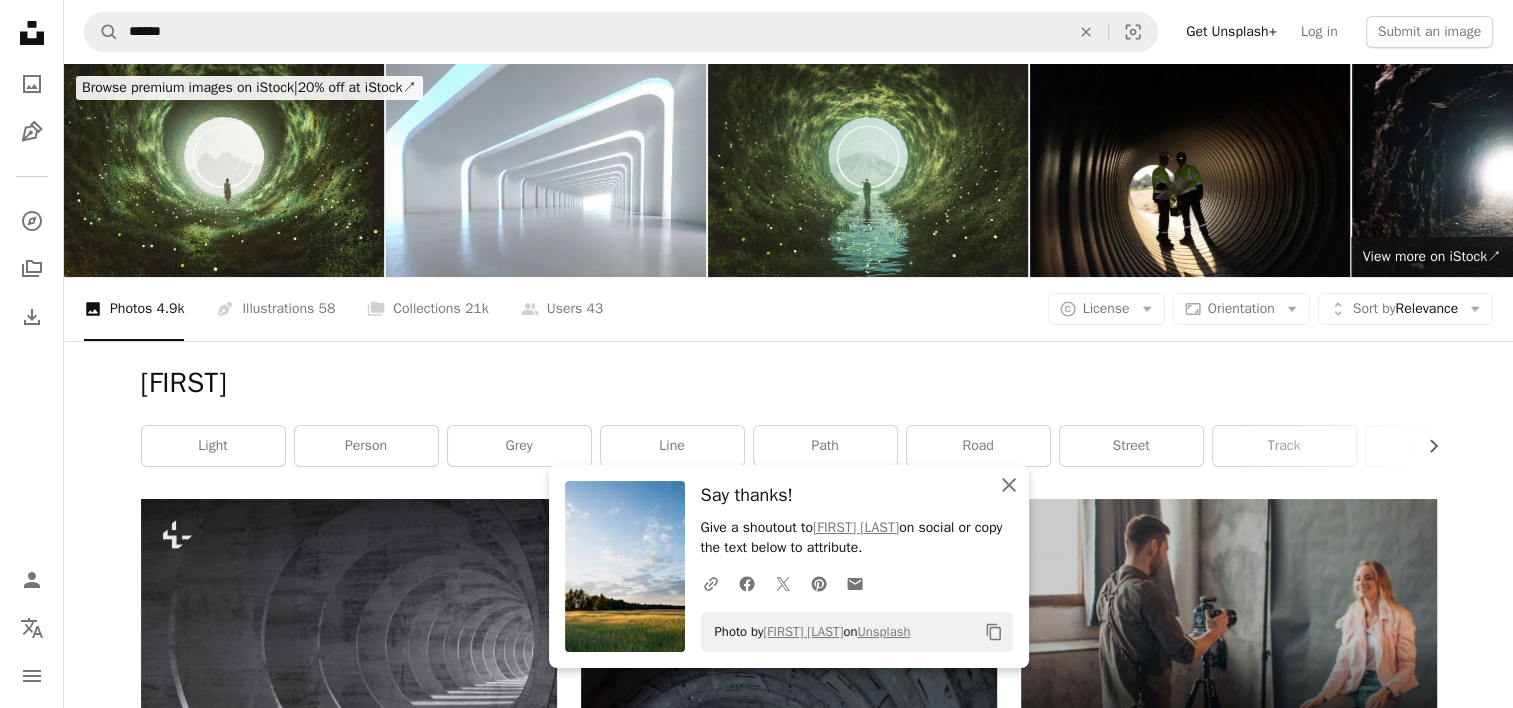click on "An X shape" 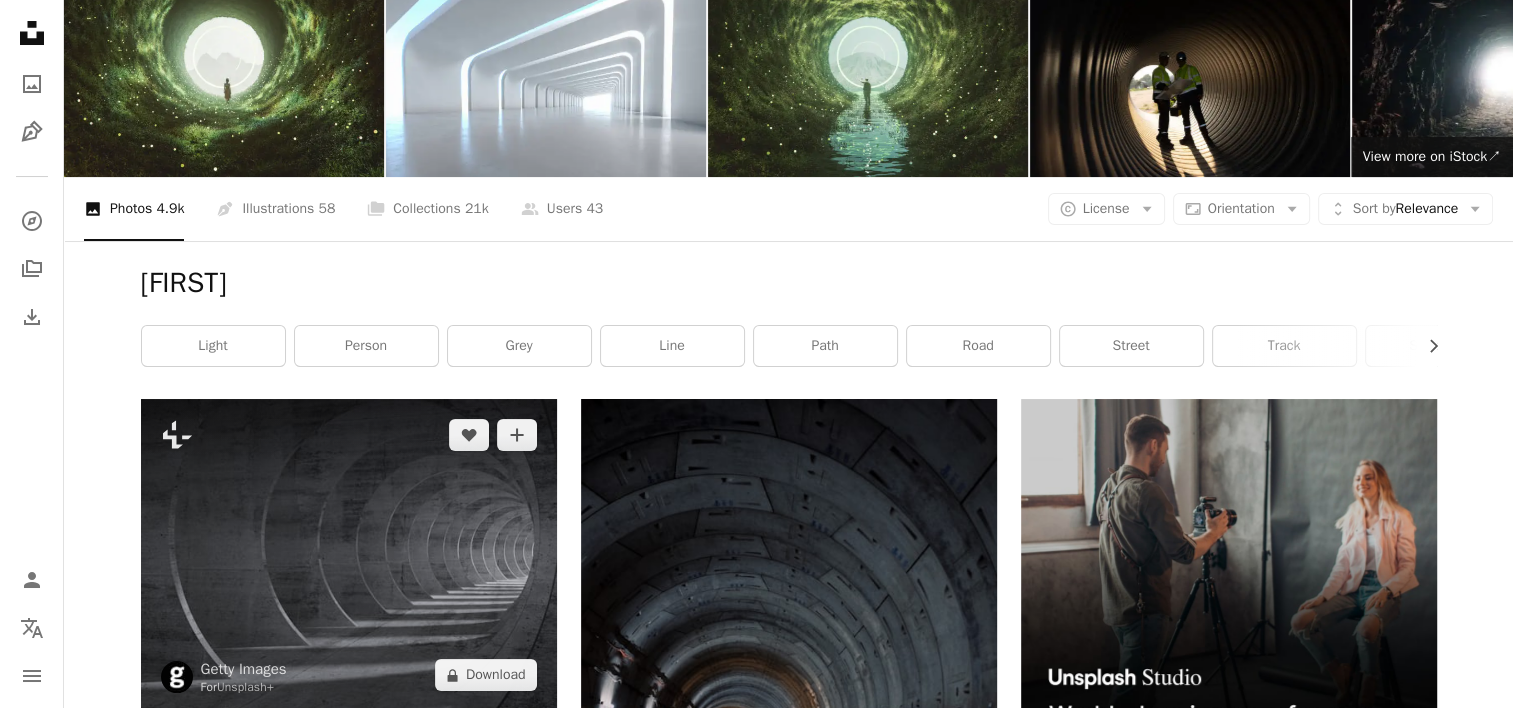 scroll, scrollTop: 500, scrollLeft: 0, axis: vertical 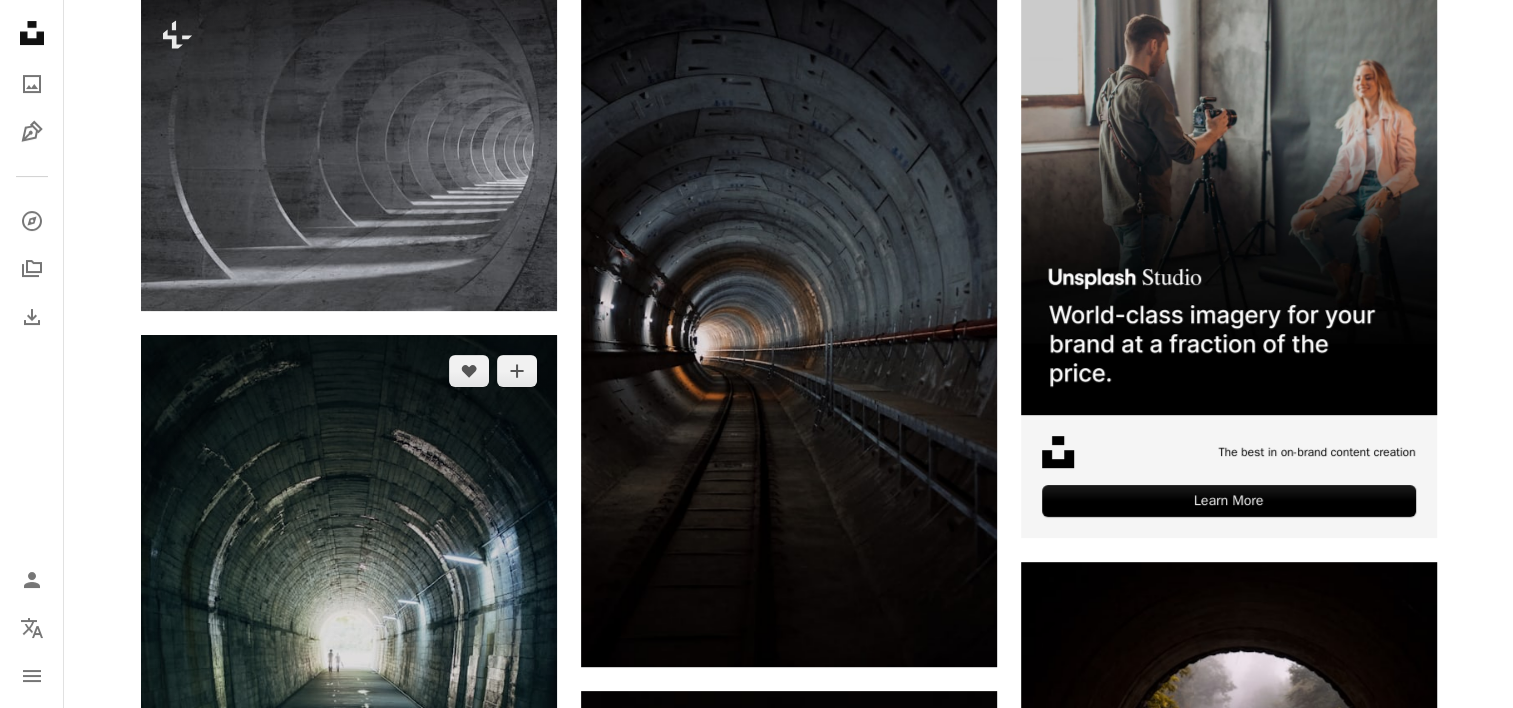 click at bounding box center [349, 647] 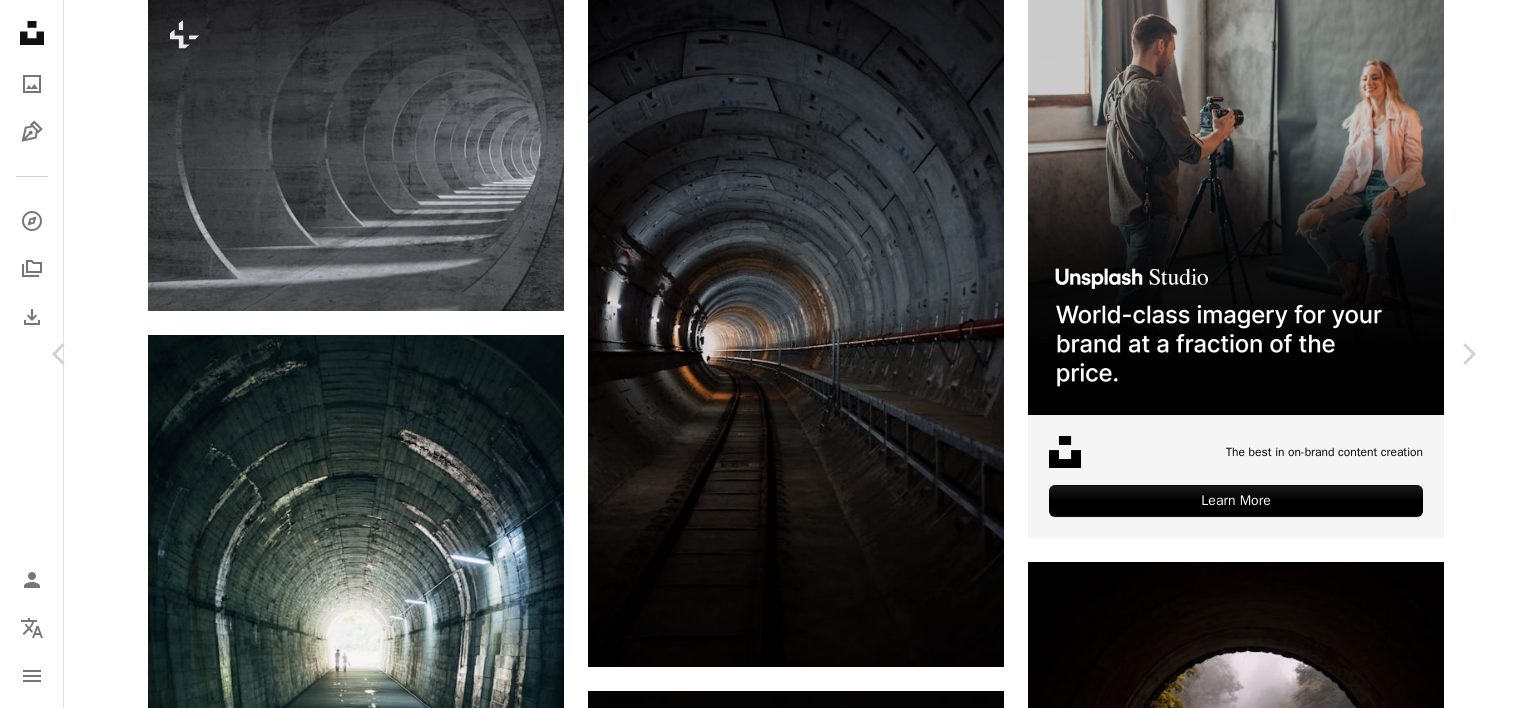 click on "Download free" at bounding box center (1283, 4282) 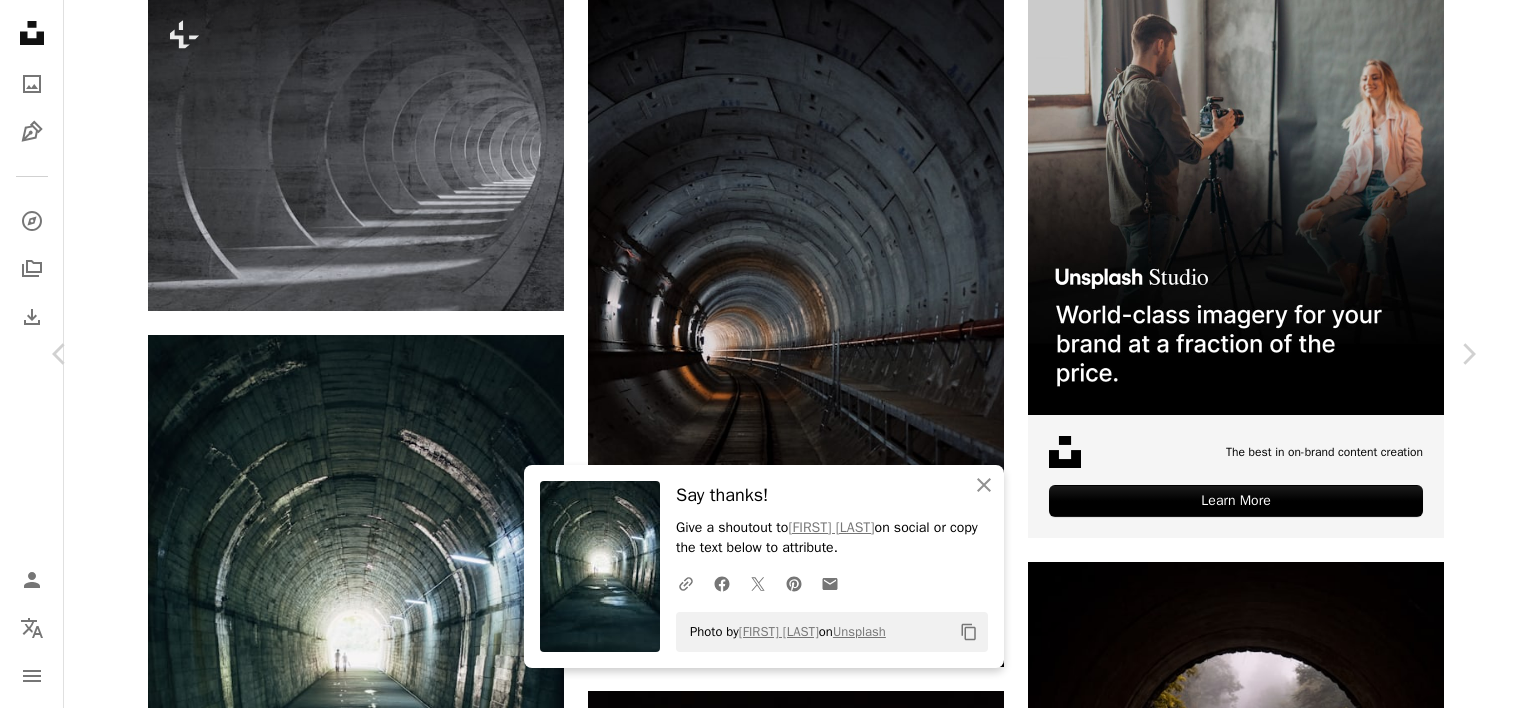 click on "An X shape" at bounding box center (20, 20) 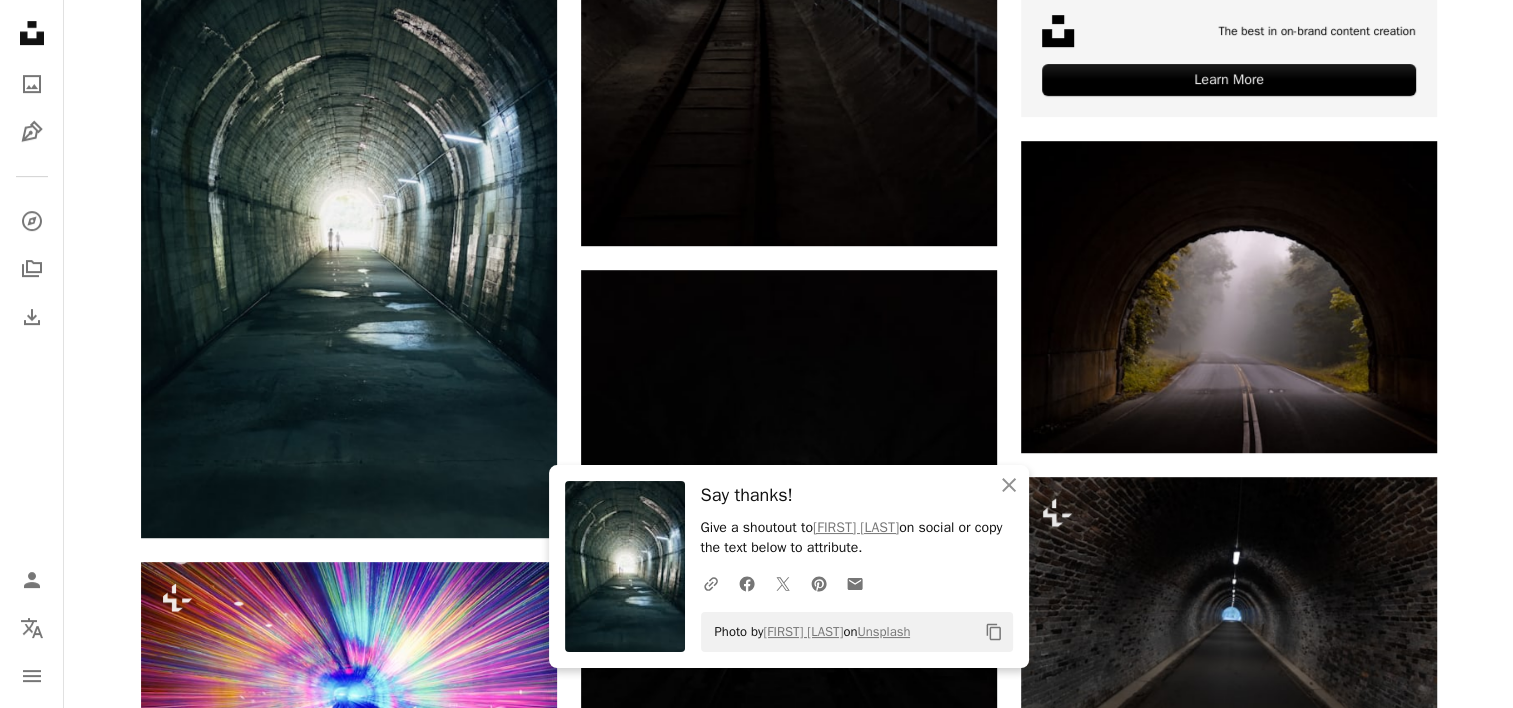 scroll, scrollTop: 1200, scrollLeft: 0, axis: vertical 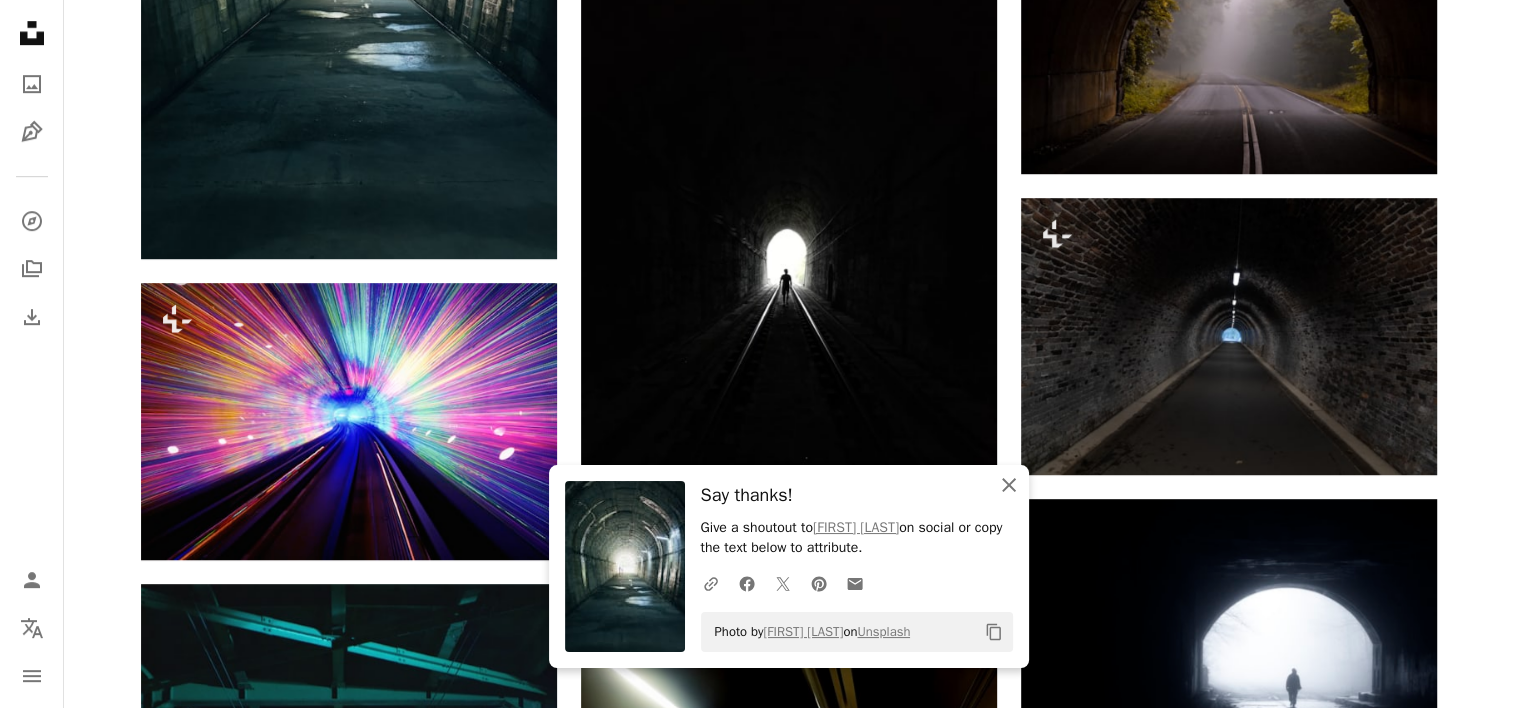 click on "An X shape Close" at bounding box center [1009, 485] 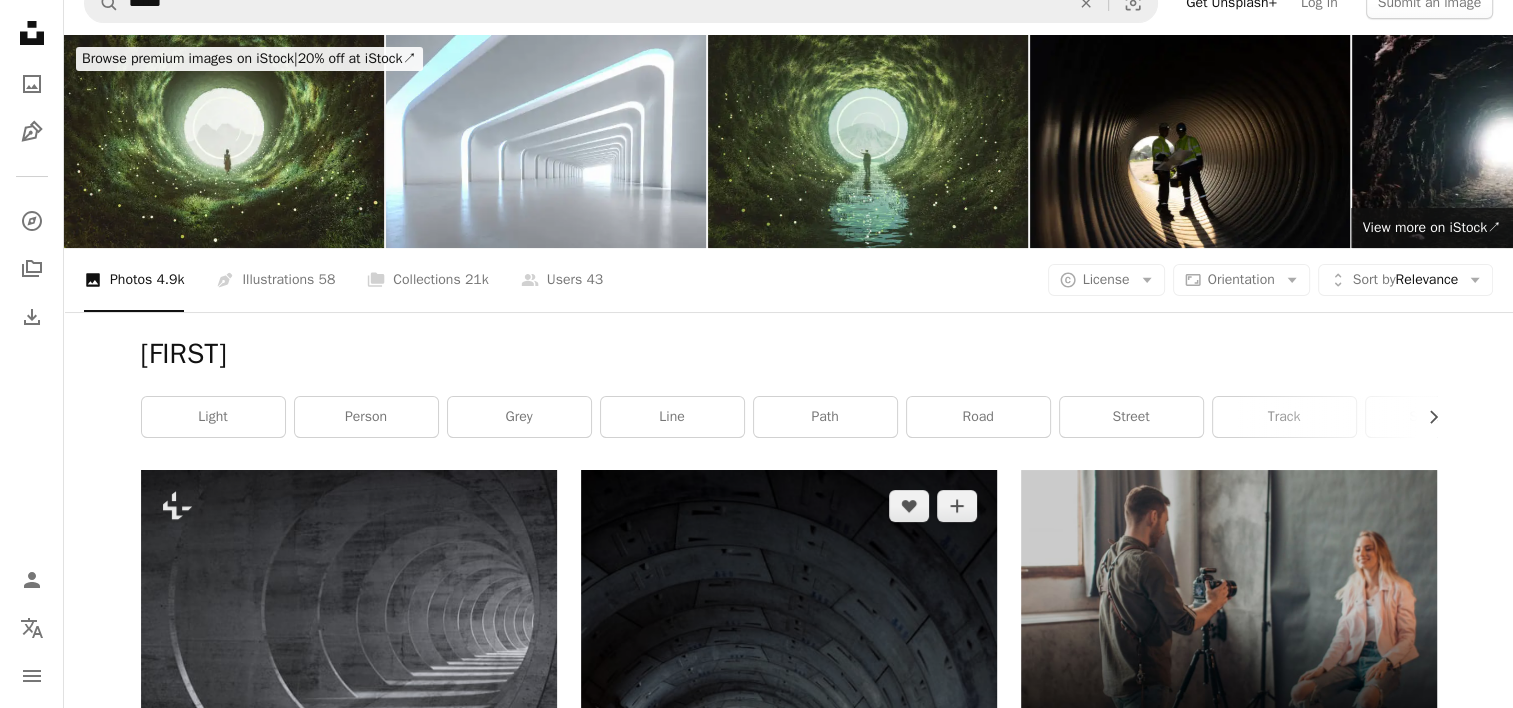 scroll, scrollTop: 0, scrollLeft: 0, axis: both 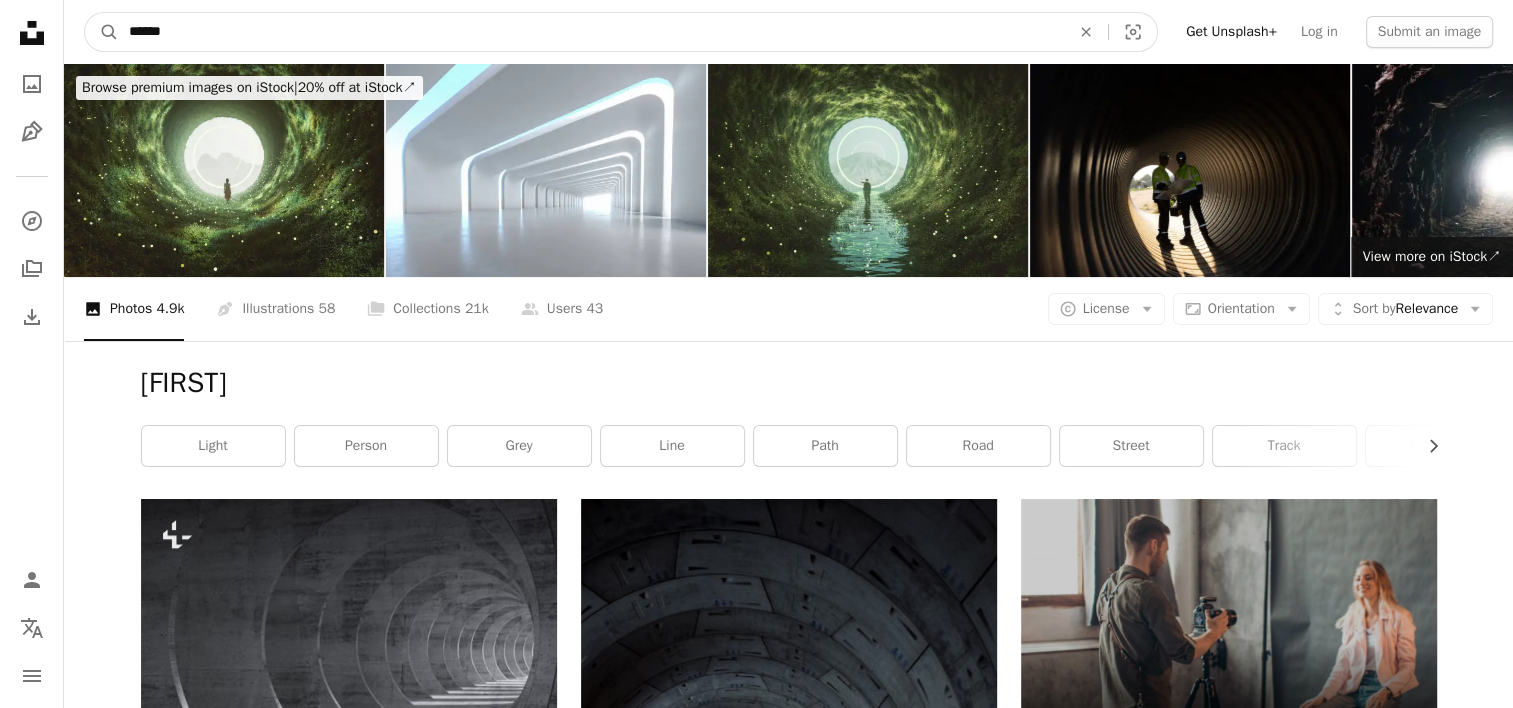 click on "******" at bounding box center [591, 32] 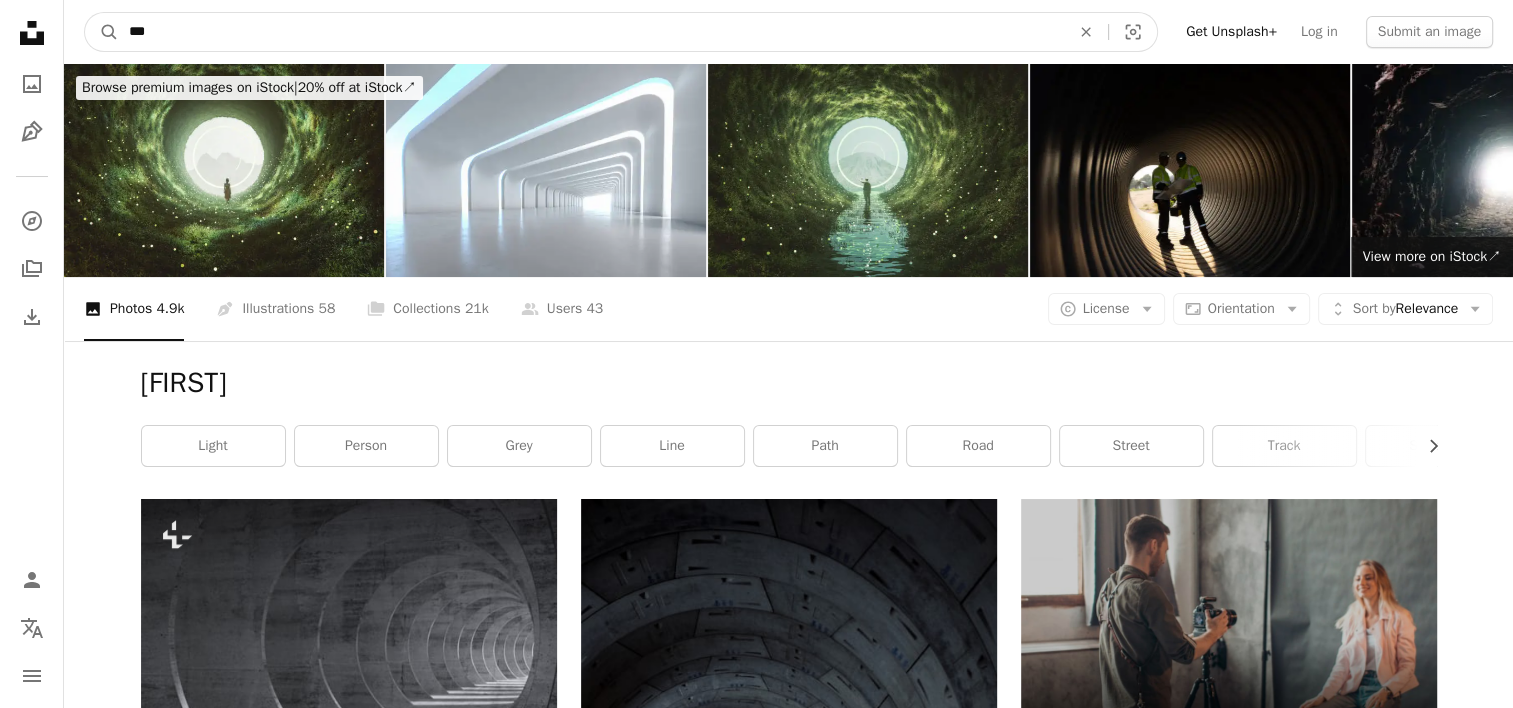 type on "****" 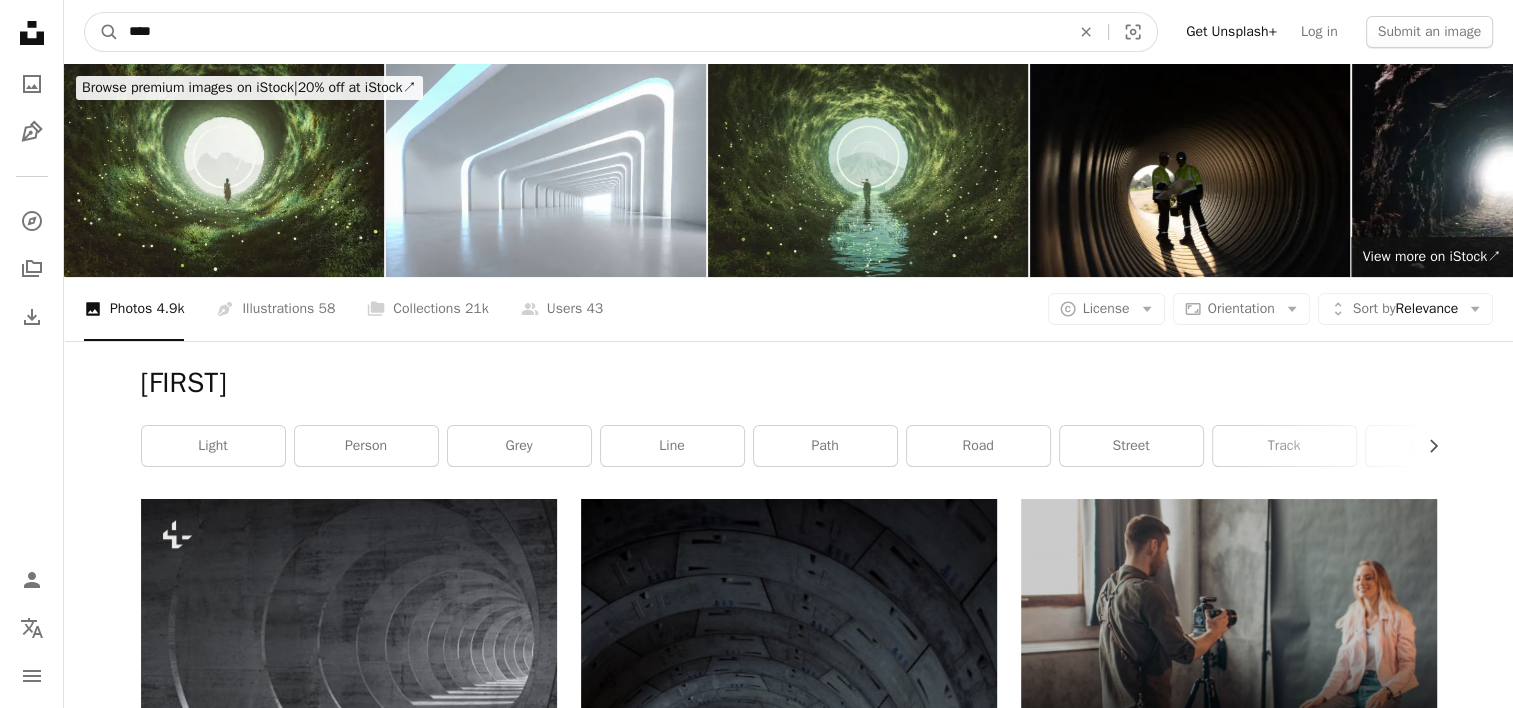 click on "A magnifying glass" at bounding box center (102, 32) 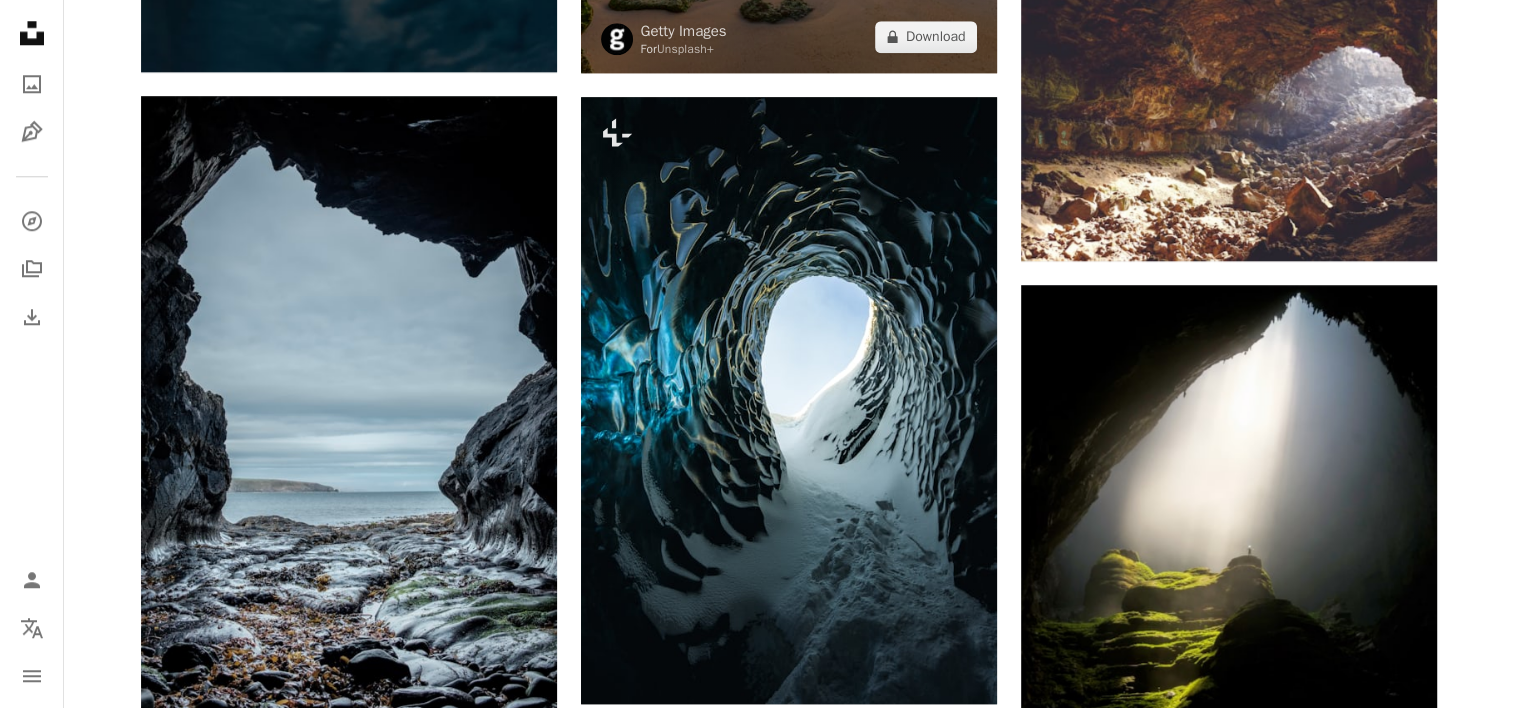 scroll, scrollTop: 2500, scrollLeft: 0, axis: vertical 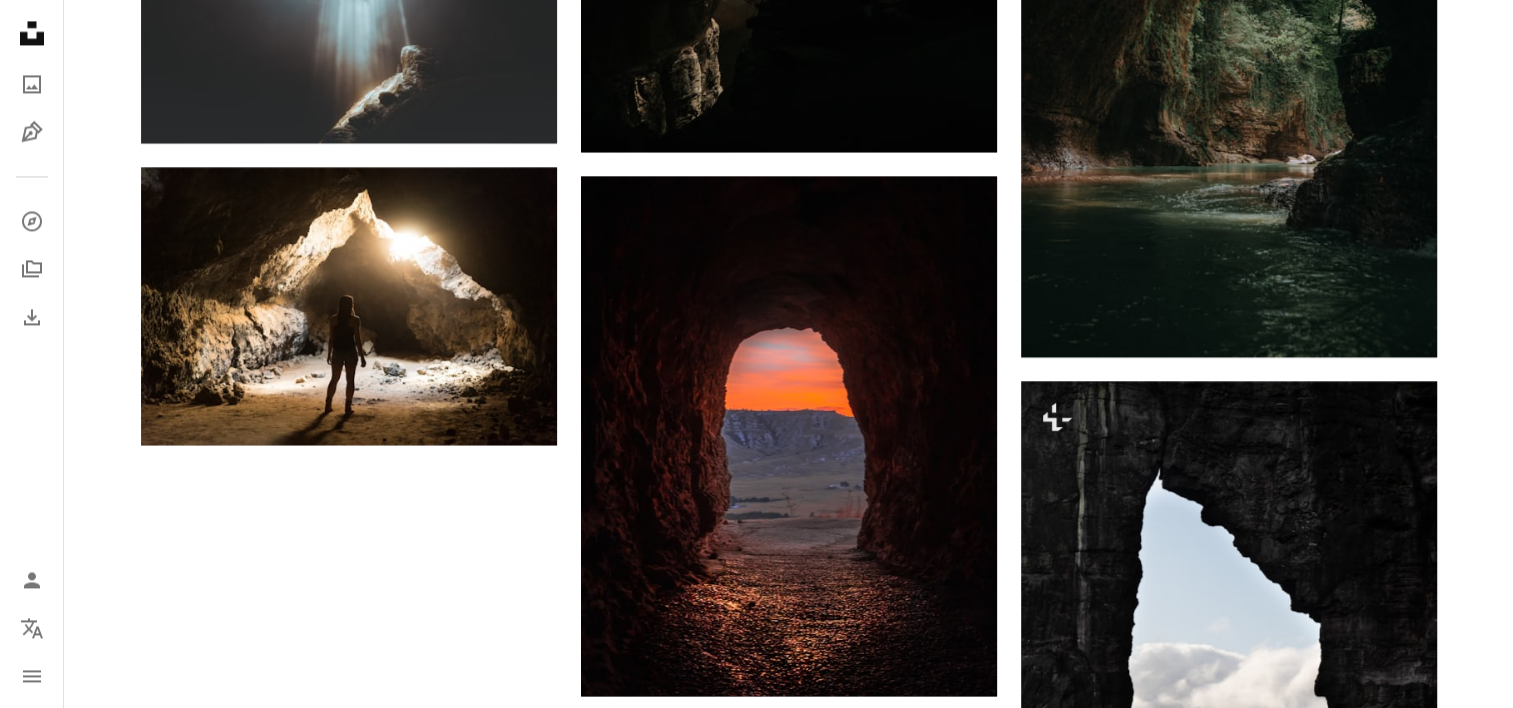 click on "Load more" at bounding box center [789, 1085] 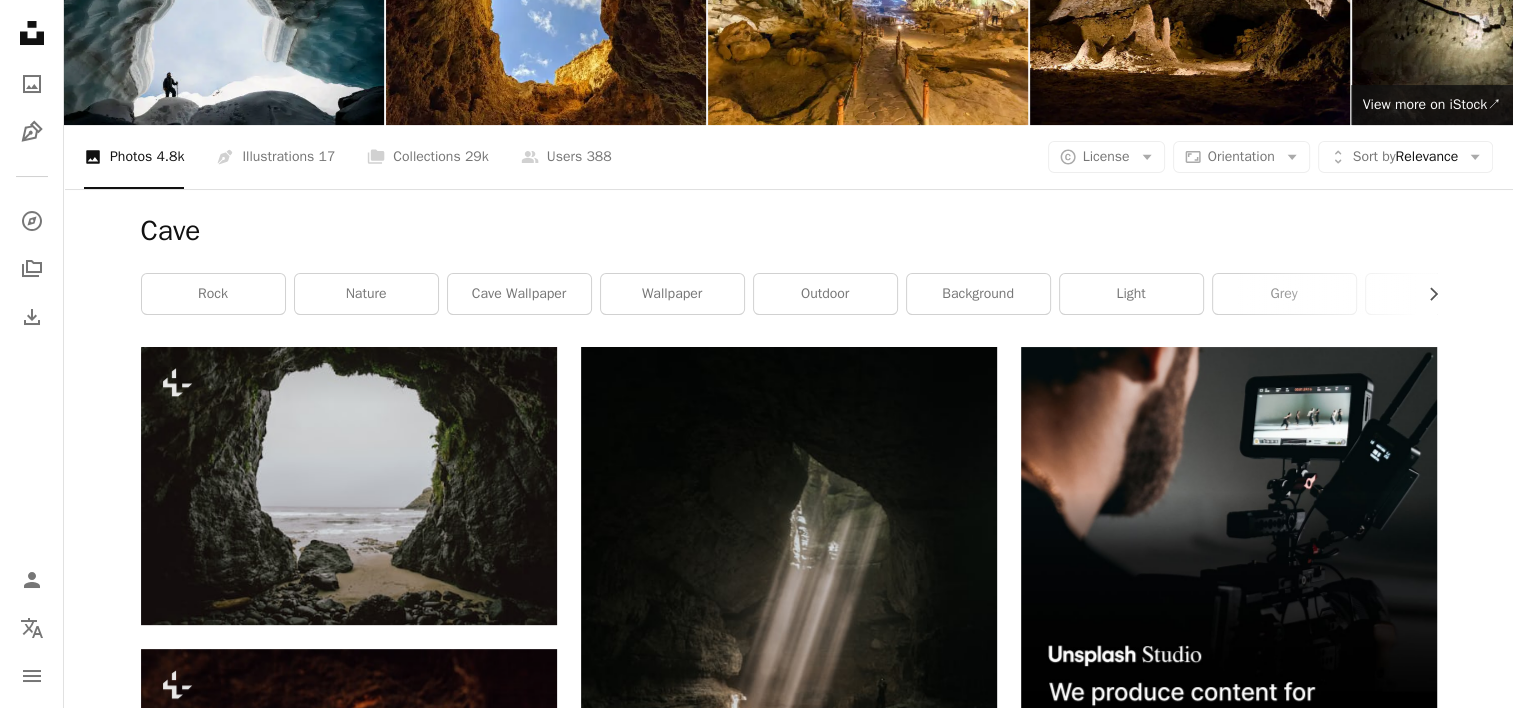 scroll, scrollTop: 0, scrollLeft: 0, axis: both 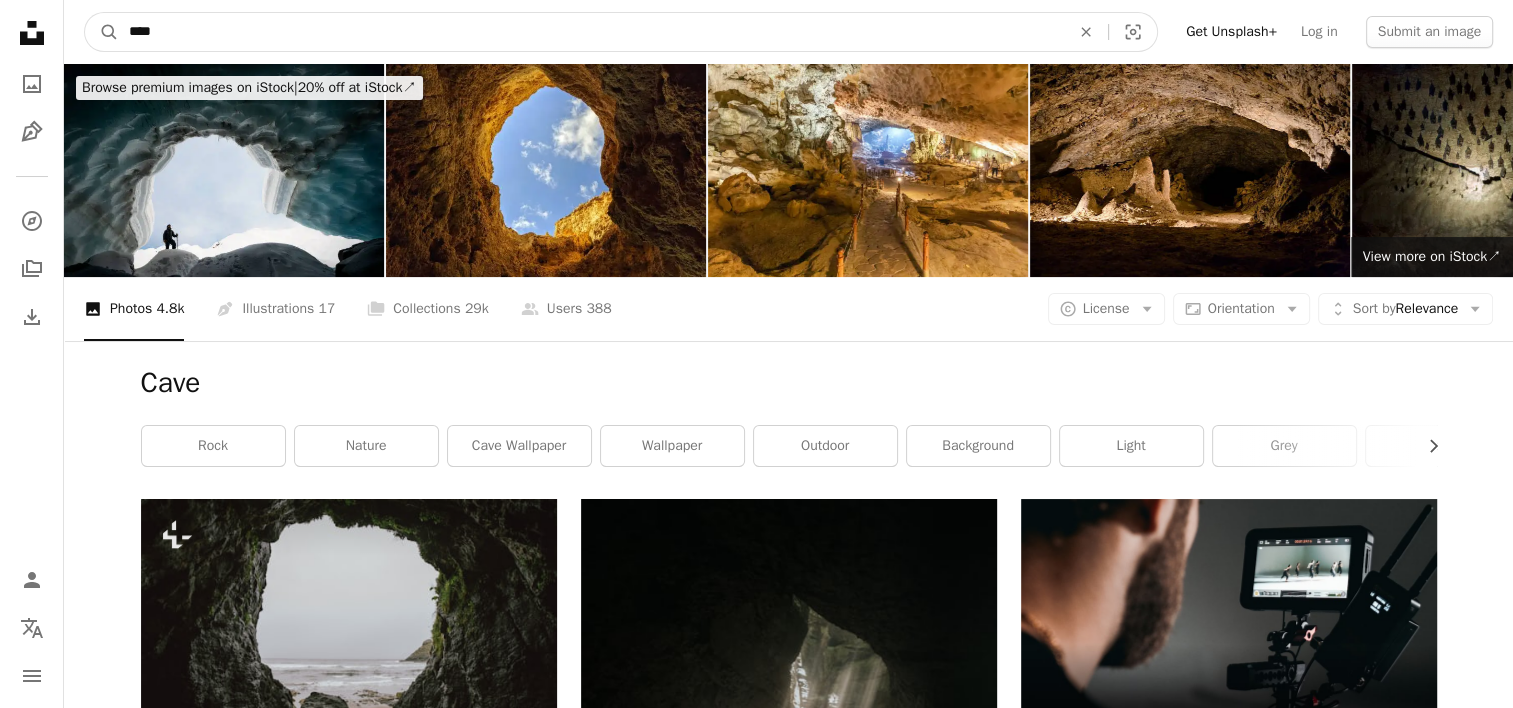 click on "****" at bounding box center [591, 32] 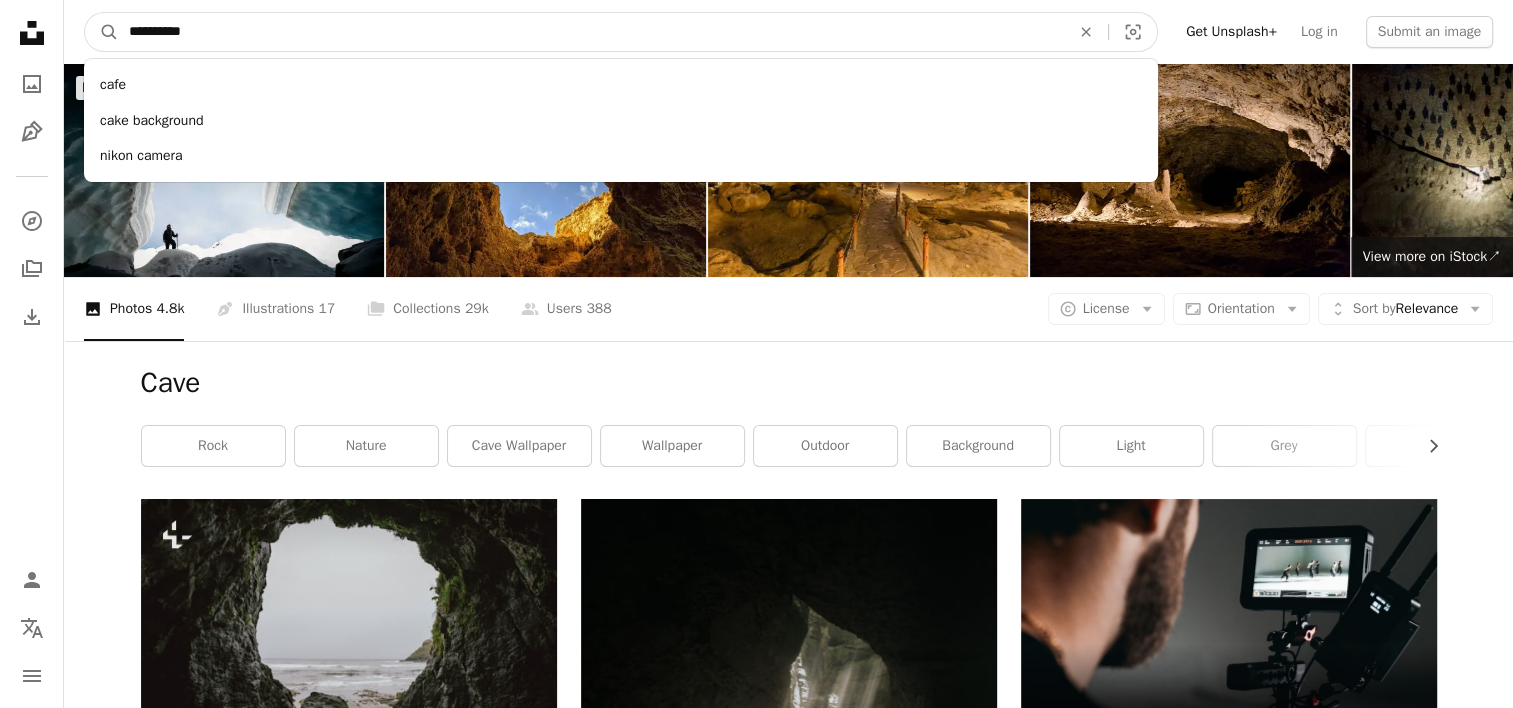 type on "**********" 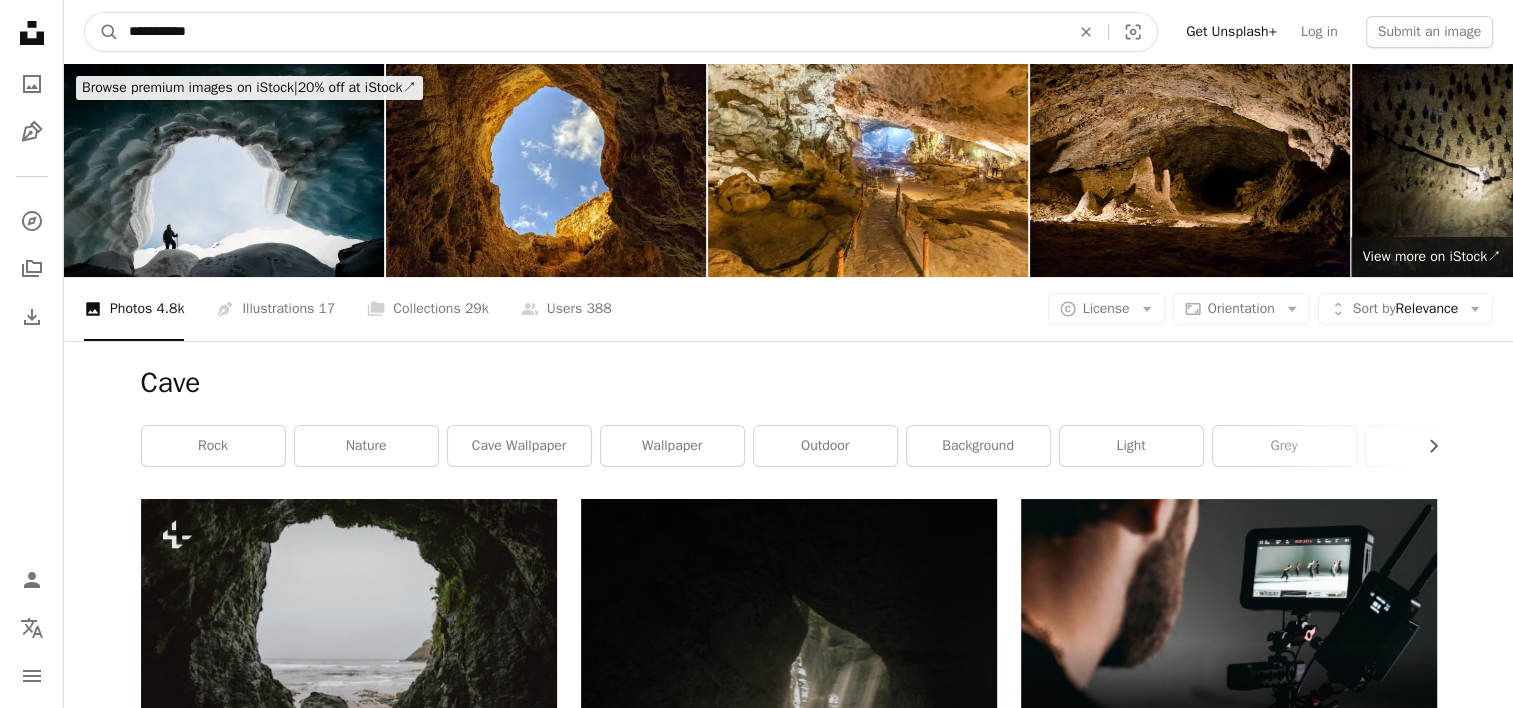click on "A magnifying glass" at bounding box center (102, 32) 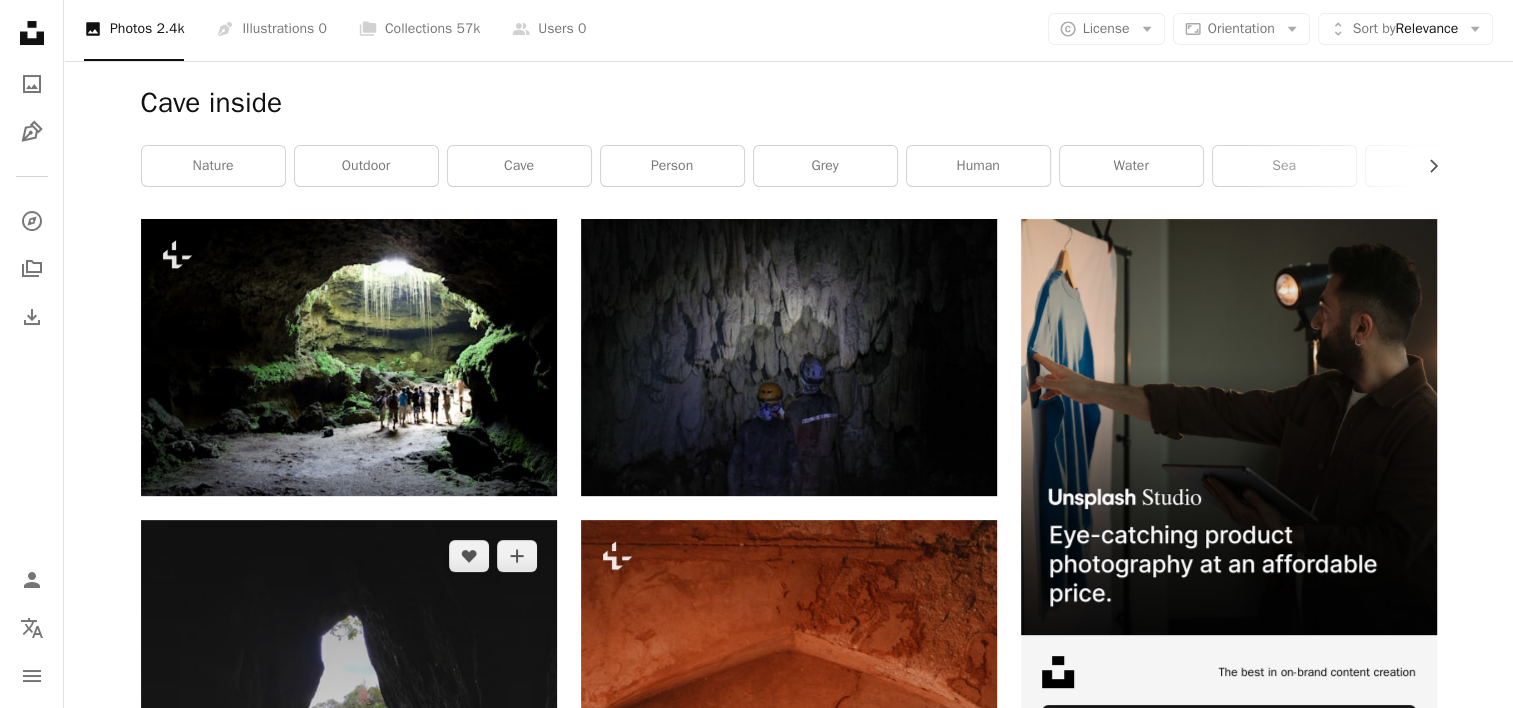 scroll, scrollTop: 100, scrollLeft: 0, axis: vertical 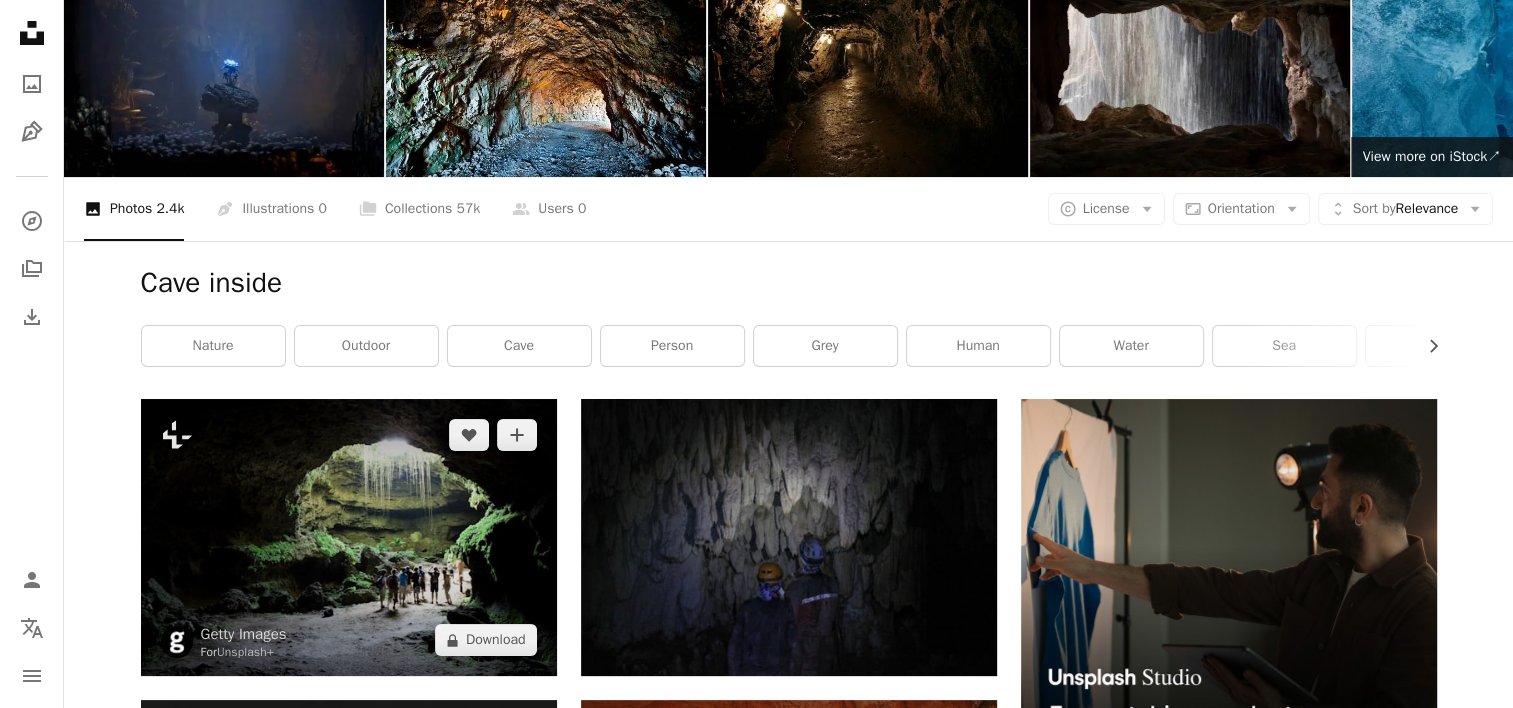 click at bounding box center [349, 537] 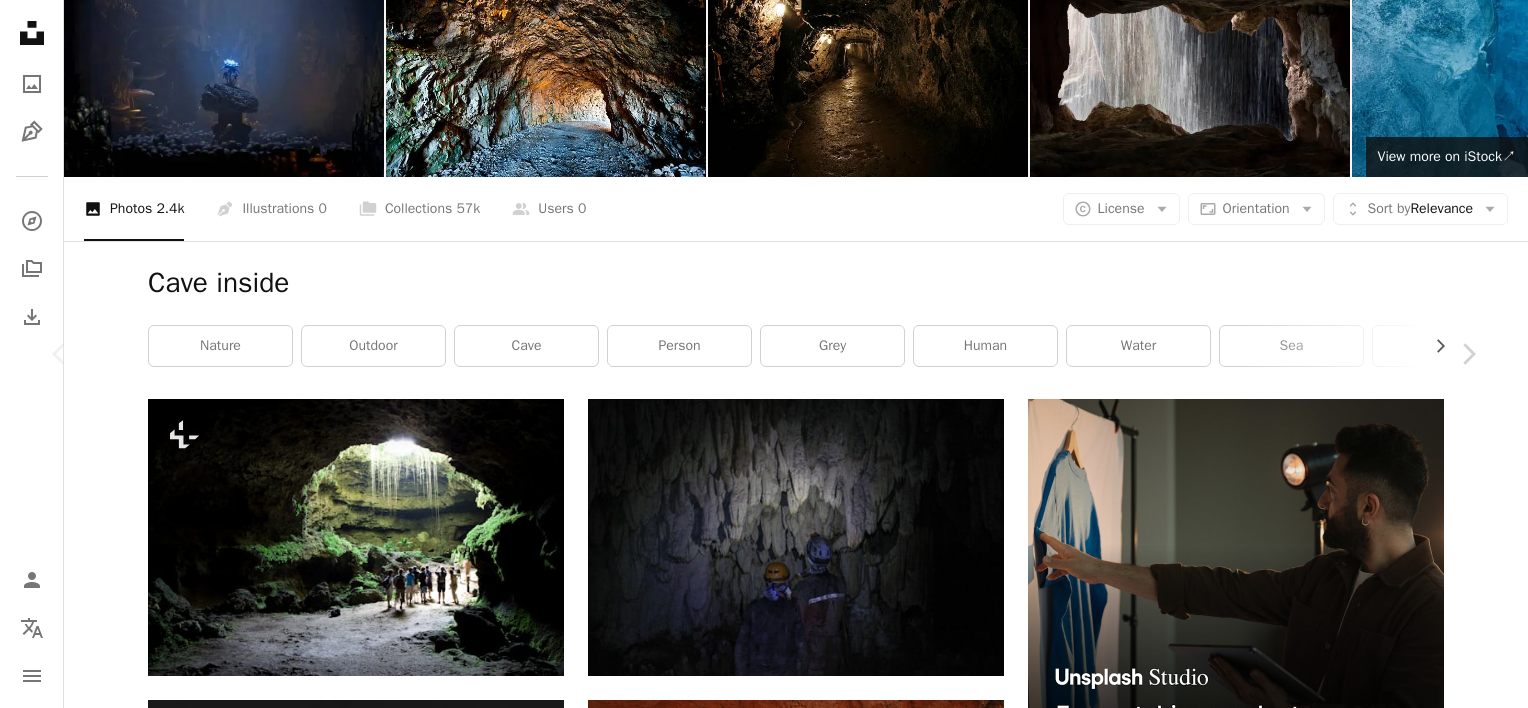 click on "A lock Download" at bounding box center (1321, 4672) 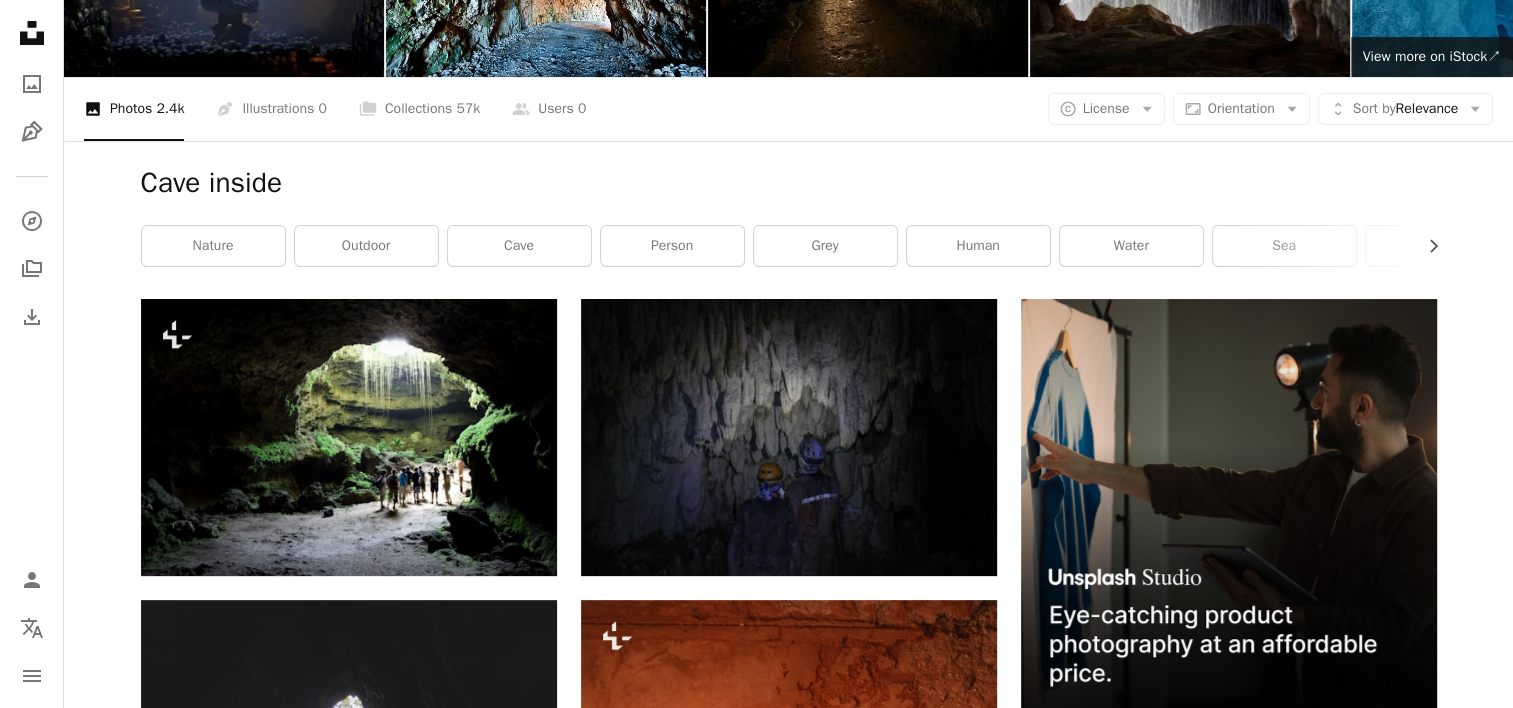 scroll, scrollTop: 0, scrollLeft: 0, axis: both 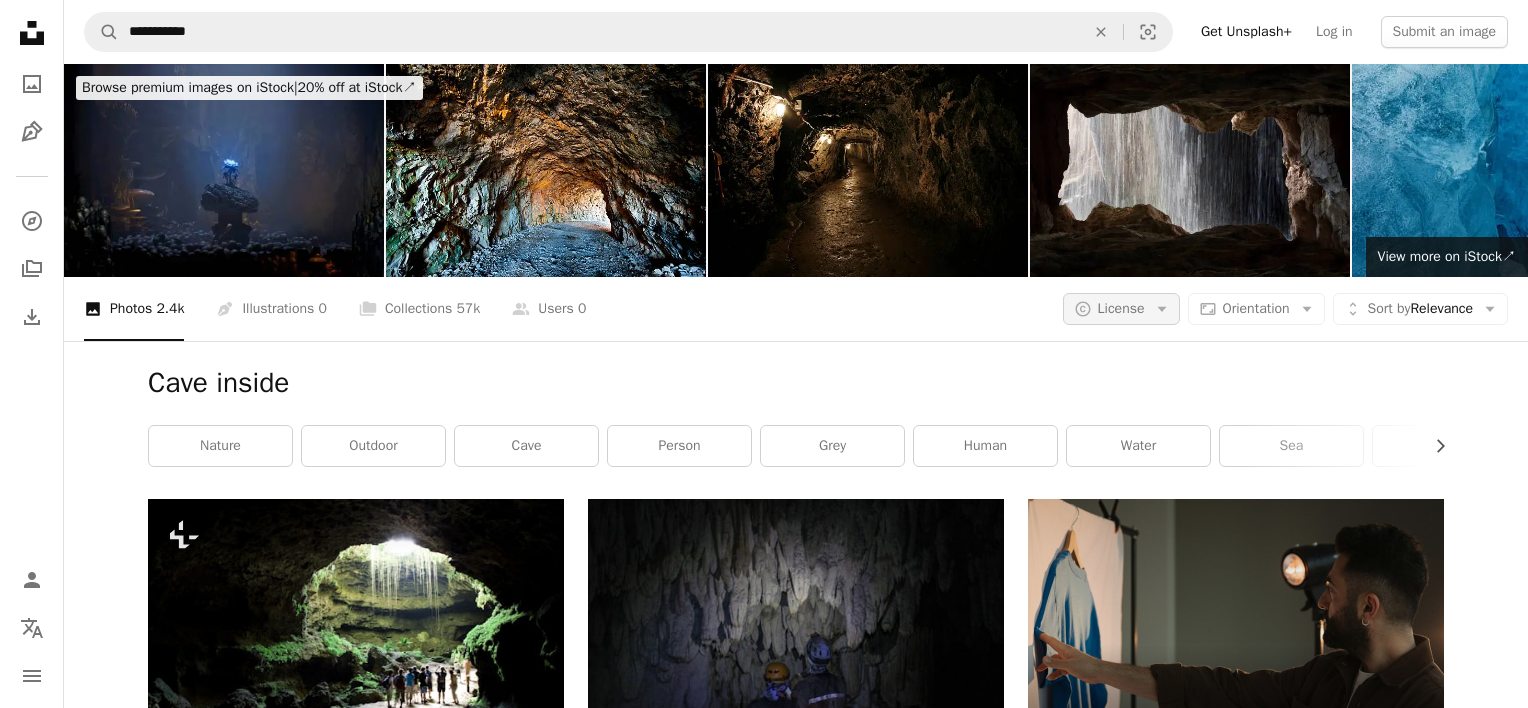 click on "Arrow down" 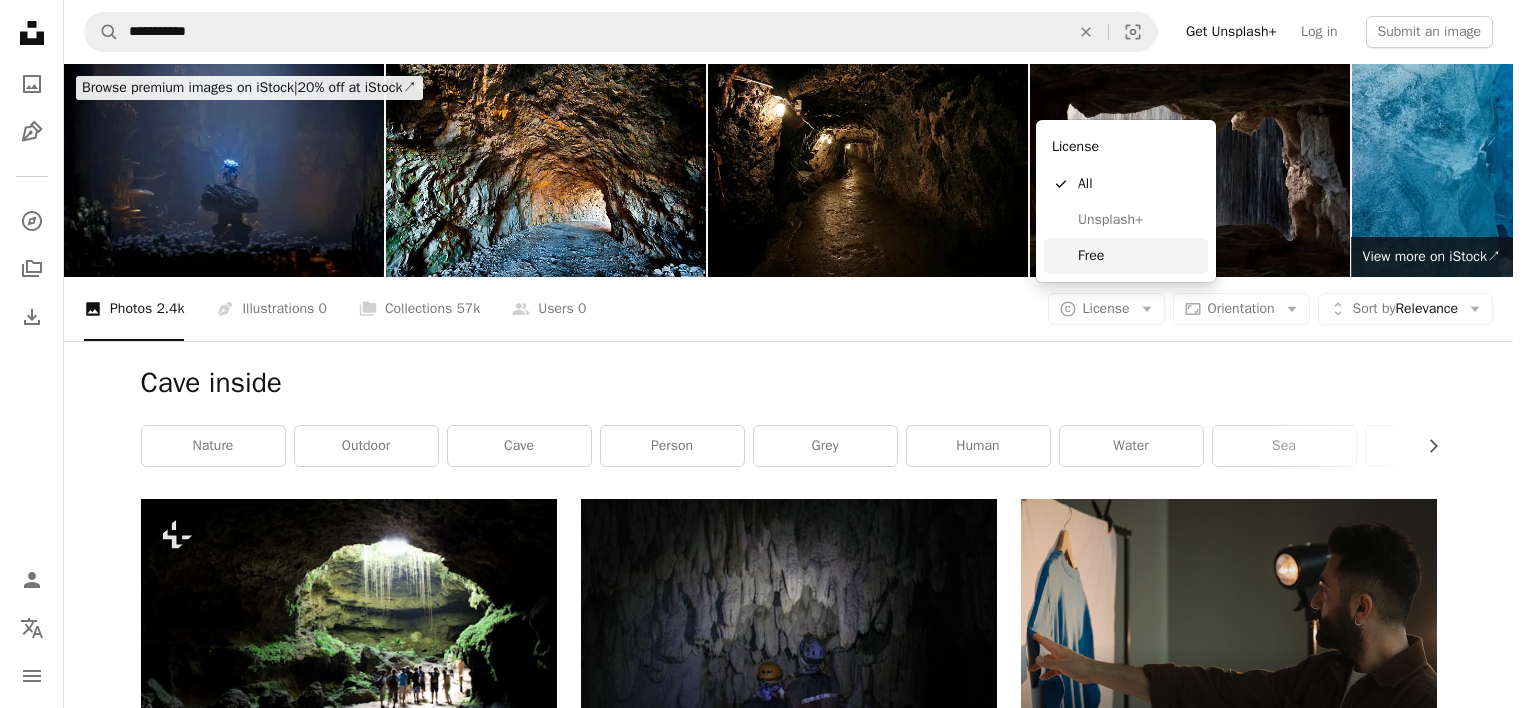click on "Free" at bounding box center (1139, 256) 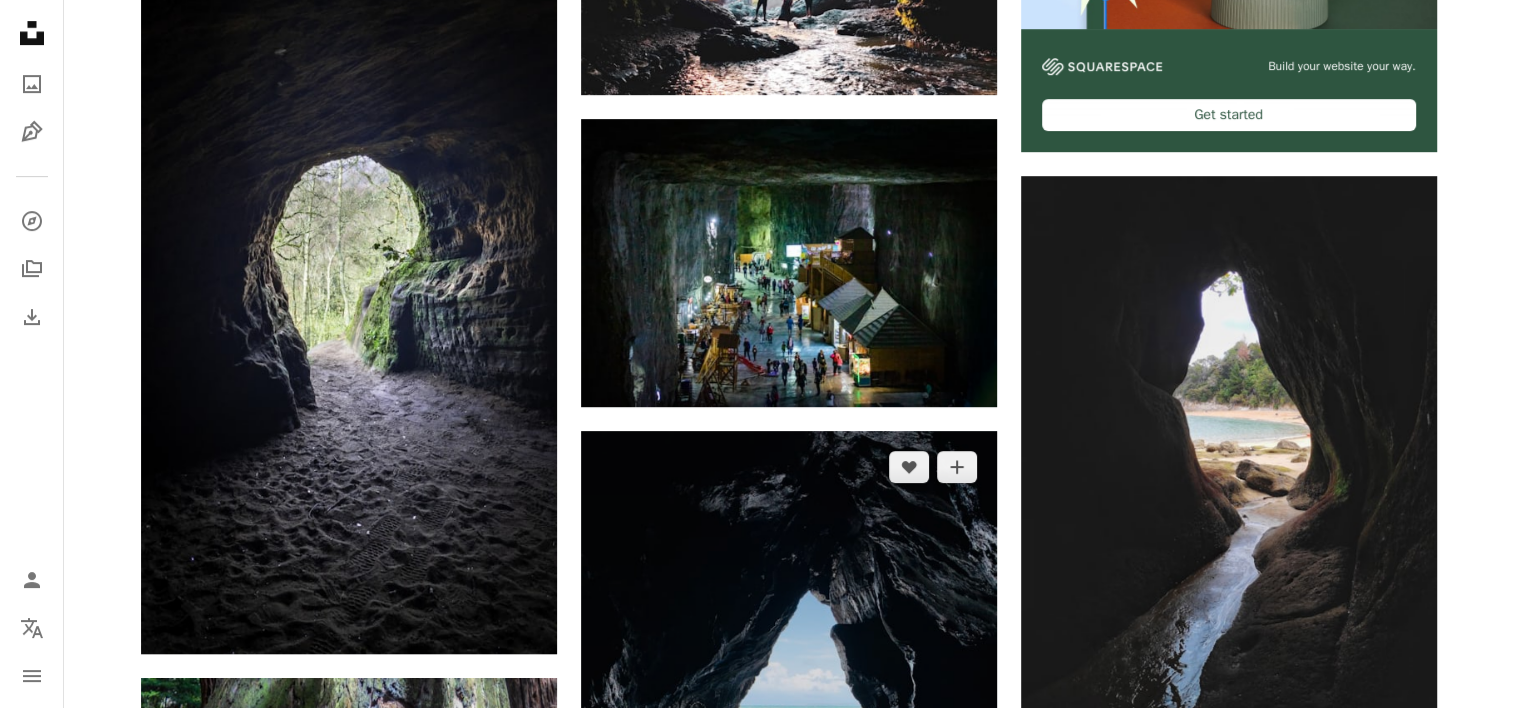 scroll, scrollTop: 700, scrollLeft: 0, axis: vertical 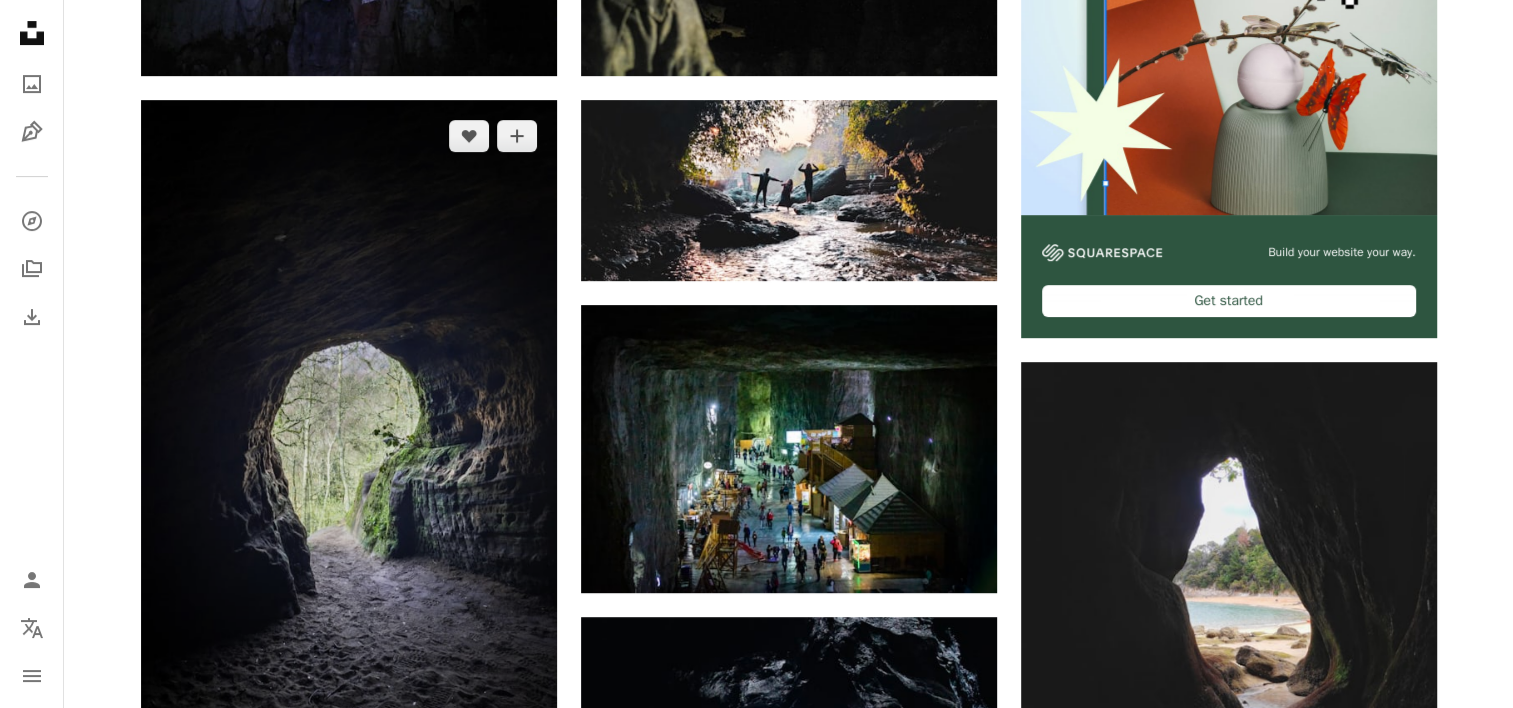 drag, startPoint x: 432, startPoint y: 483, endPoint x: 372, endPoint y: 337, distance: 157.84802 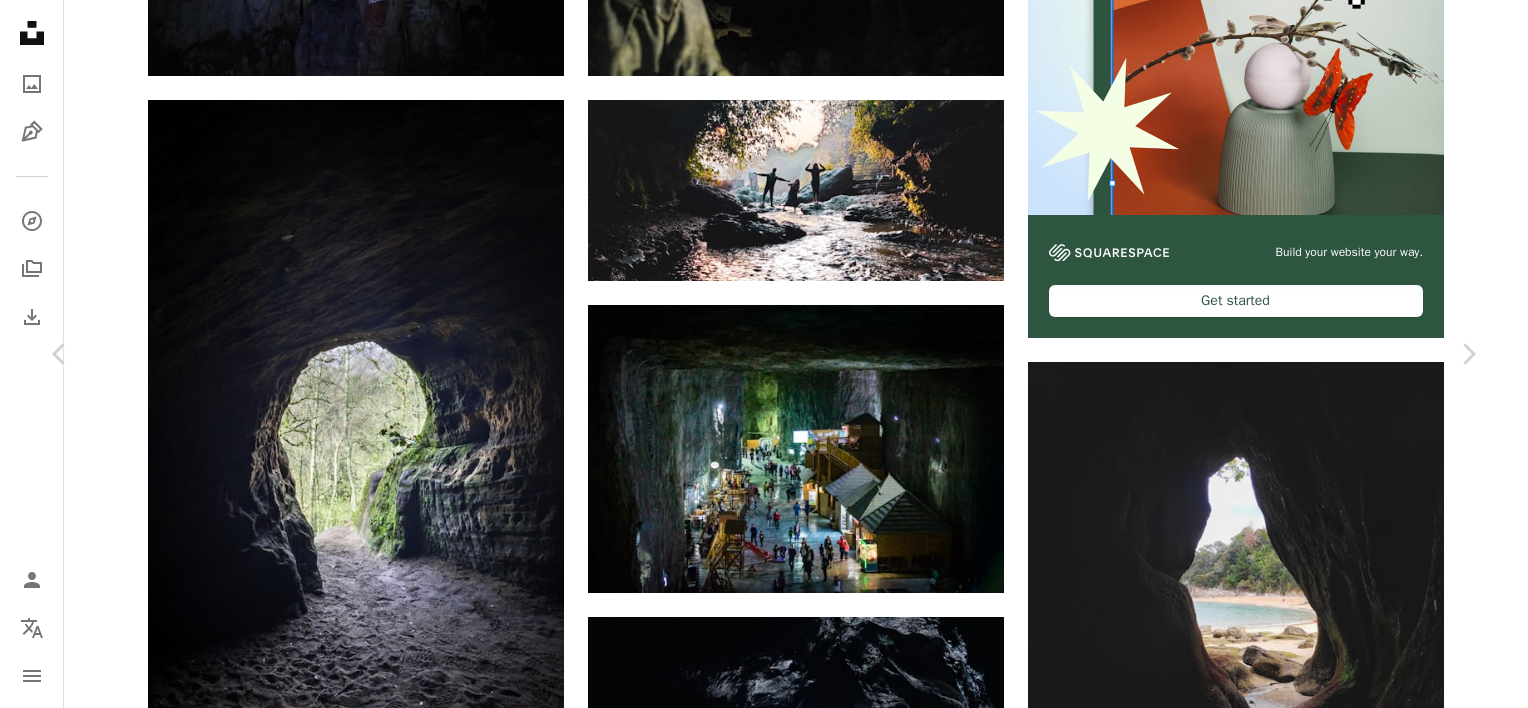 click on "Download free" at bounding box center [1283, 4619] 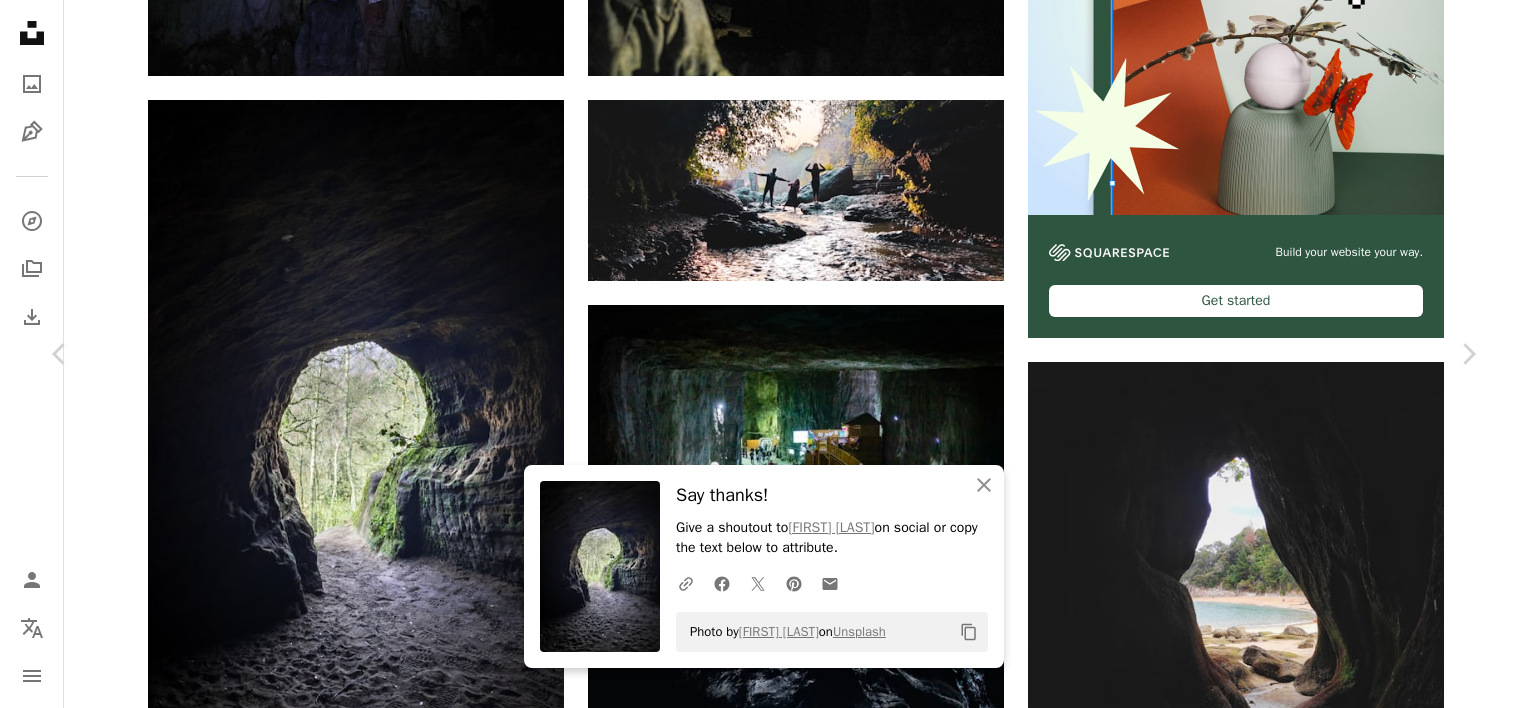 click on "An X shape" at bounding box center (20, 20) 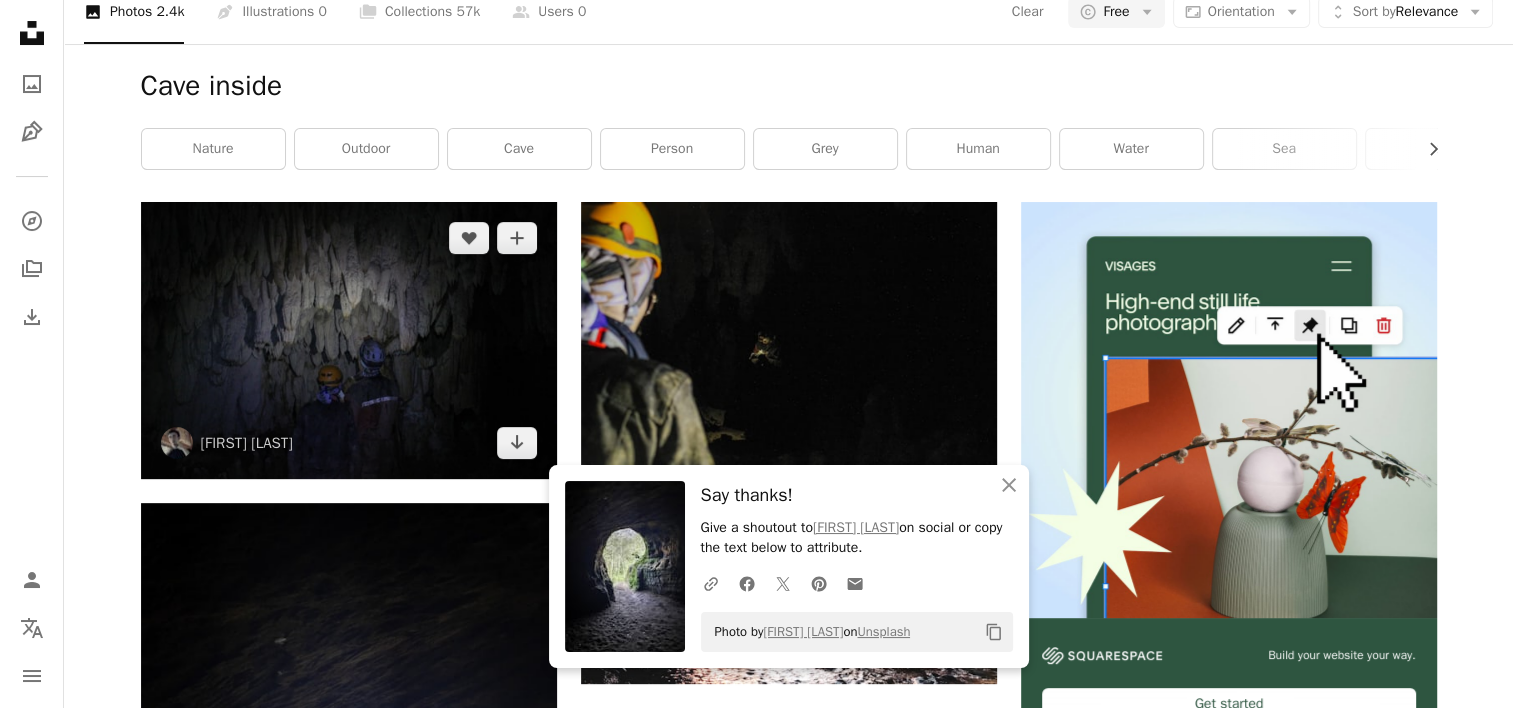 scroll, scrollTop: 0, scrollLeft: 0, axis: both 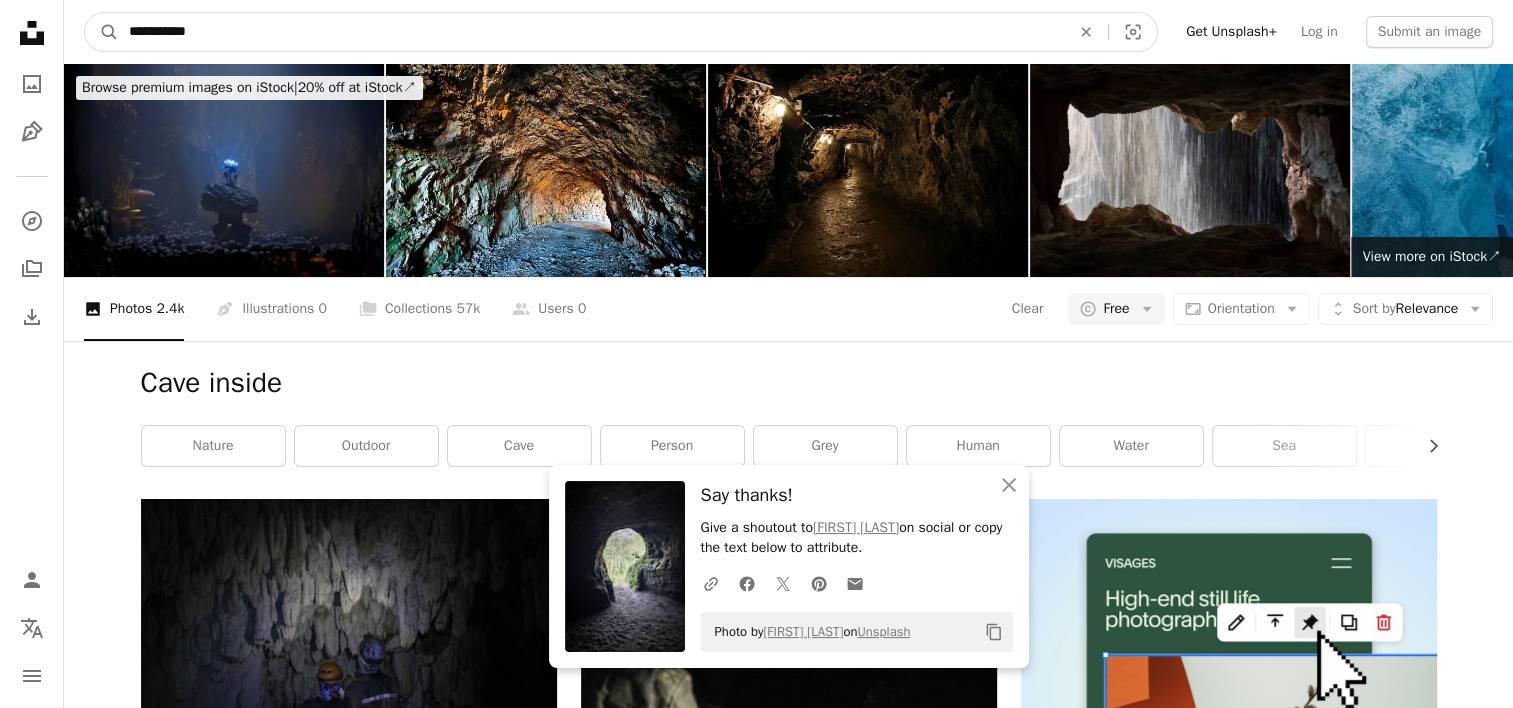 click on "**********" at bounding box center [591, 32] 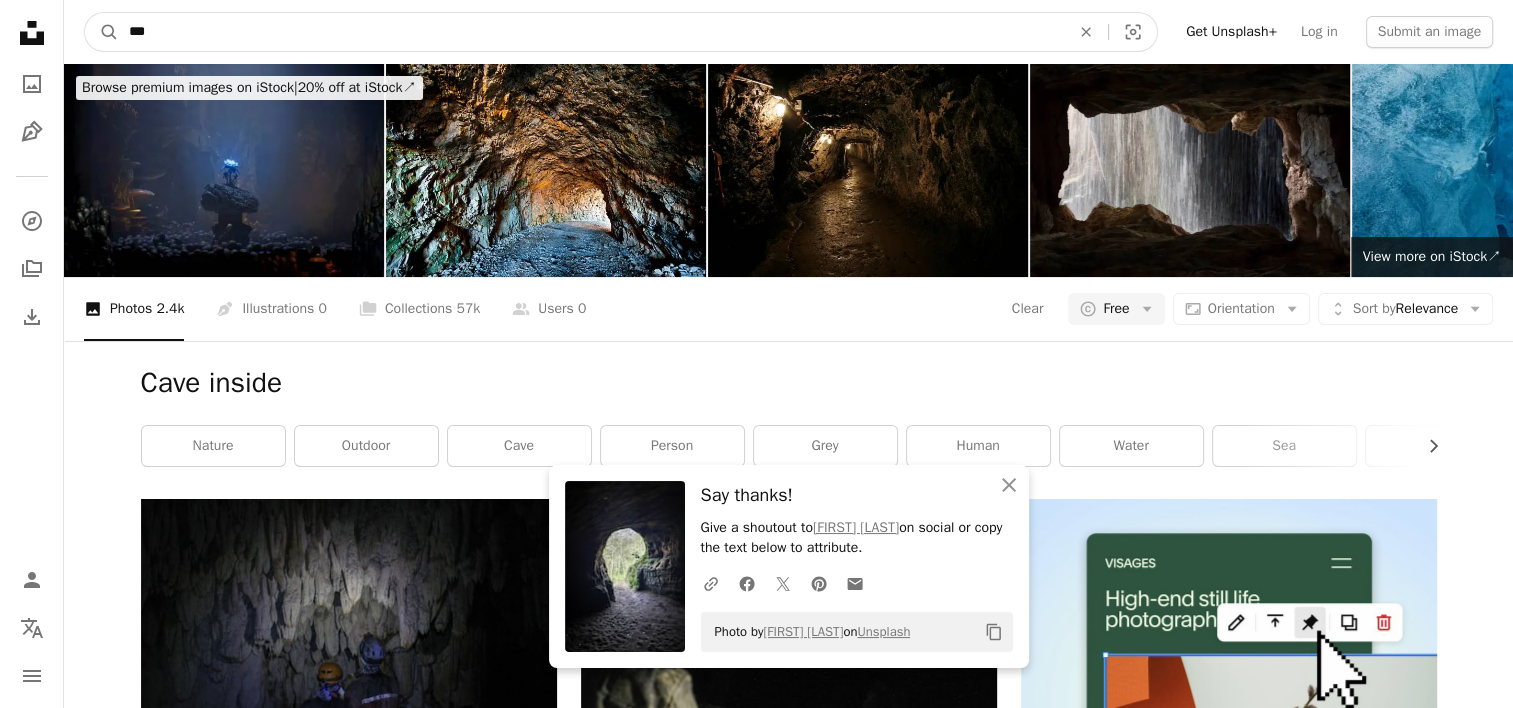 type on "****" 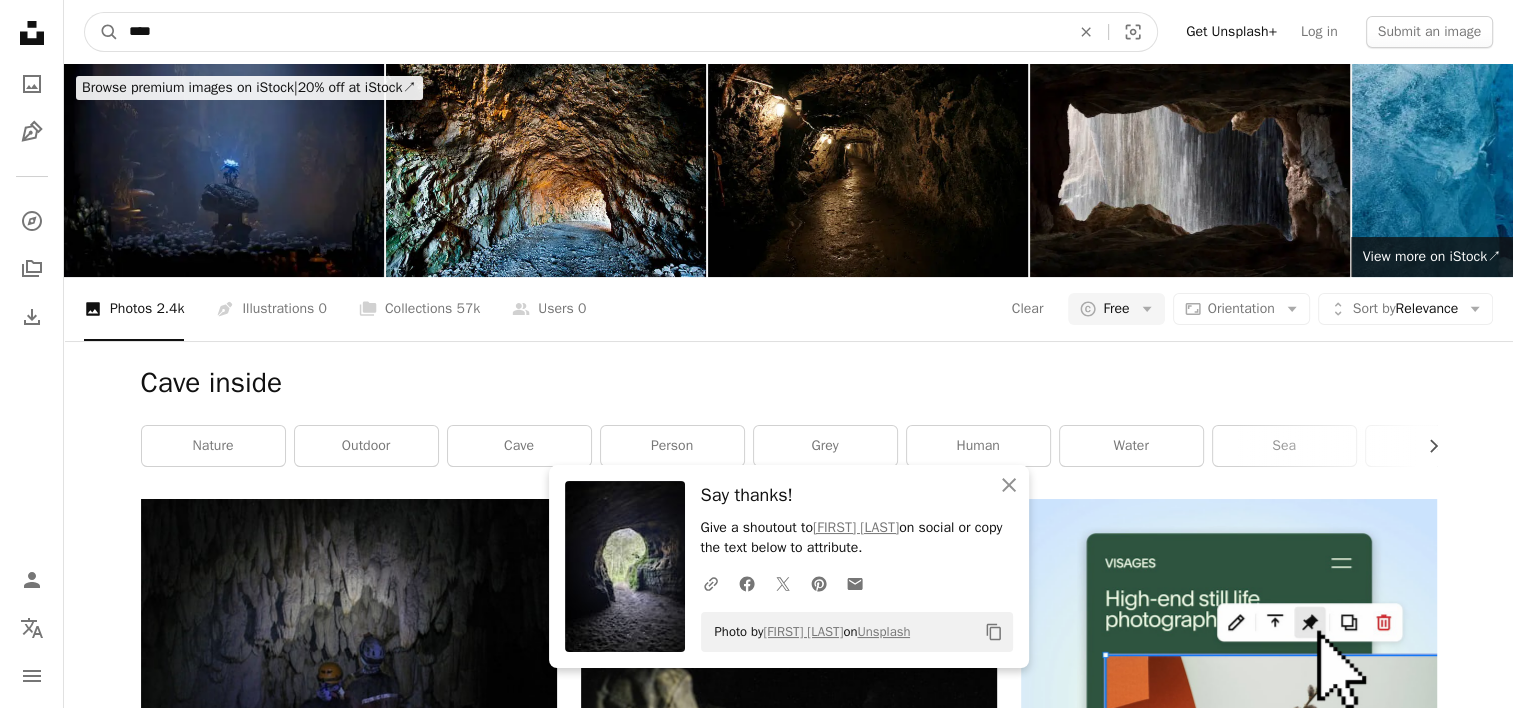click on "A magnifying glass" at bounding box center [102, 32] 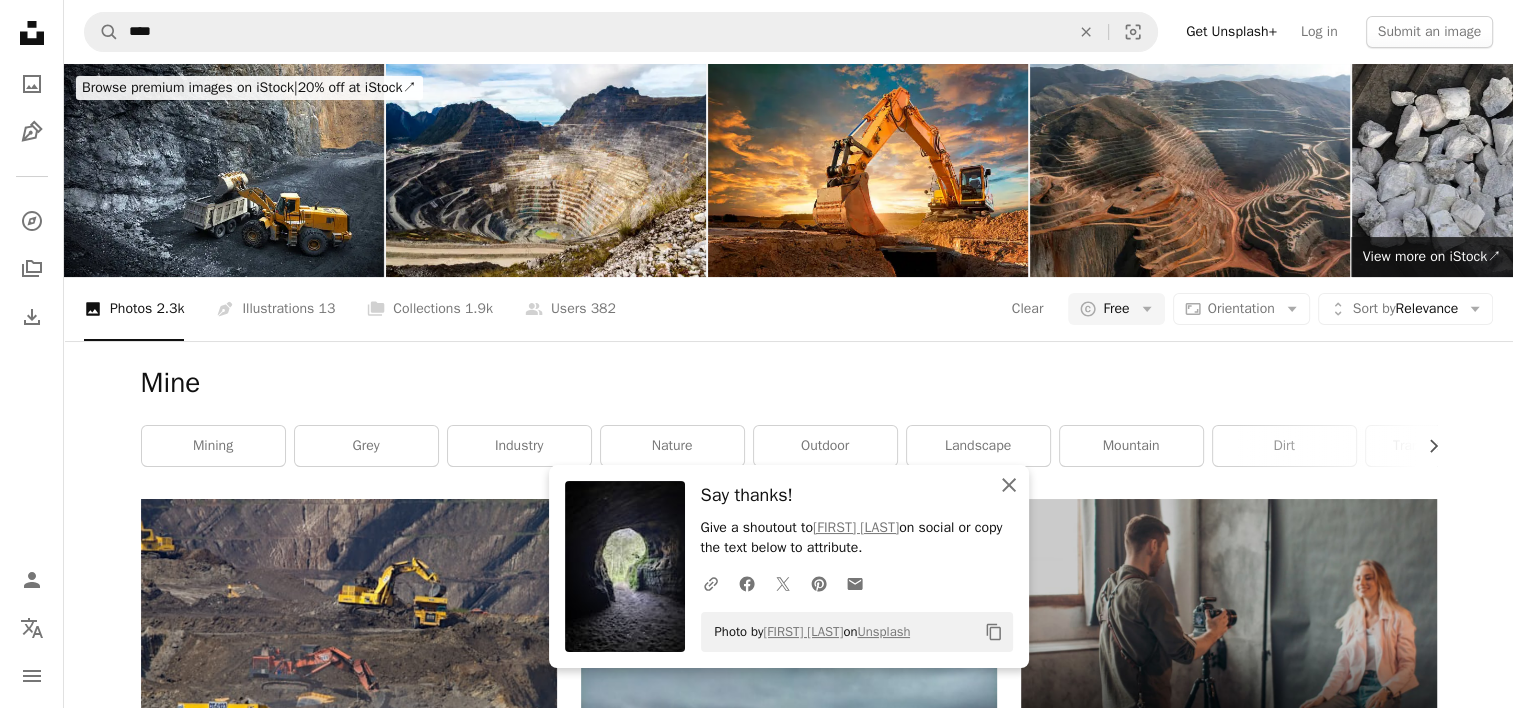 click on "An X shape" 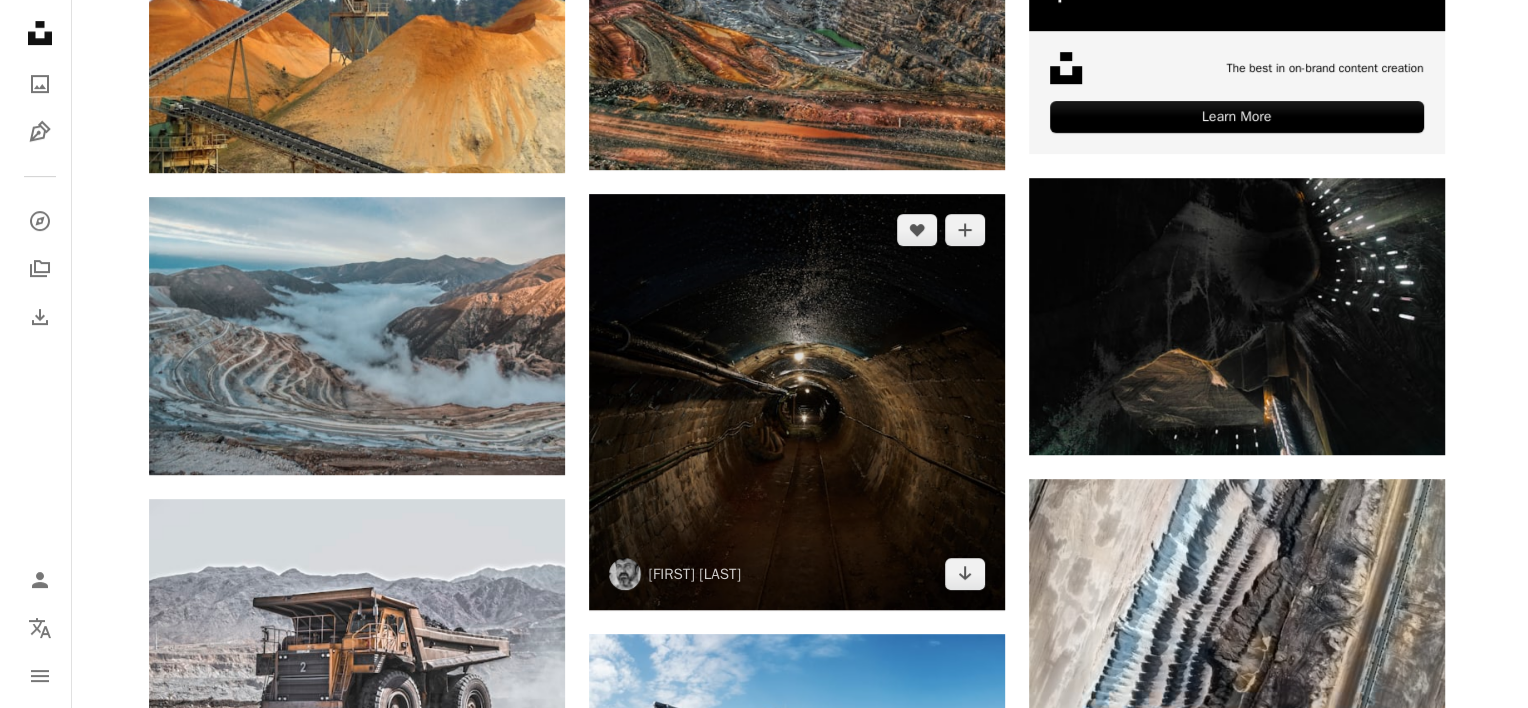 scroll, scrollTop: 900, scrollLeft: 0, axis: vertical 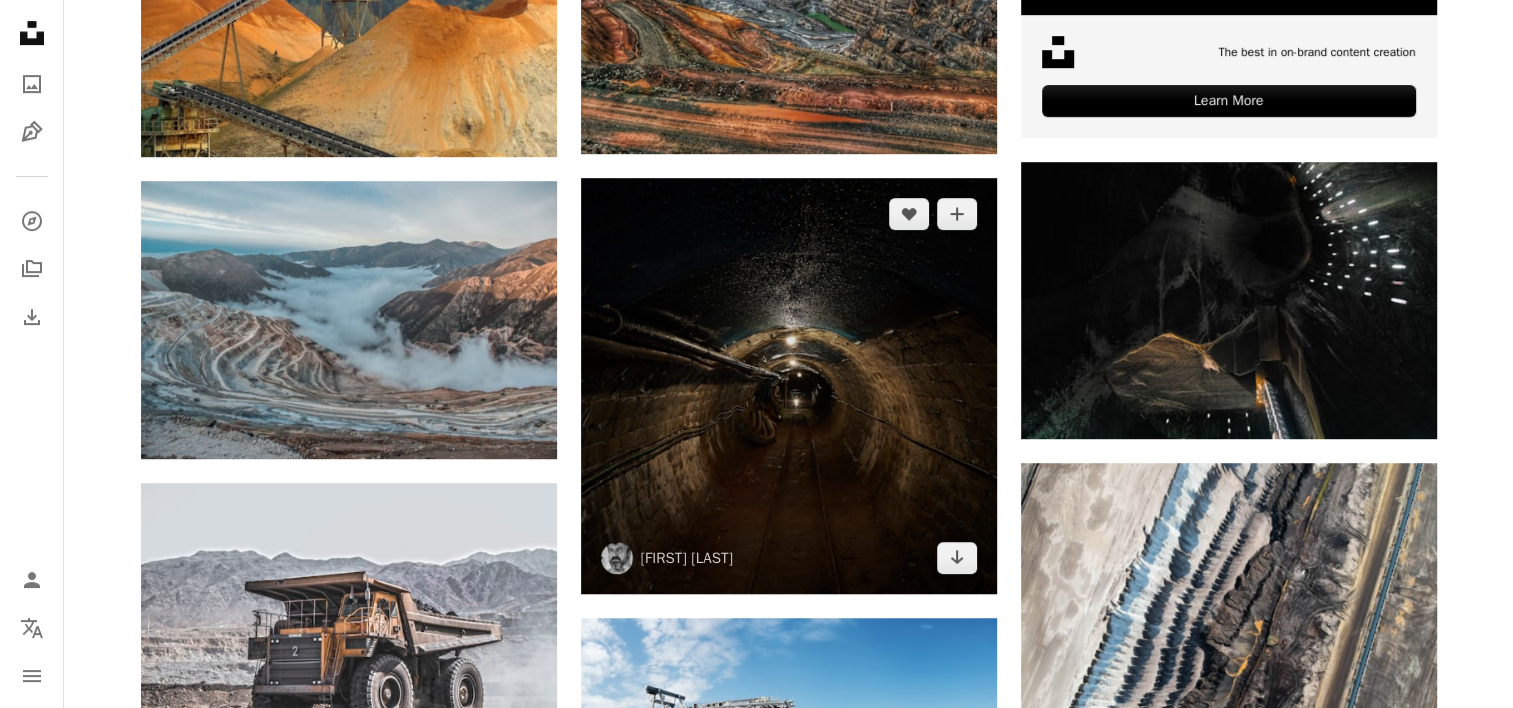 click at bounding box center [789, 386] 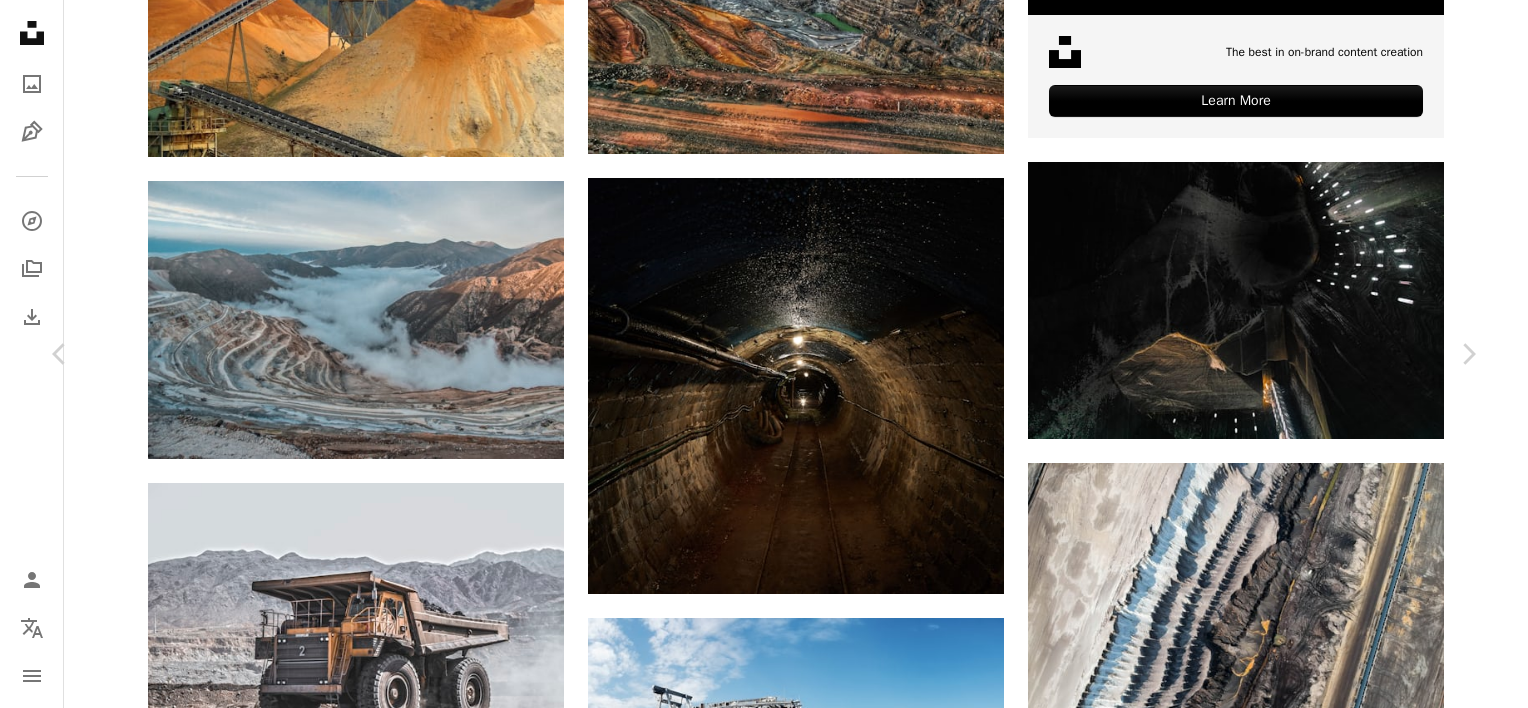 click on "Download free" at bounding box center [1283, 3600] 